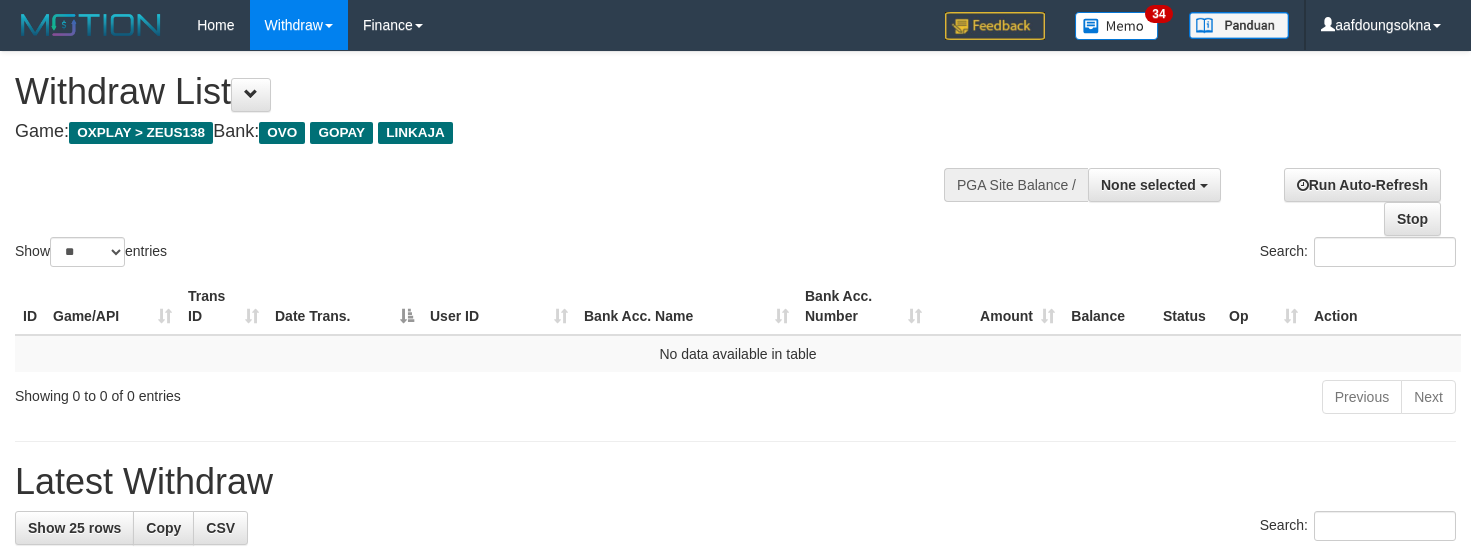 select 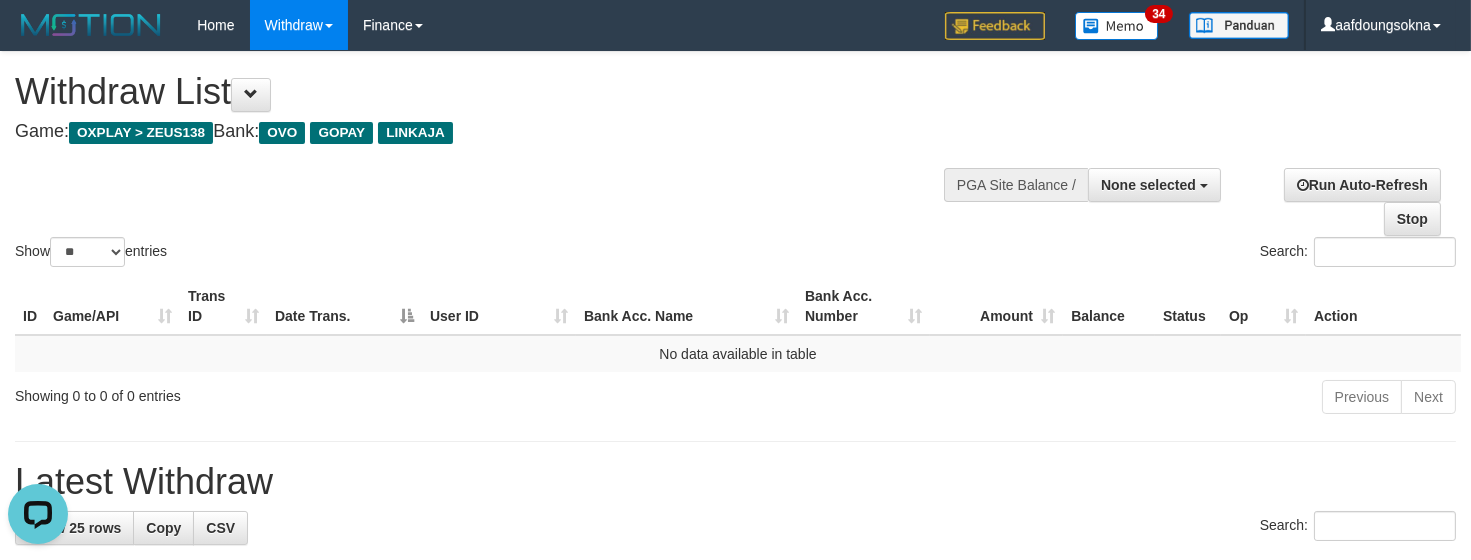 scroll, scrollTop: 0, scrollLeft: 0, axis: both 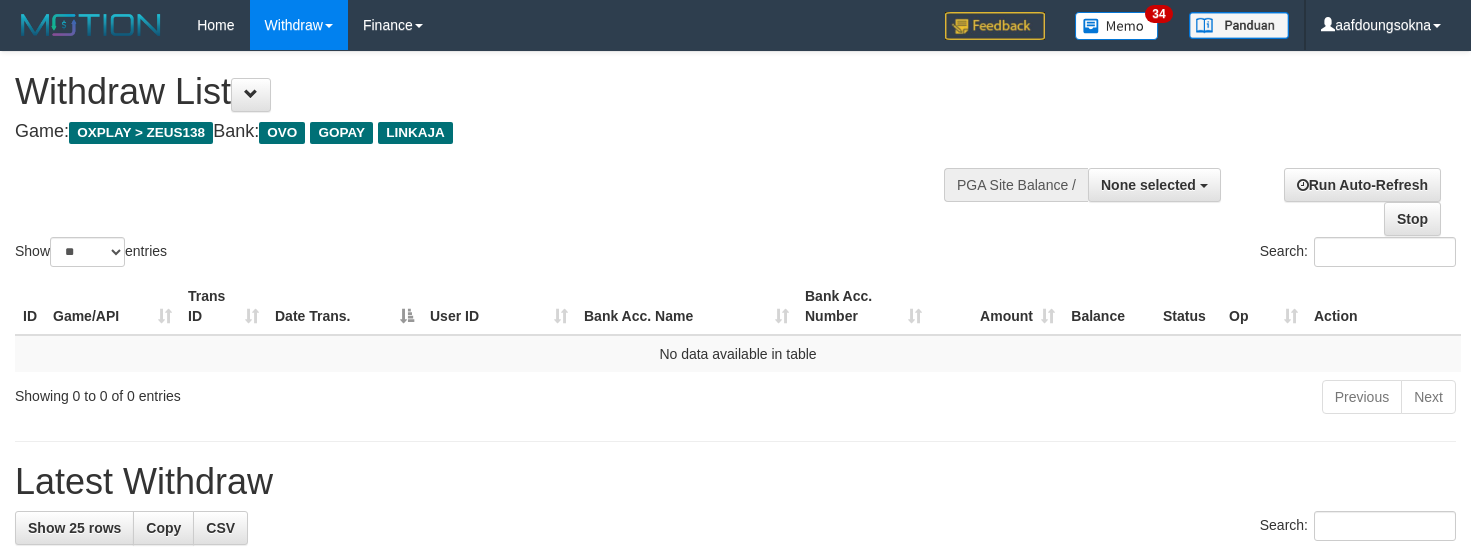 select 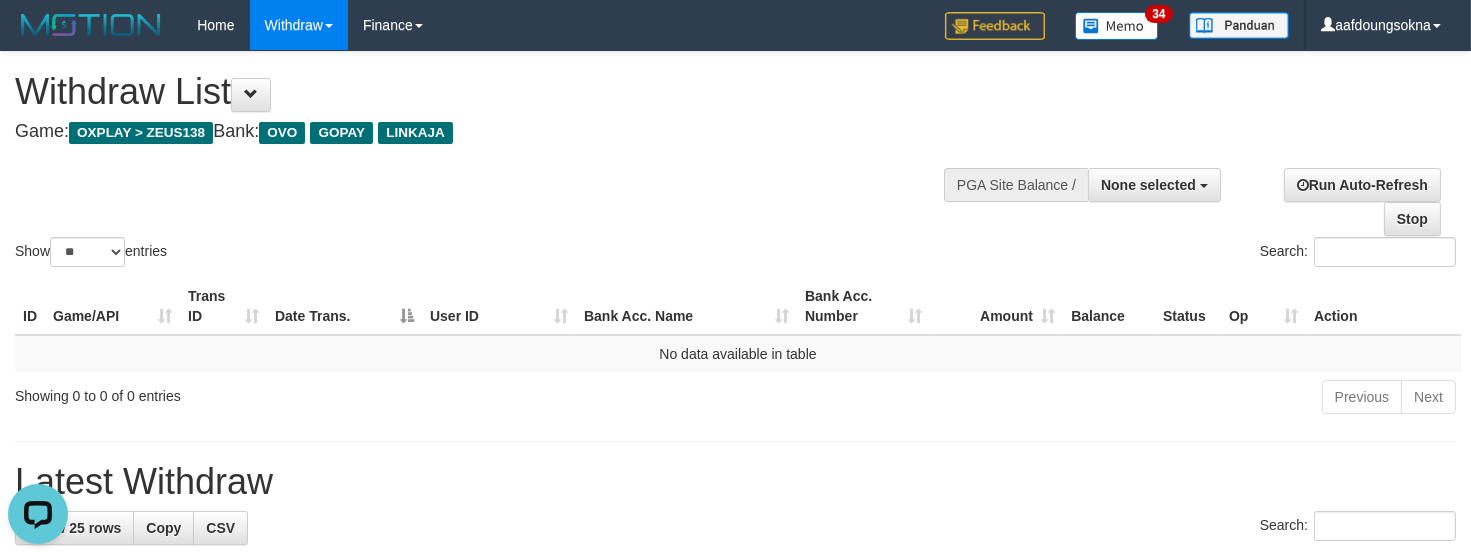 scroll, scrollTop: 0, scrollLeft: 0, axis: both 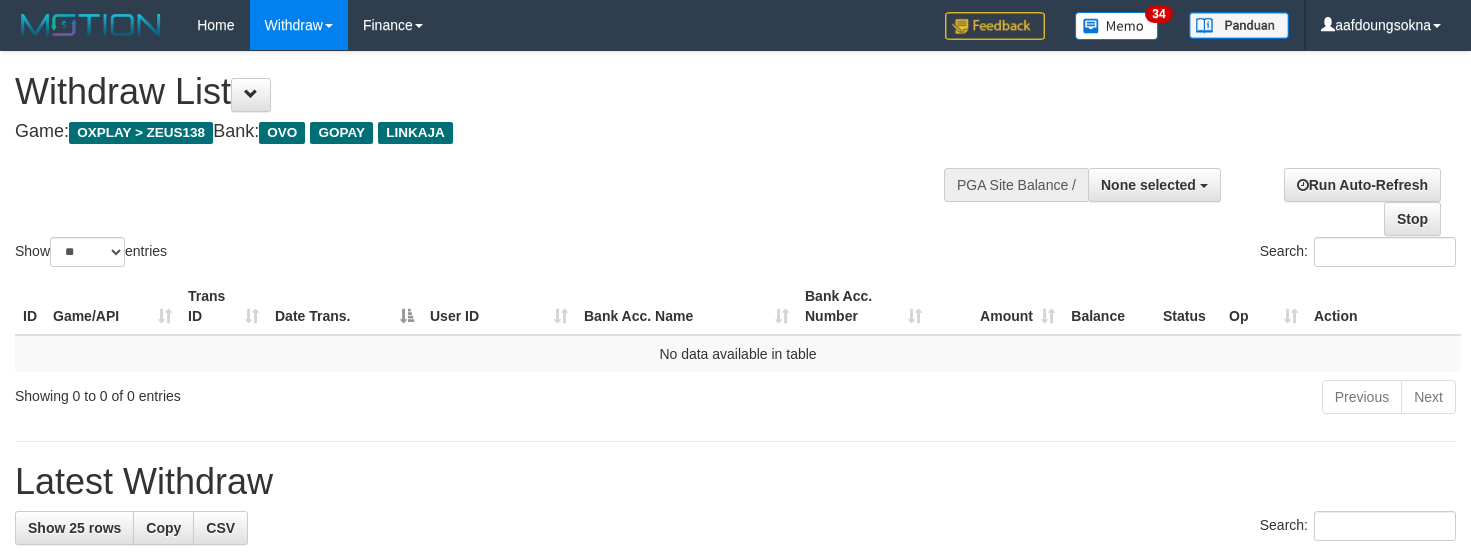 select 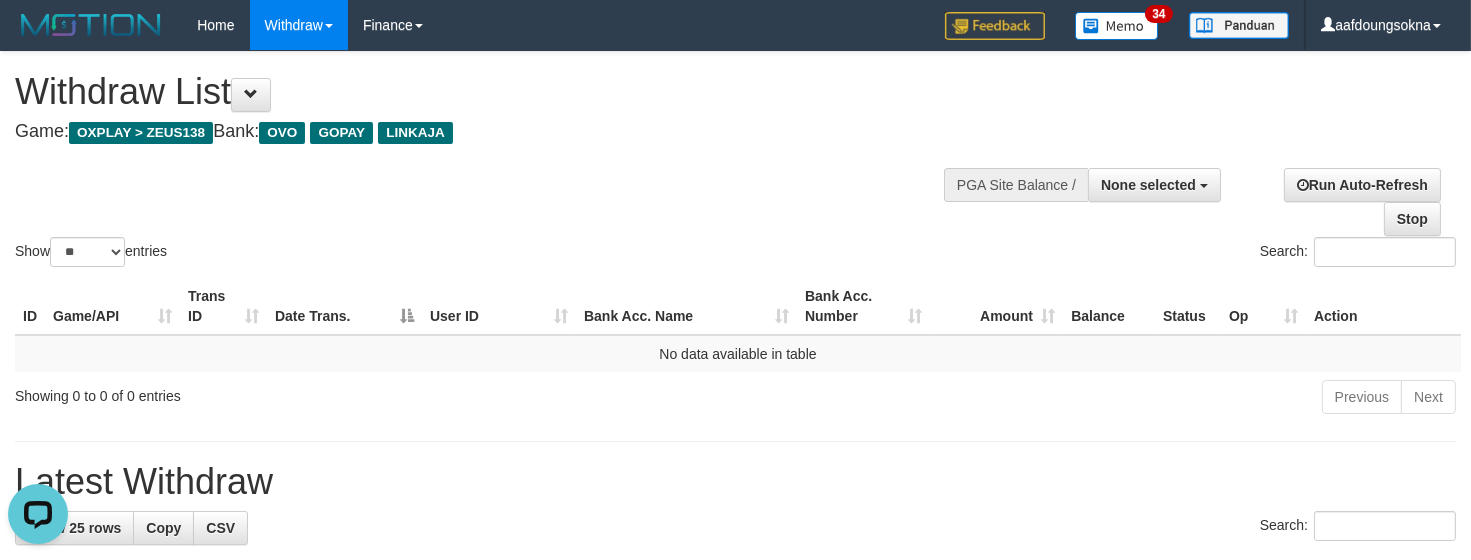 scroll, scrollTop: 0, scrollLeft: 0, axis: both 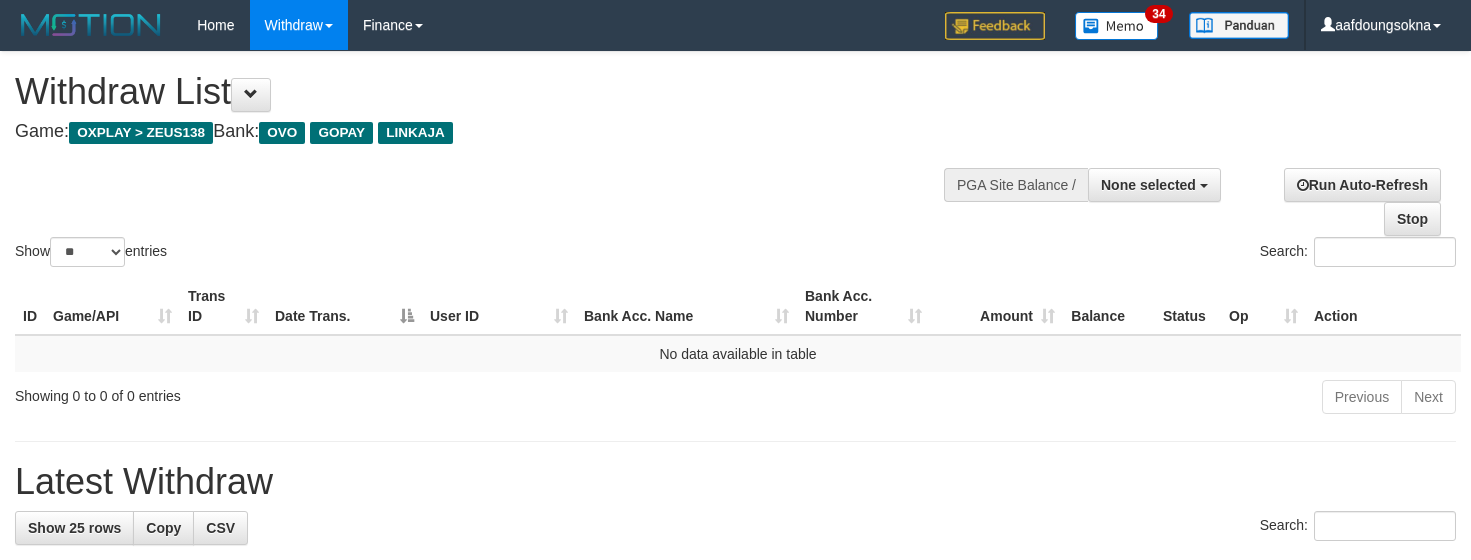 select 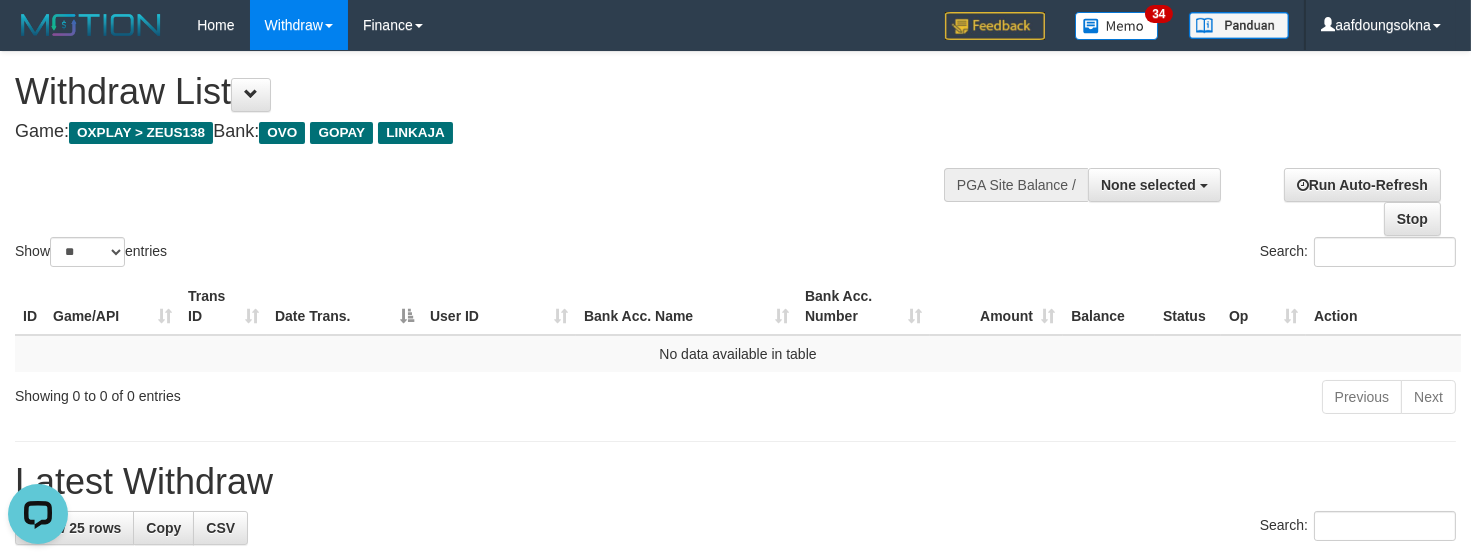 scroll, scrollTop: 0, scrollLeft: 0, axis: both 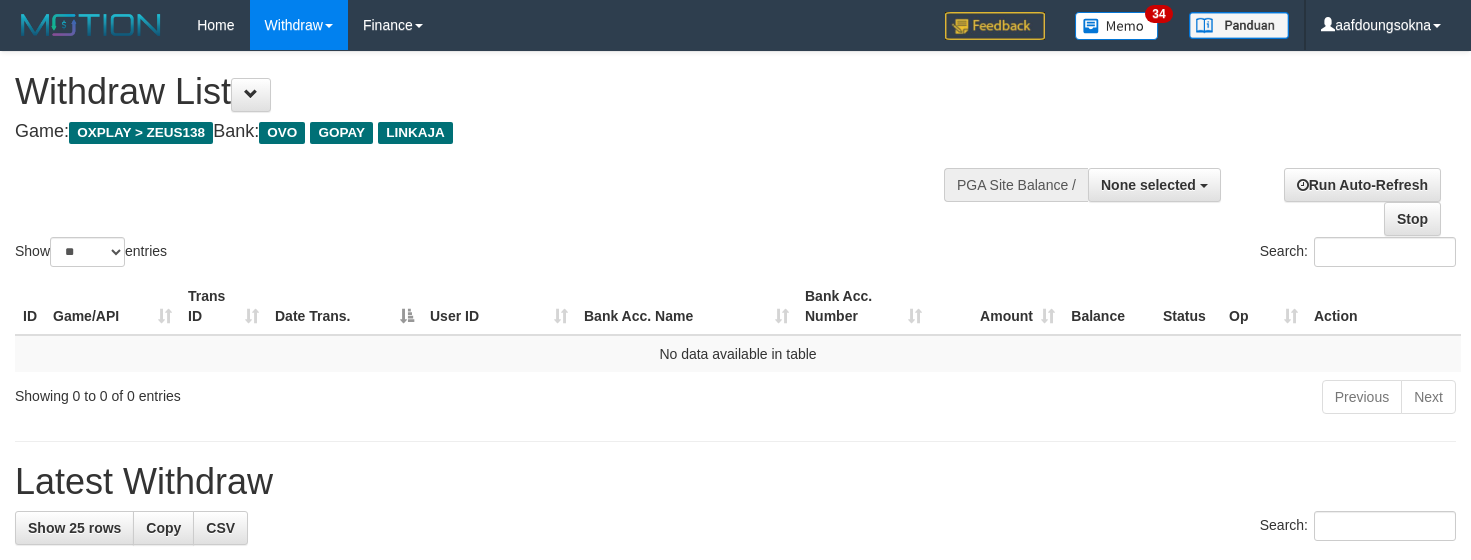 select 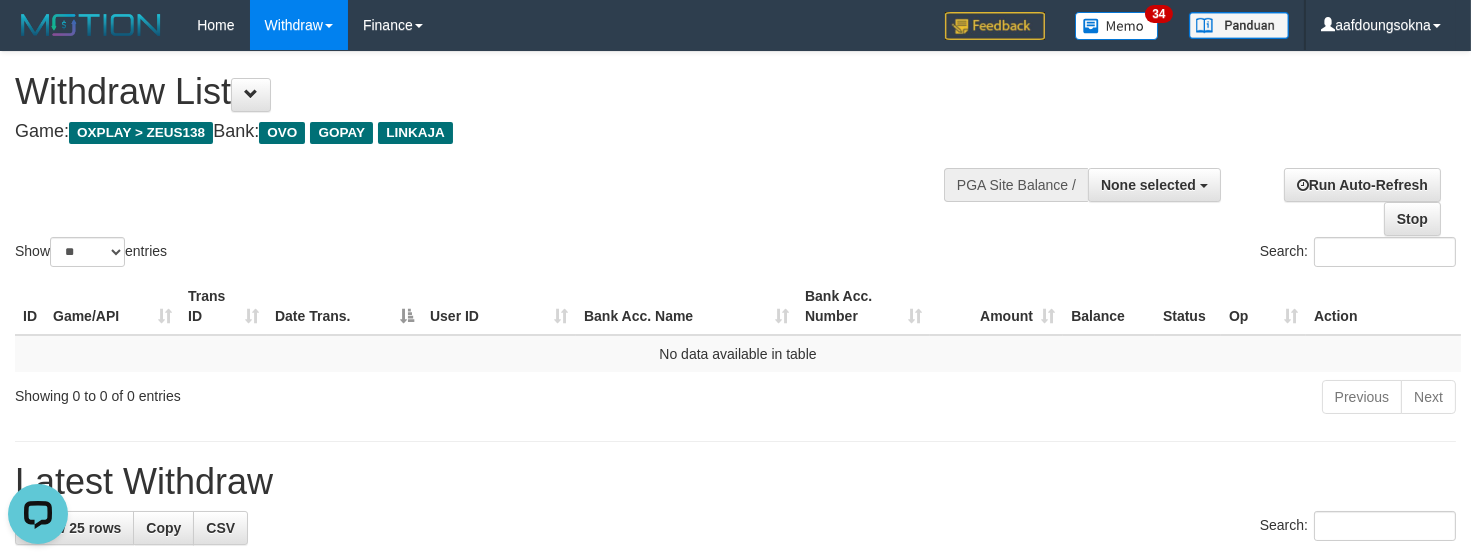 scroll, scrollTop: 0, scrollLeft: 0, axis: both 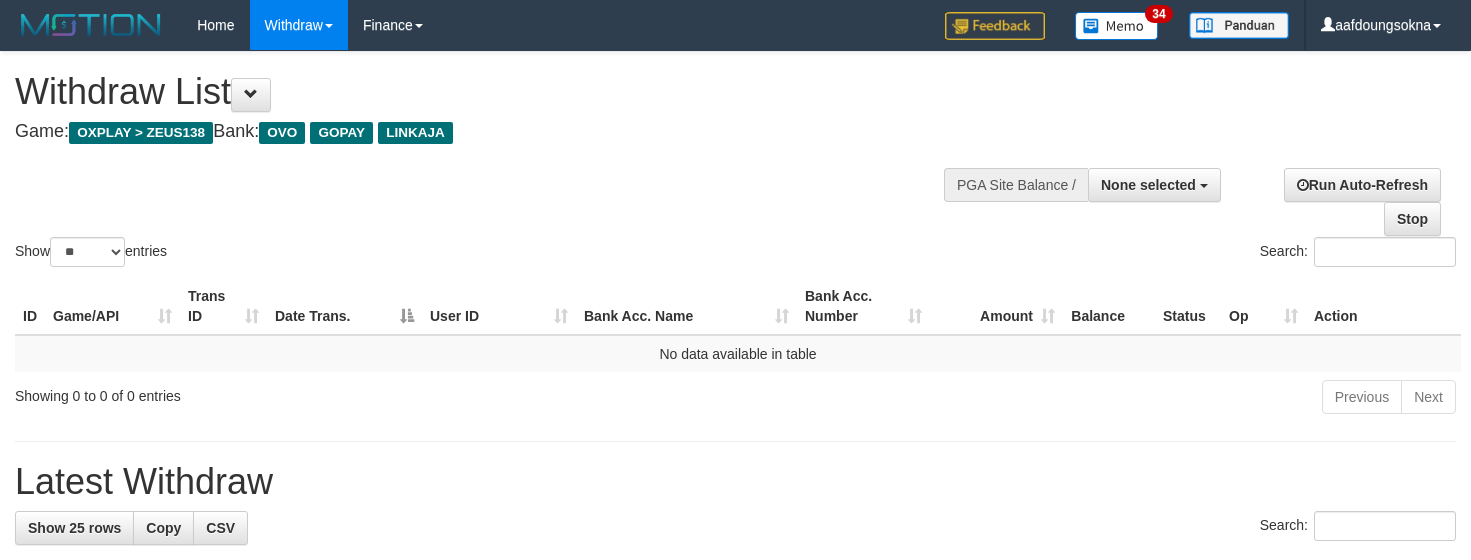 select 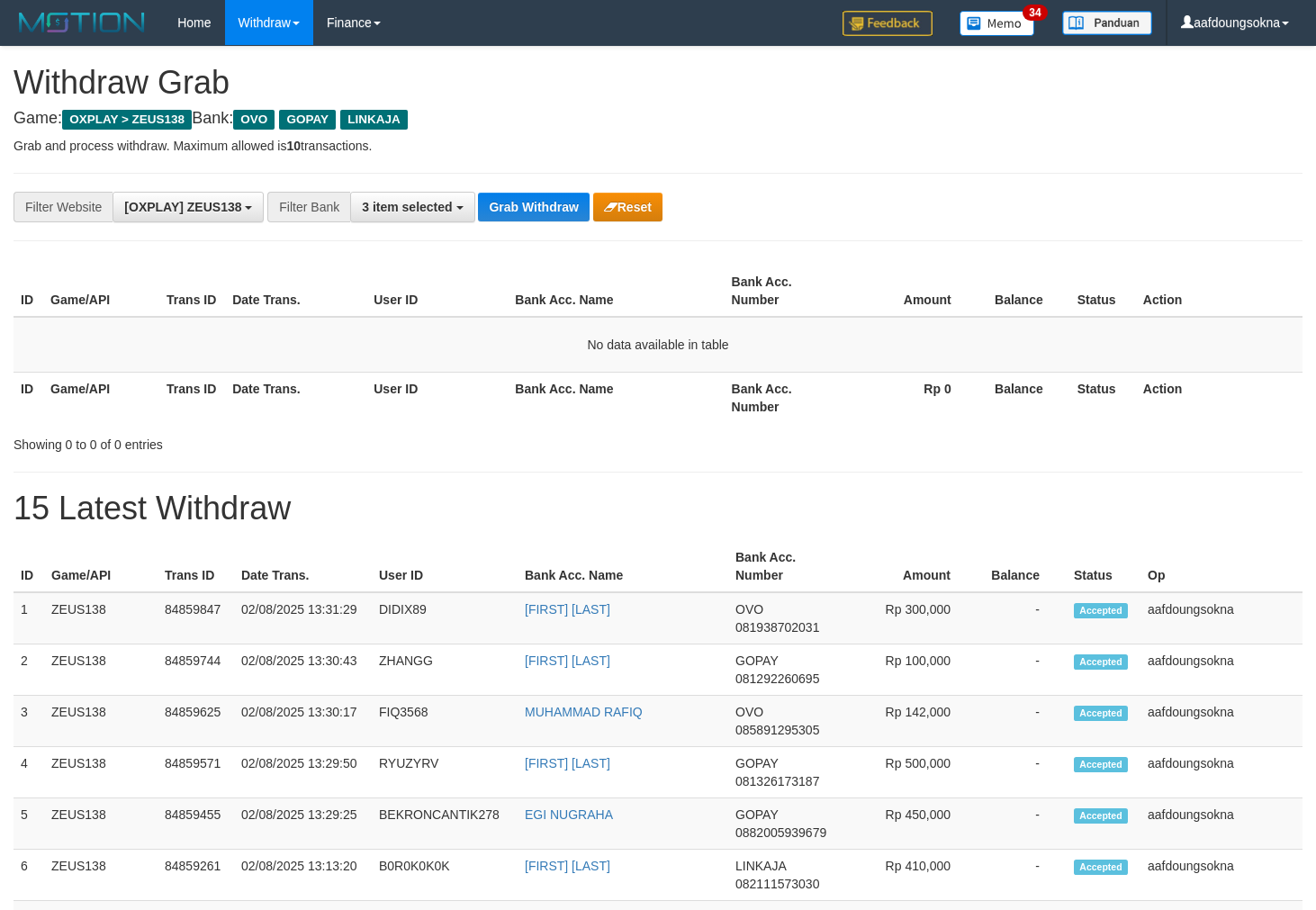 scroll, scrollTop: 0, scrollLeft: 0, axis: both 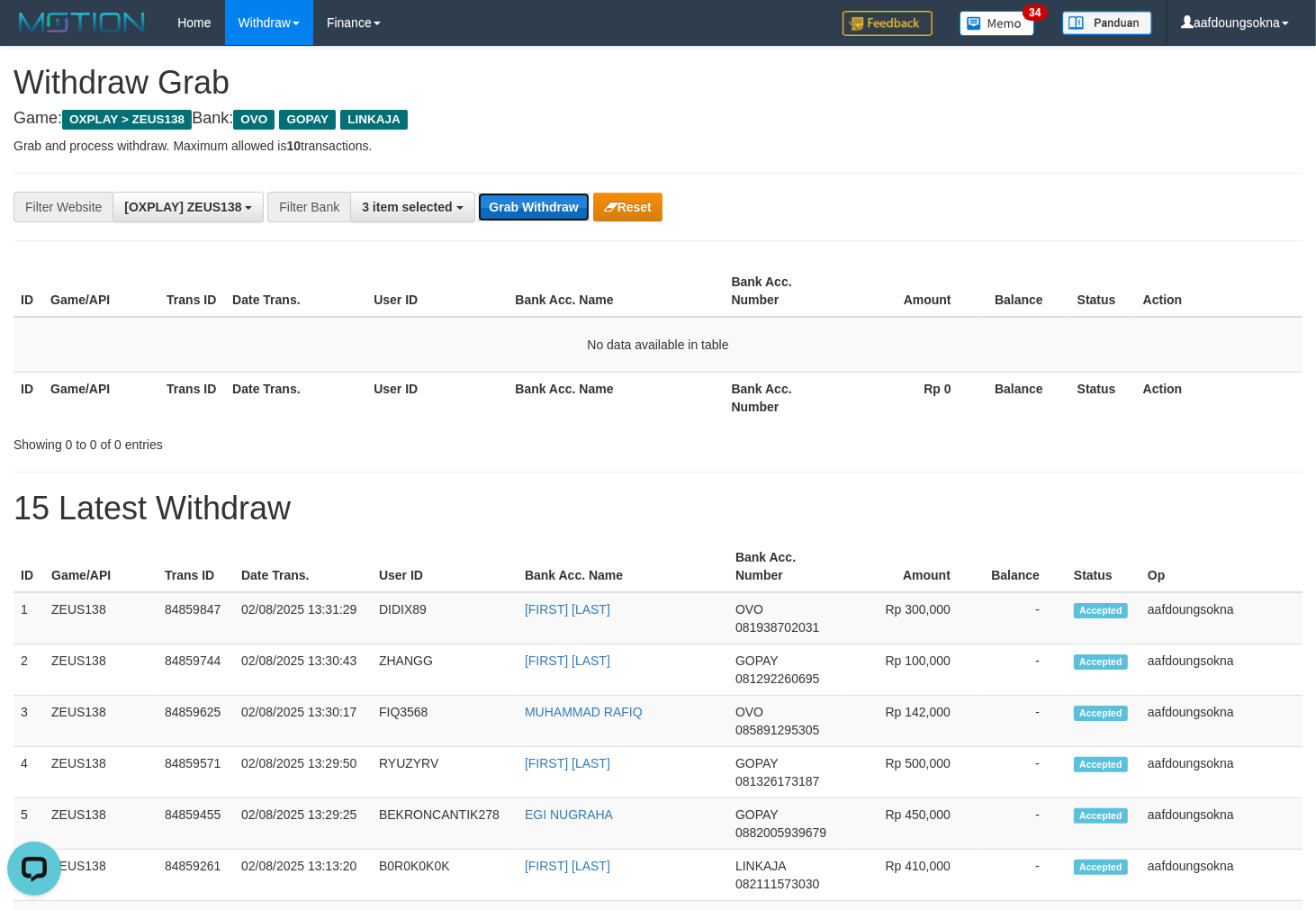 click on "Grab Withdraw" at bounding box center [533, 207] 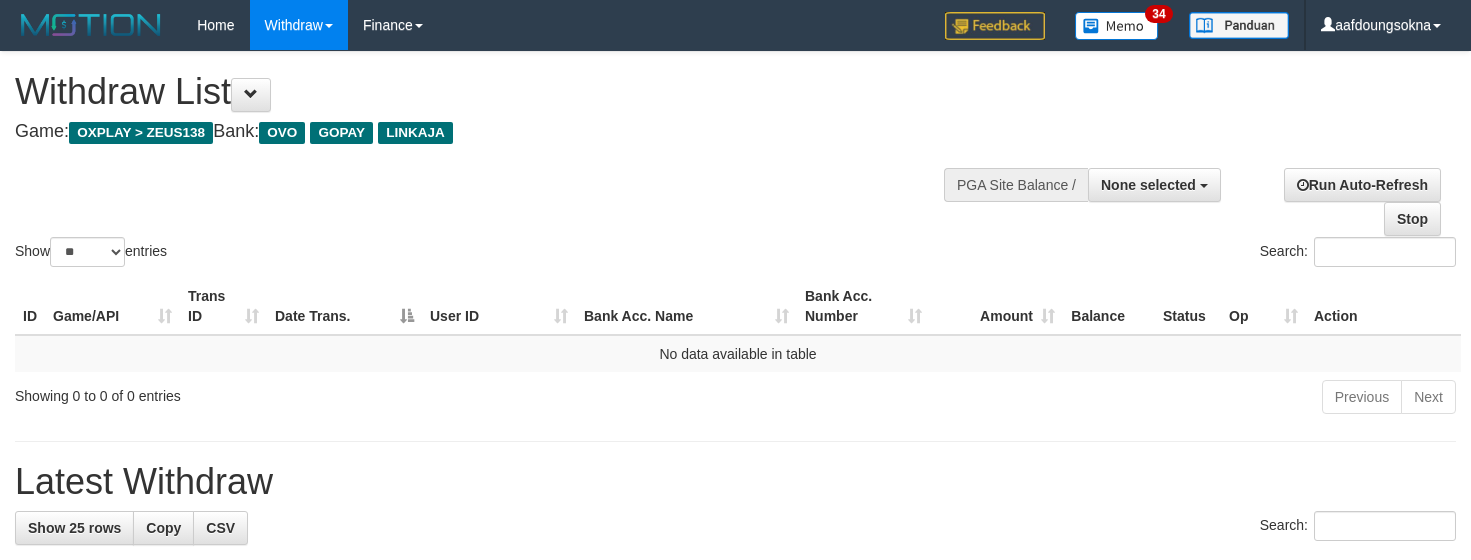 select 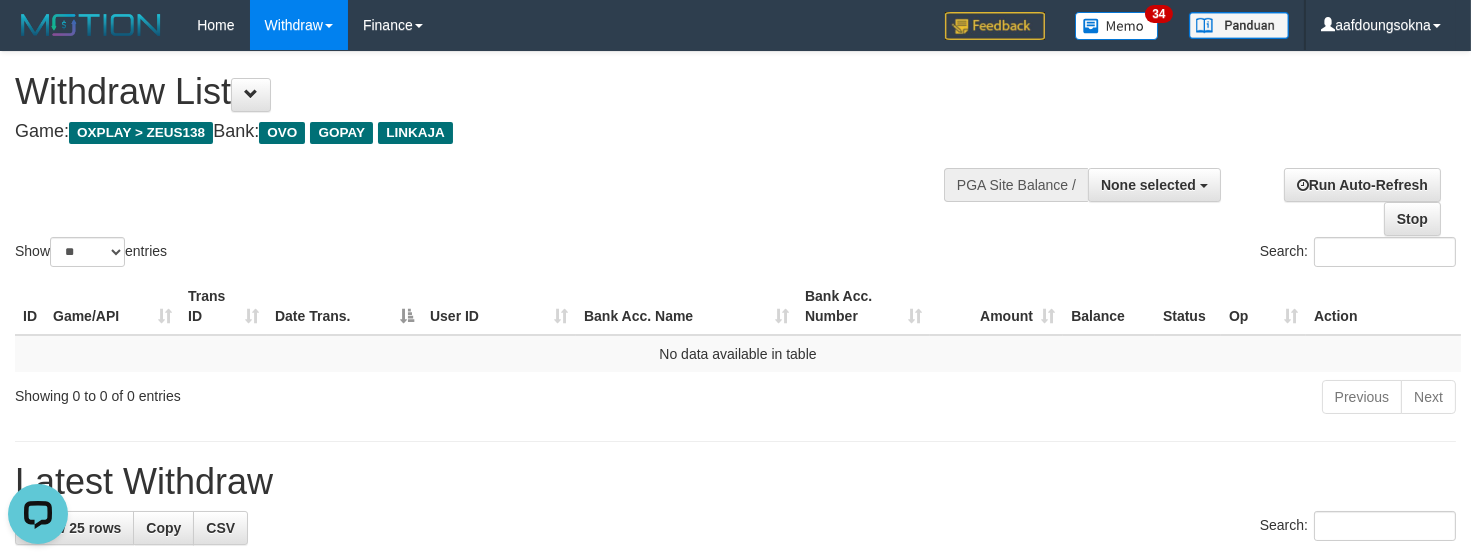 scroll, scrollTop: 0, scrollLeft: 0, axis: both 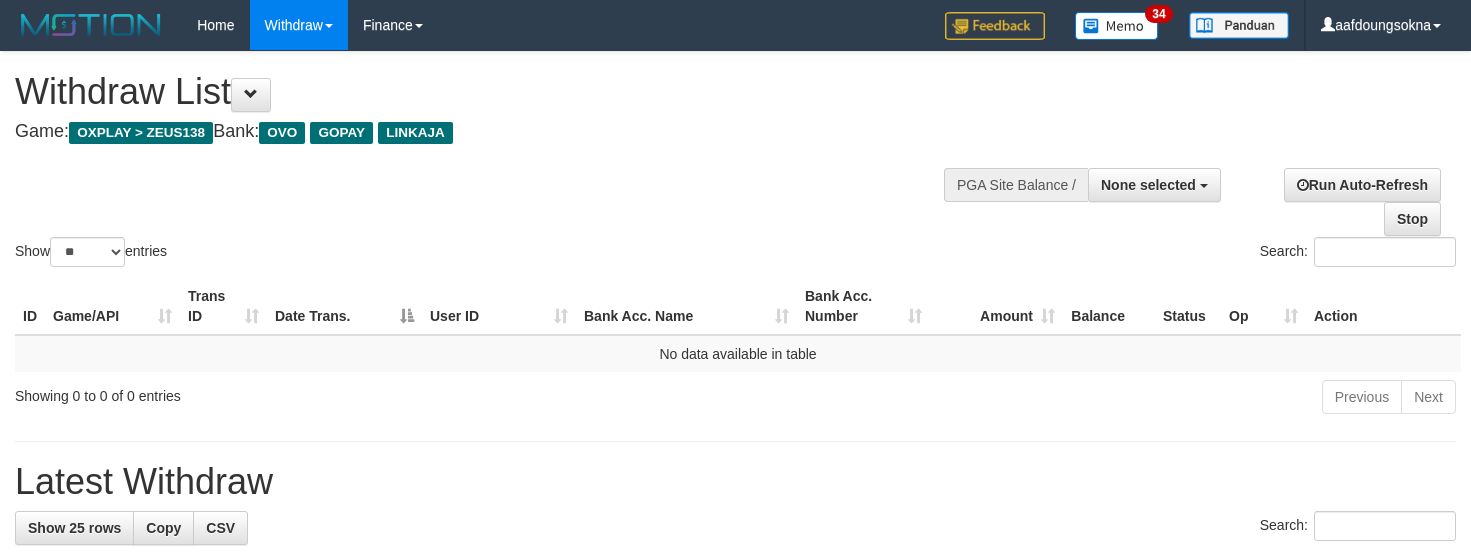 select 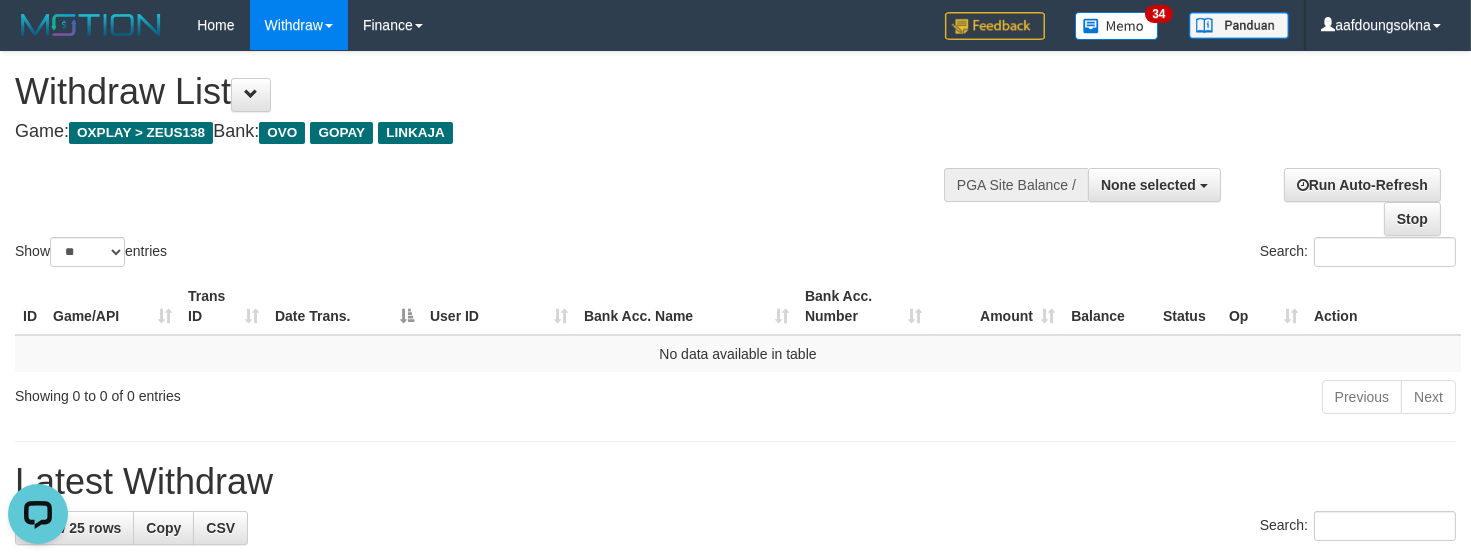scroll, scrollTop: 0, scrollLeft: 0, axis: both 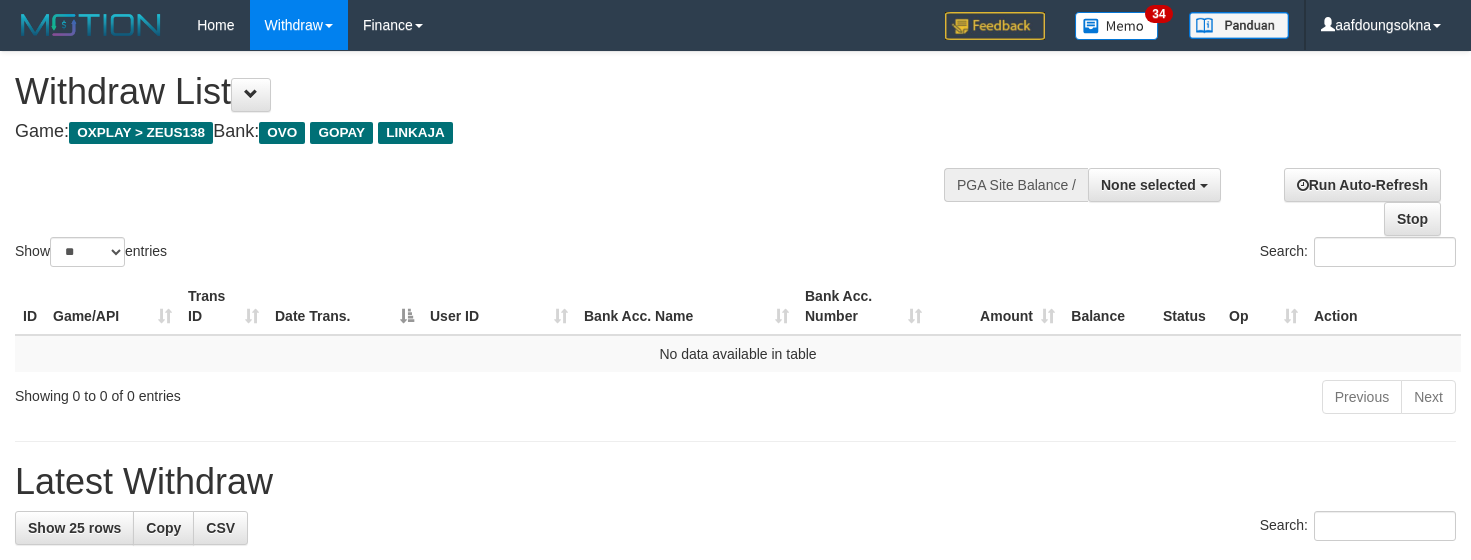 select 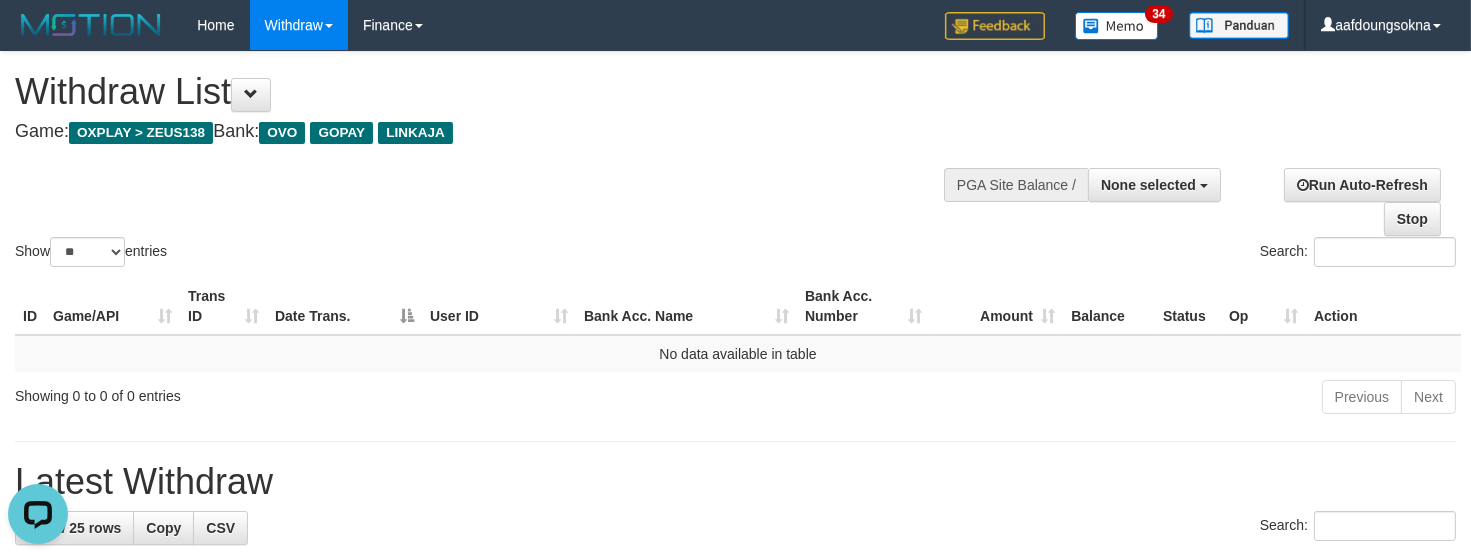 scroll, scrollTop: 0, scrollLeft: 0, axis: both 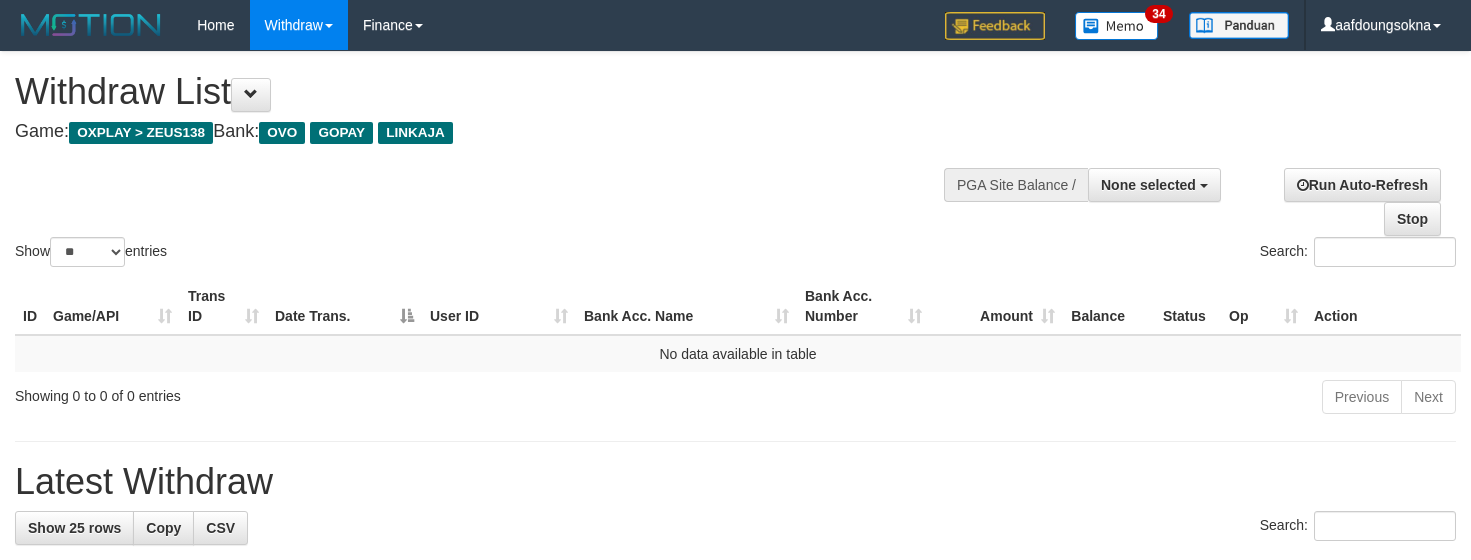 select 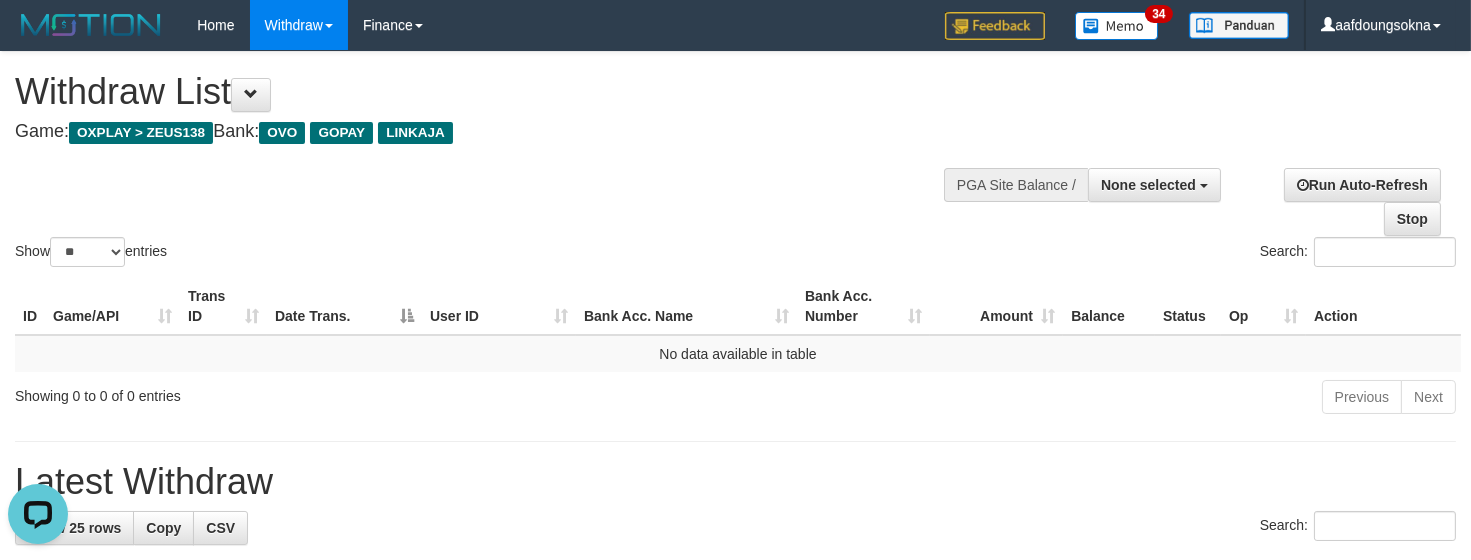 scroll, scrollTop: 0, scrollLeft: 0, axis: both 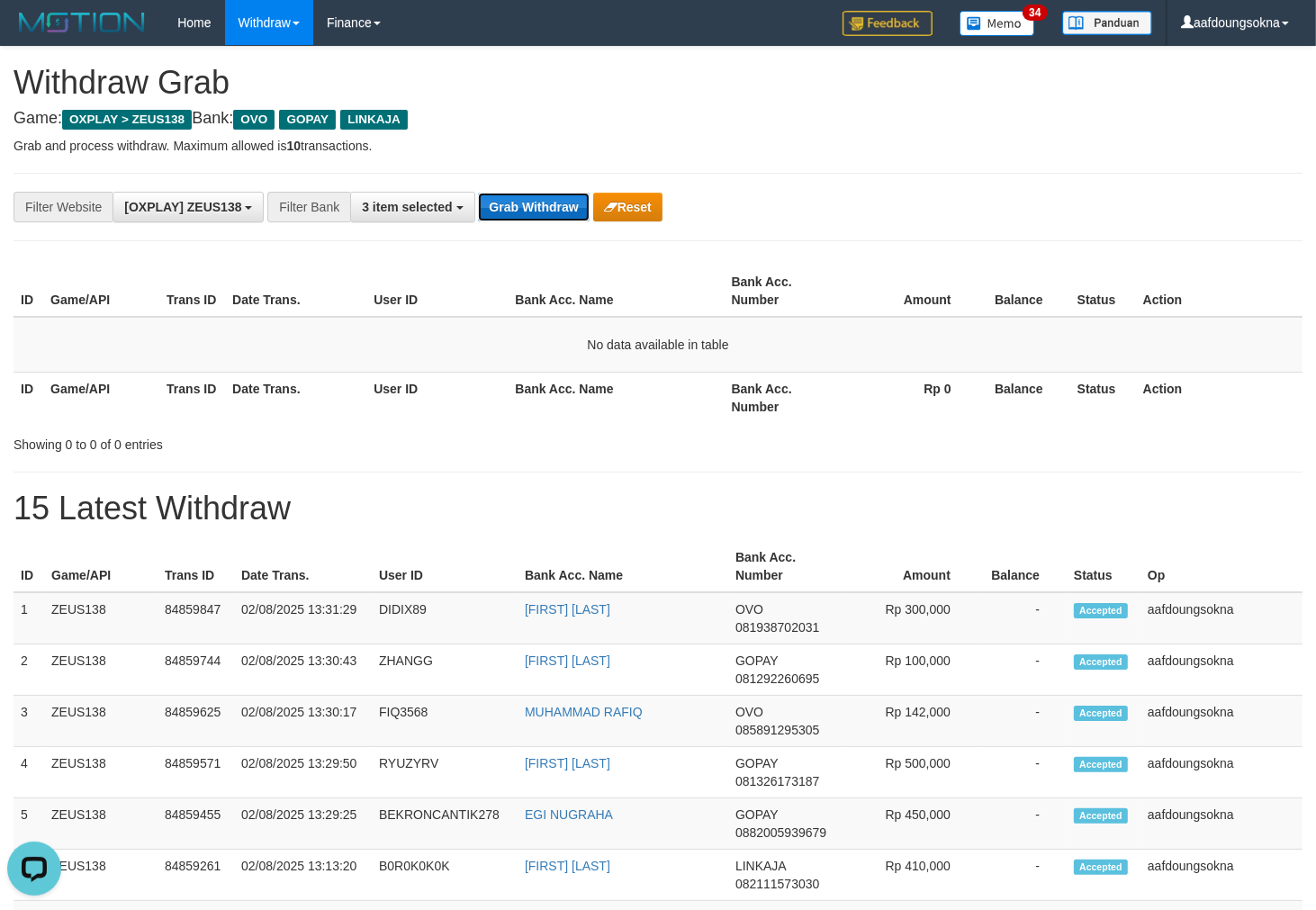 click on "Grab Withdraw" at bounding box center (533, 207) 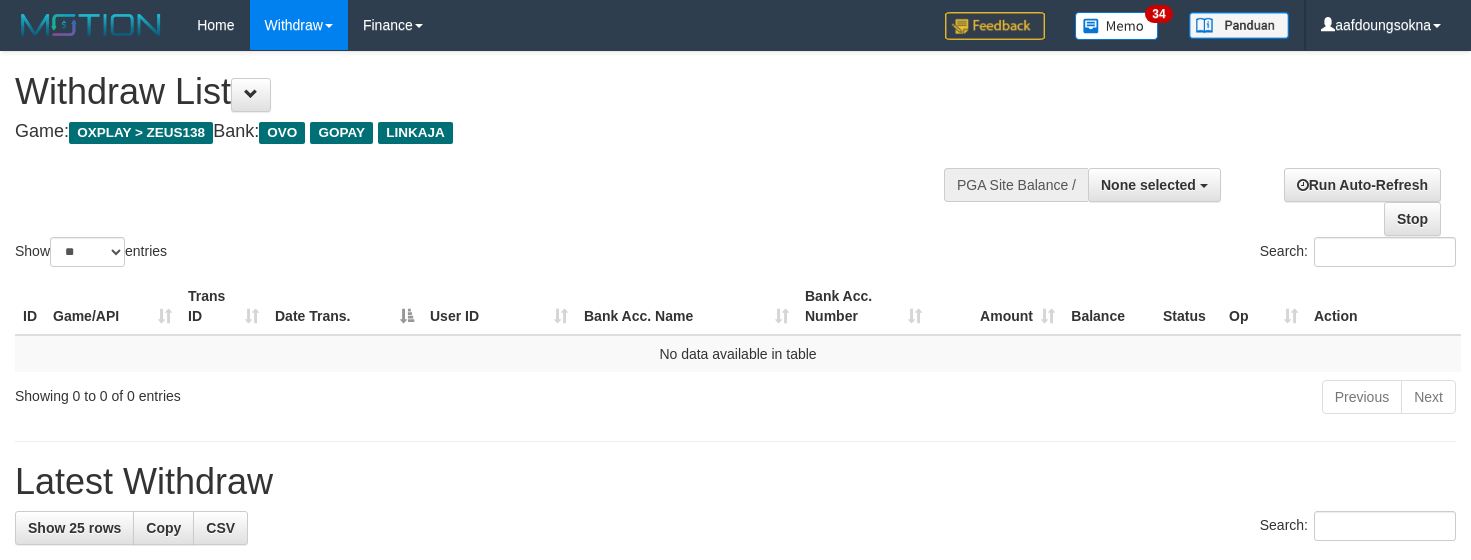 select 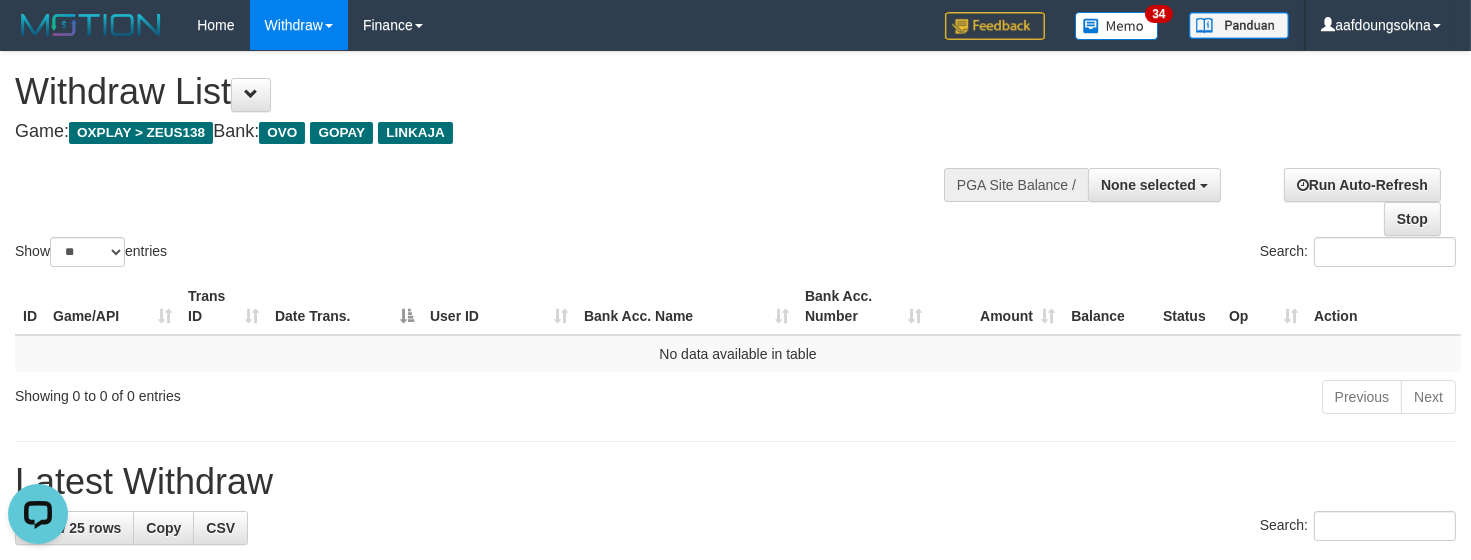 scroll, scrollTop: 0, scrollLeft: 0, axis: both 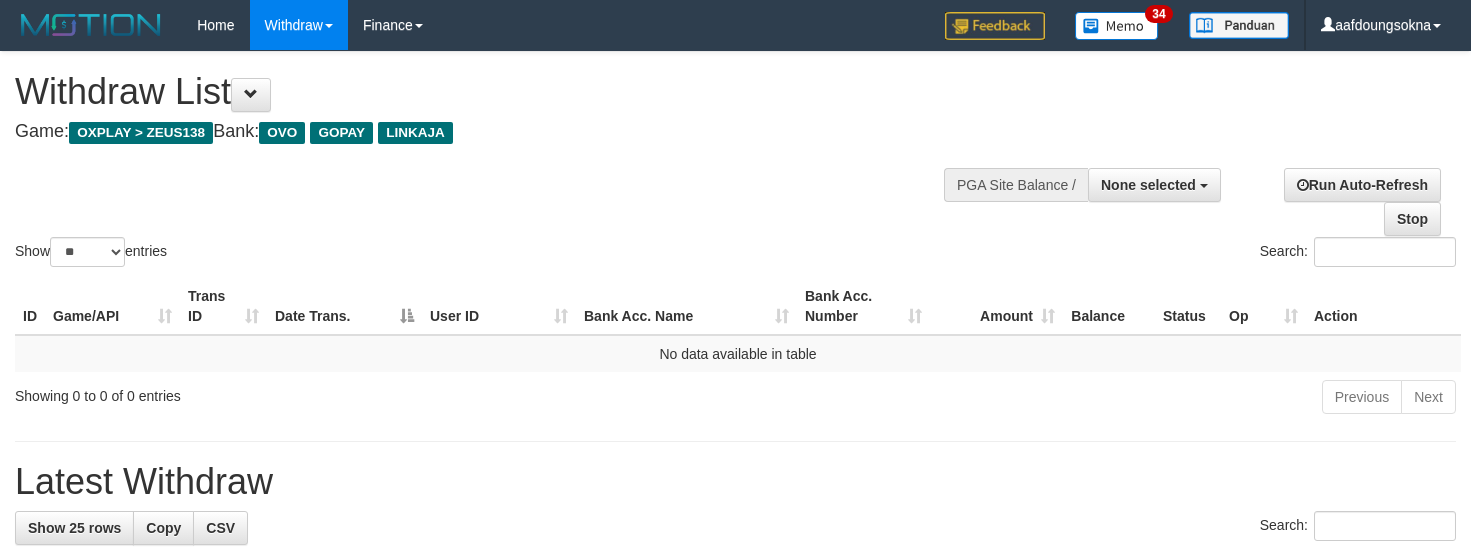 select 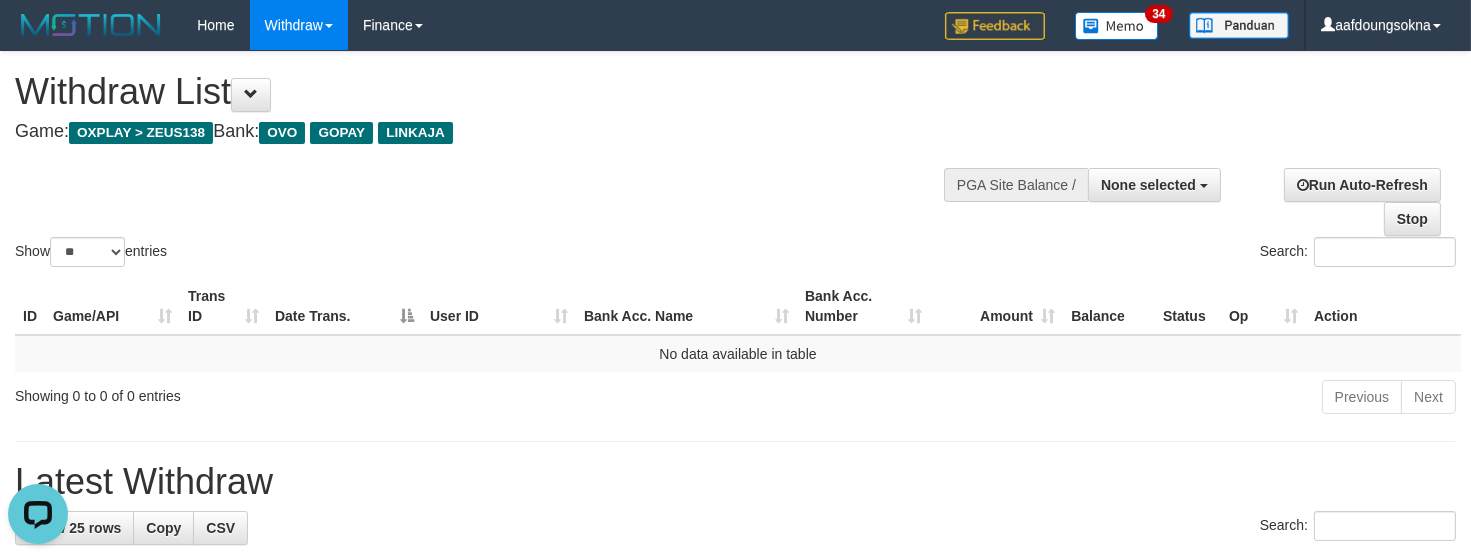 scroll, scrollTop: 0, scrollLeft: 0, axis: both 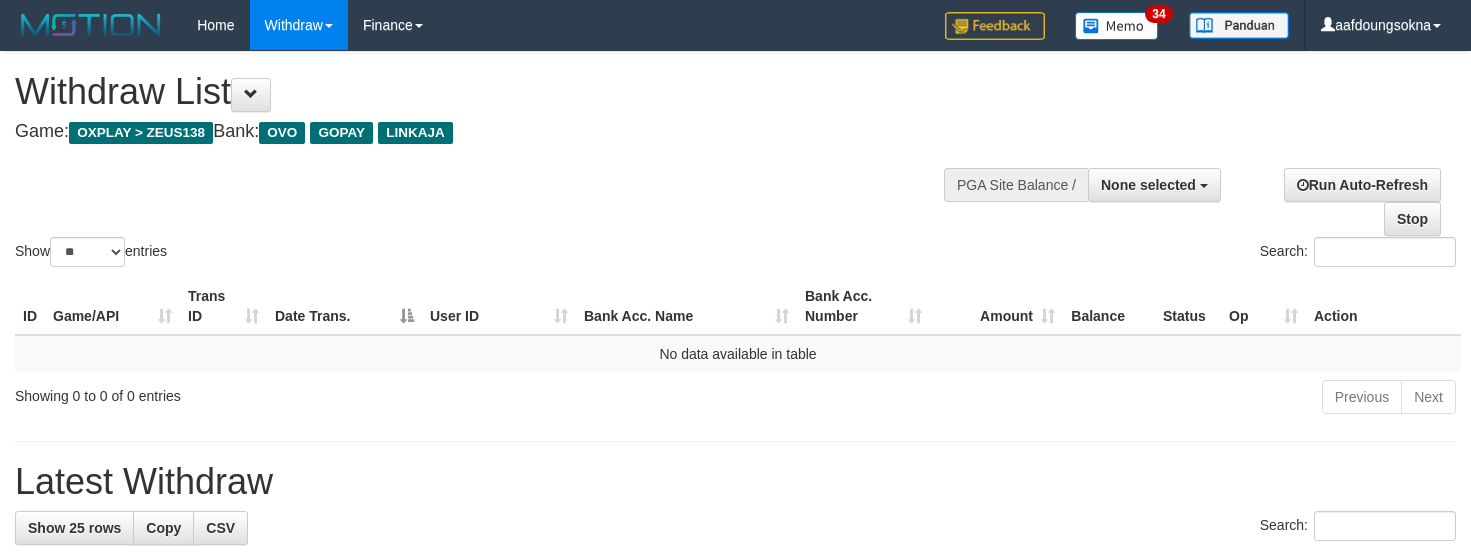 select 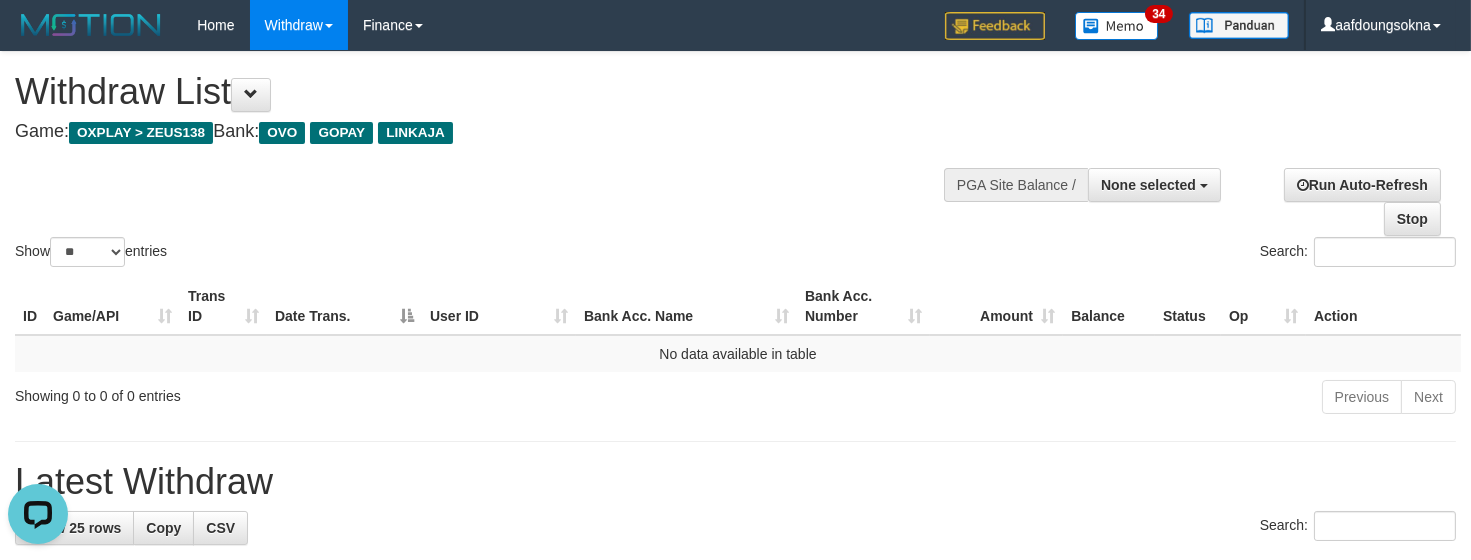 scroll, scrollTop: 0, scrollLeft: 0, axis: both 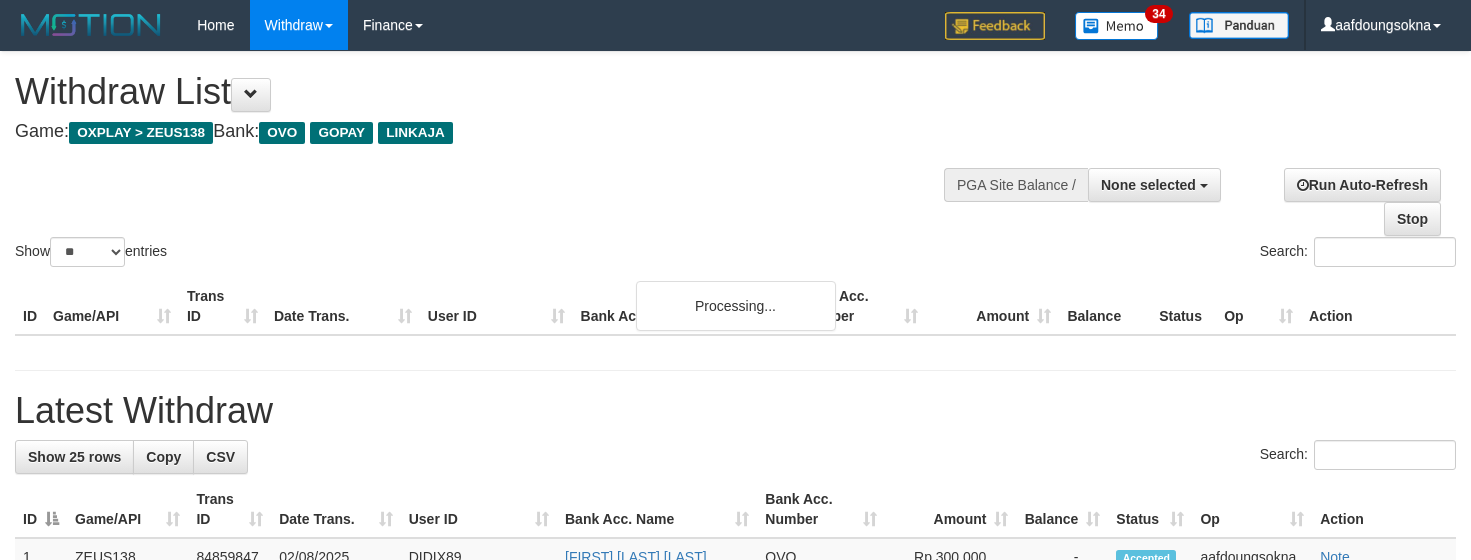select 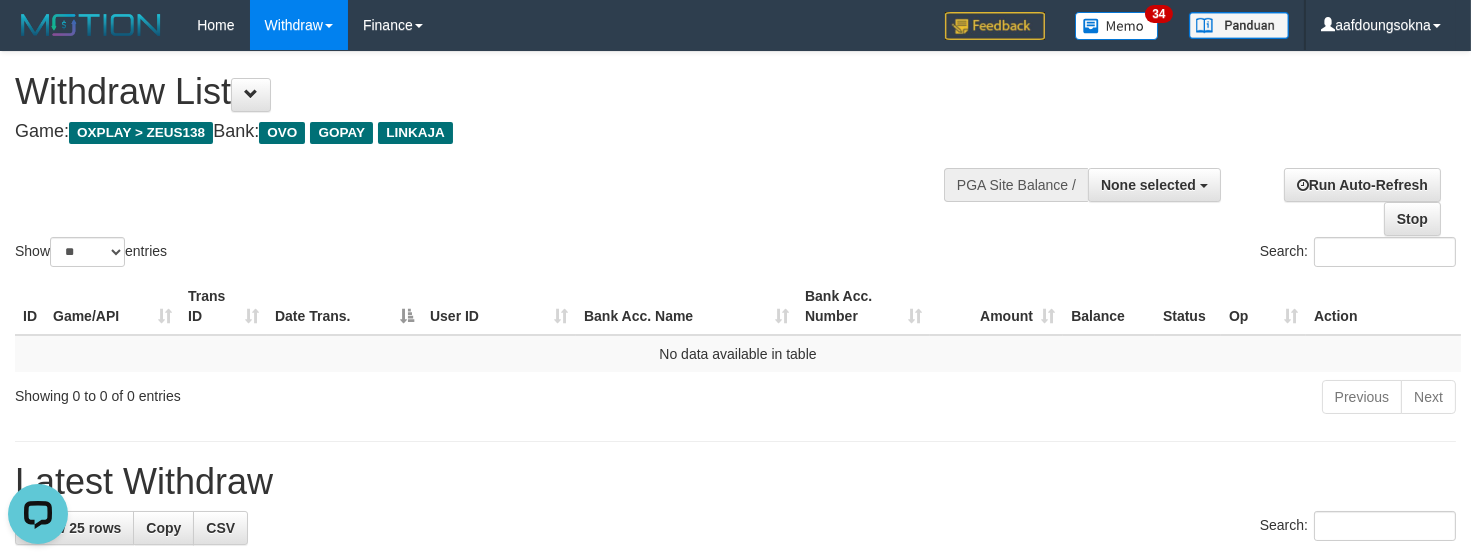 scroll, scrollTop: 0, scrollLeft: 0, axis: both 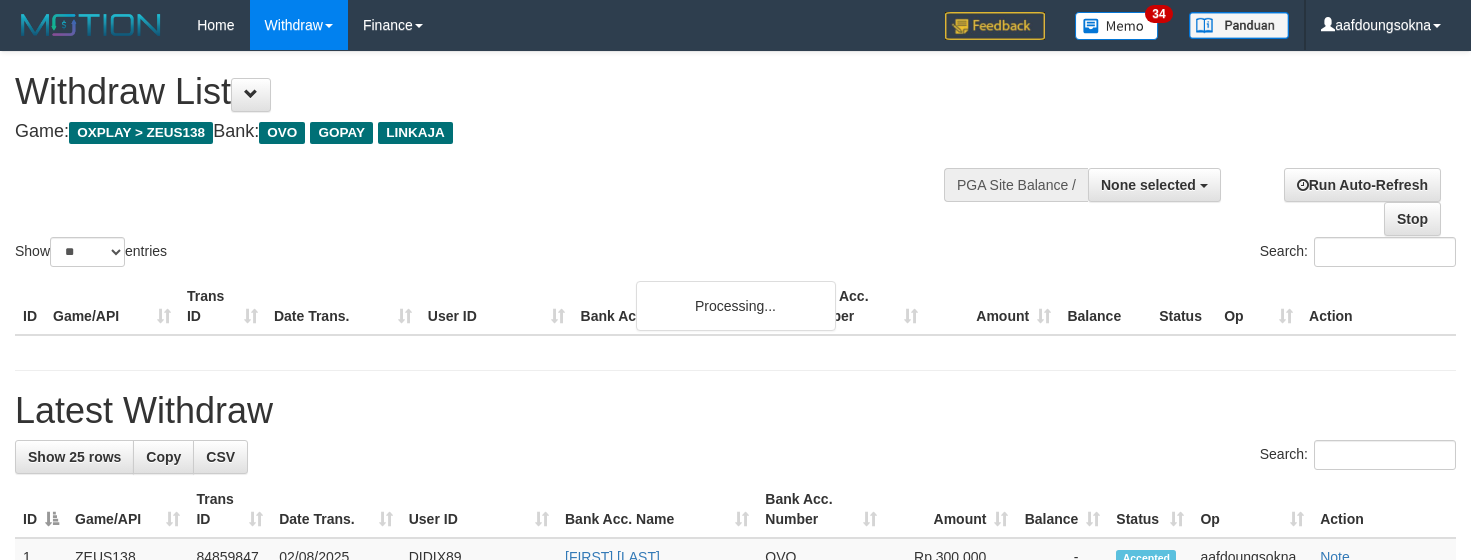 select 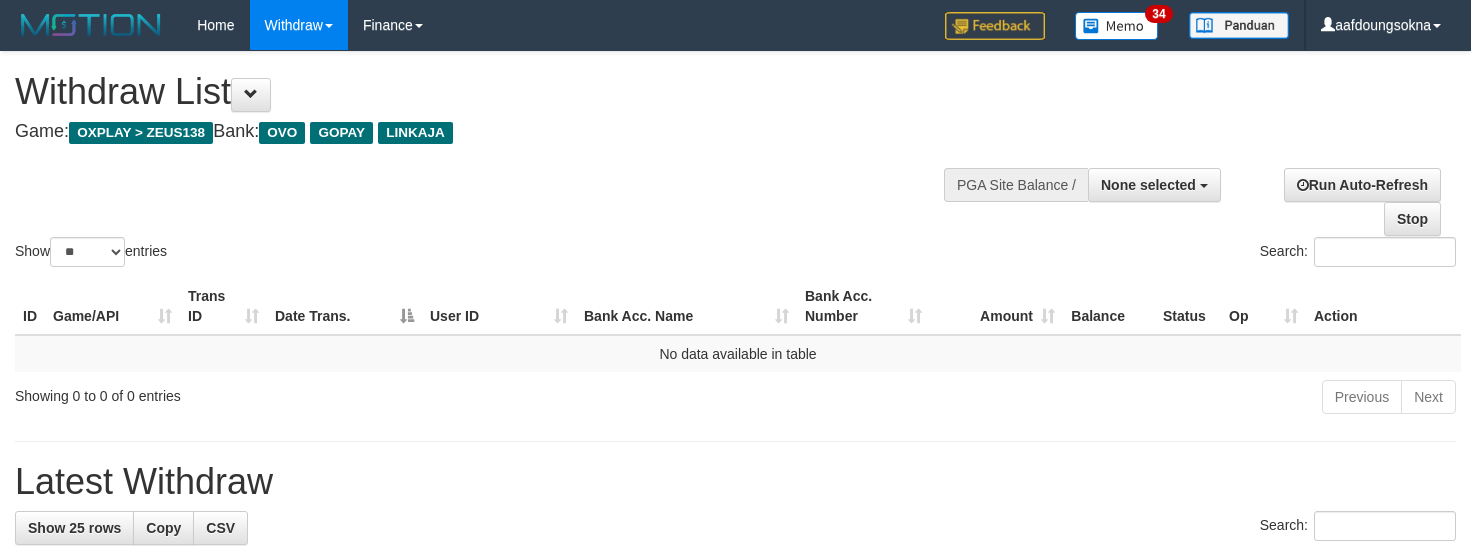select 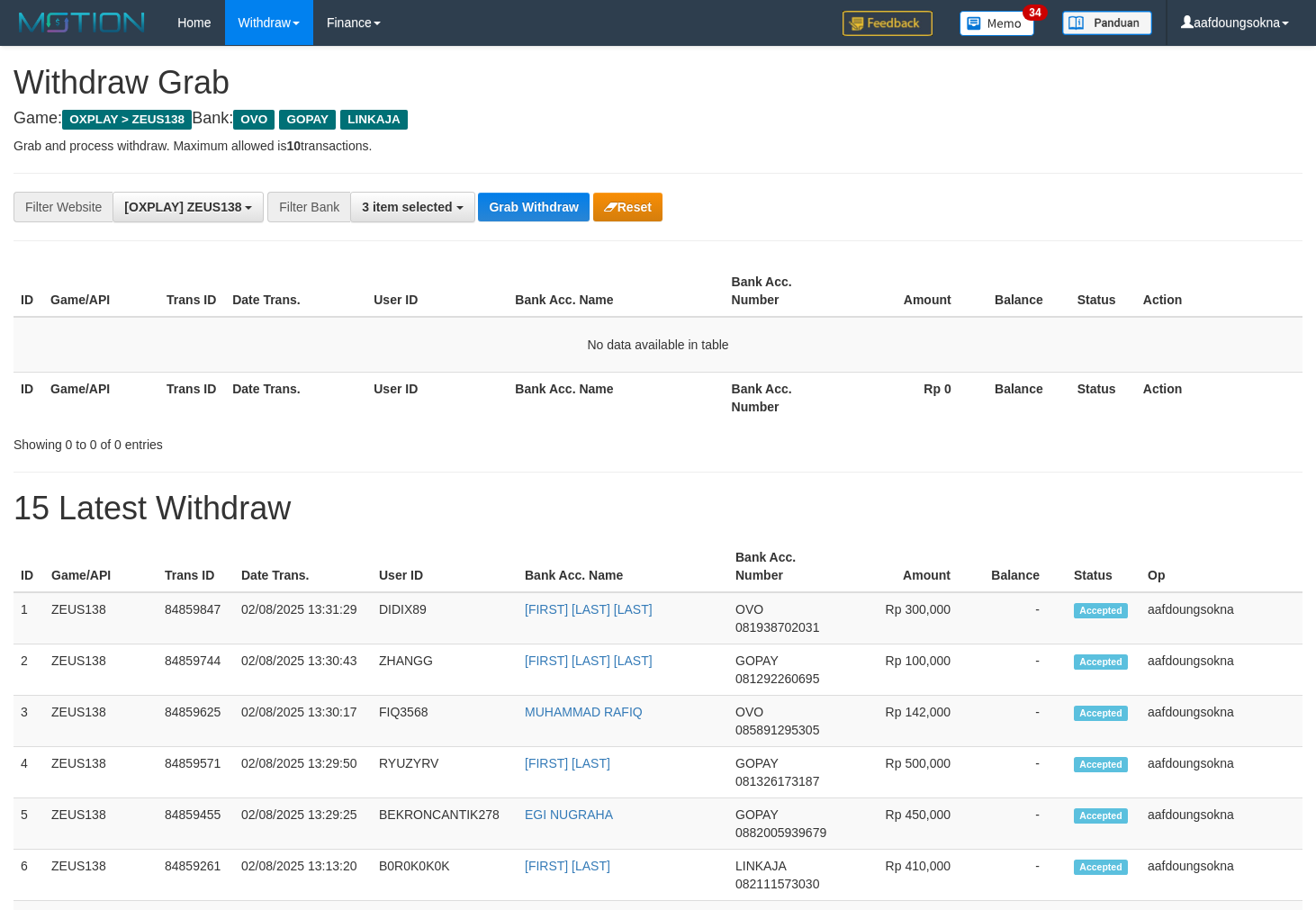 scroll, scrollTop: 0, scrollLeft: 0, axis: both 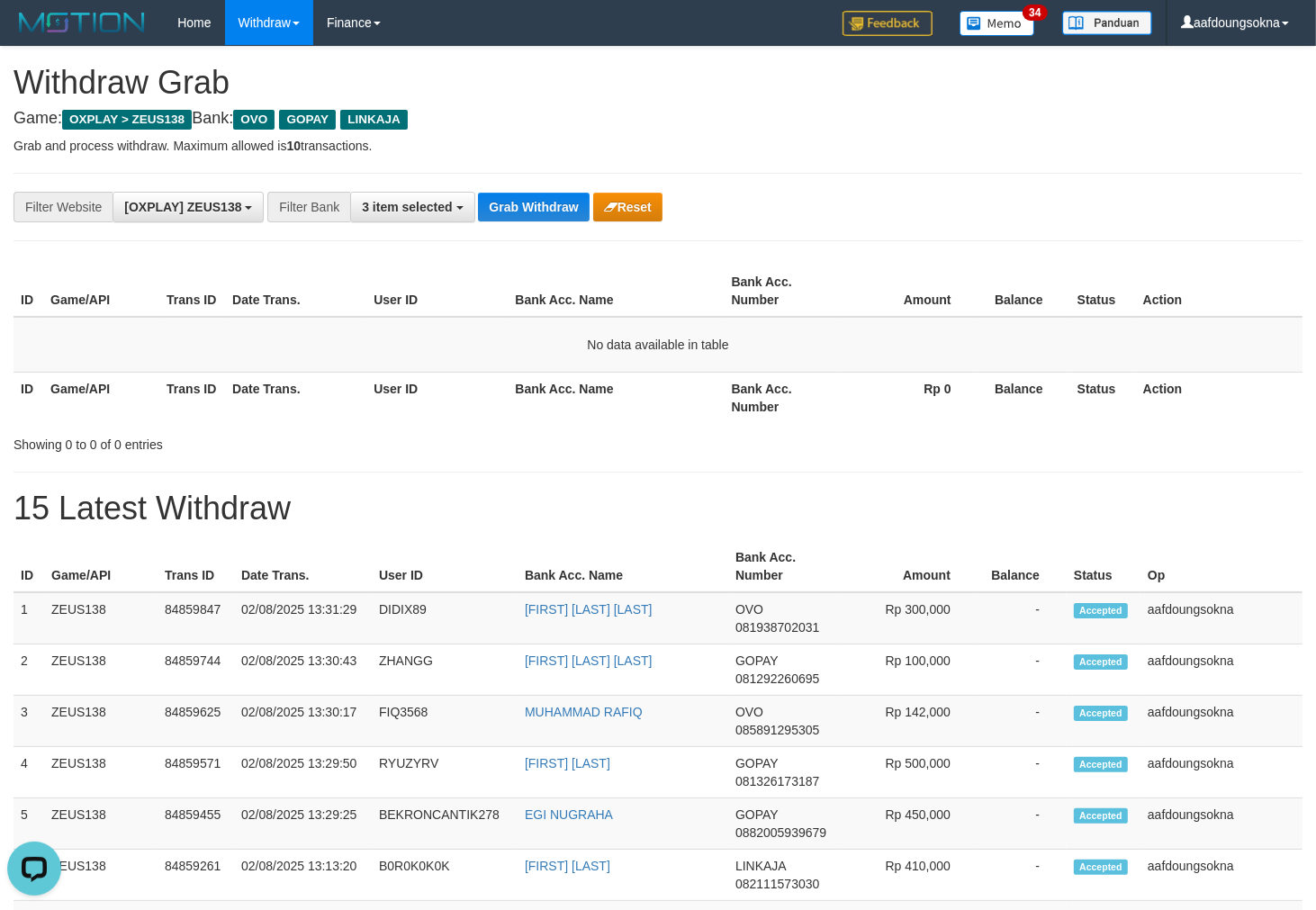 click on "**********" at bounding box center [548, 207] 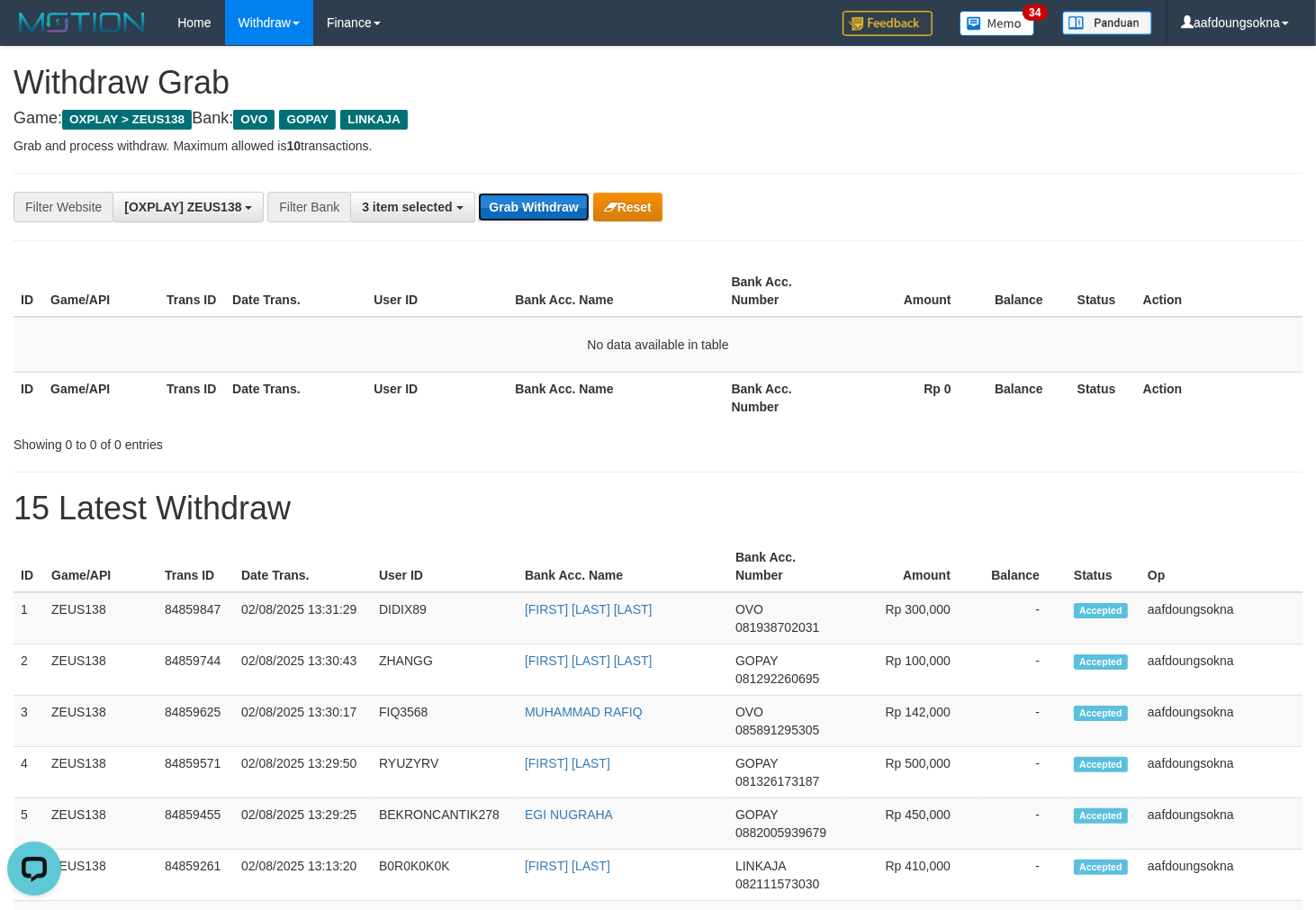 click on "Grab Withdraw" at bounding box center [533, 207] 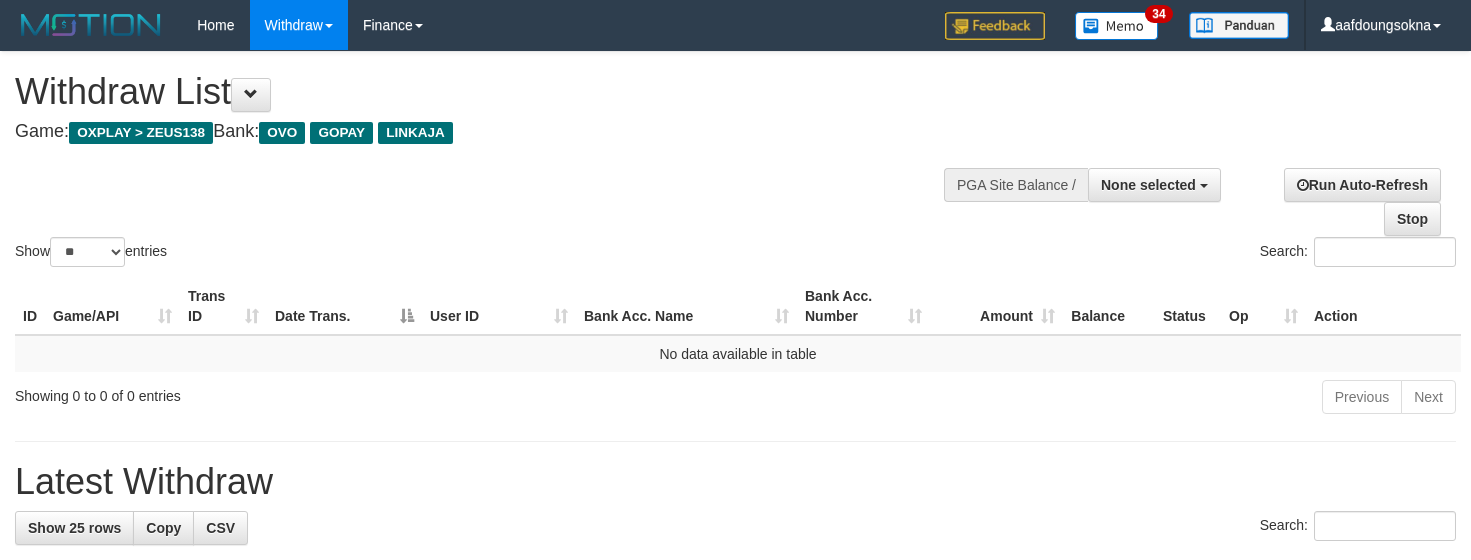 select 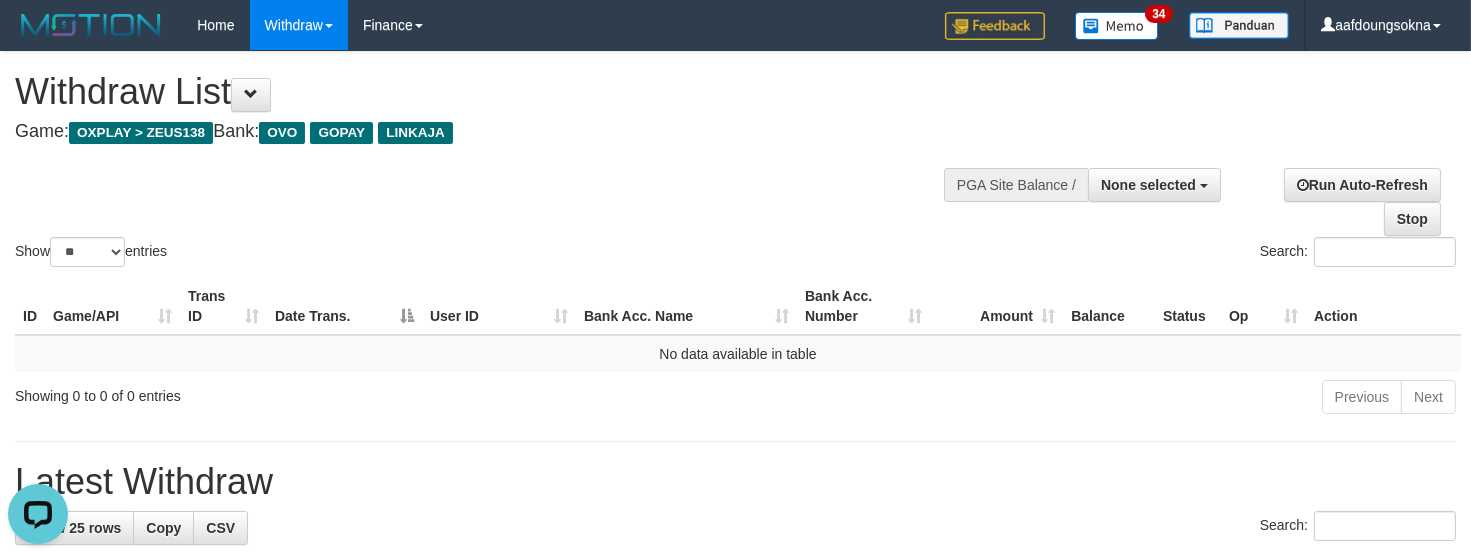 scroll, scrollTop: 0, scrollLeft: 0, axis: both 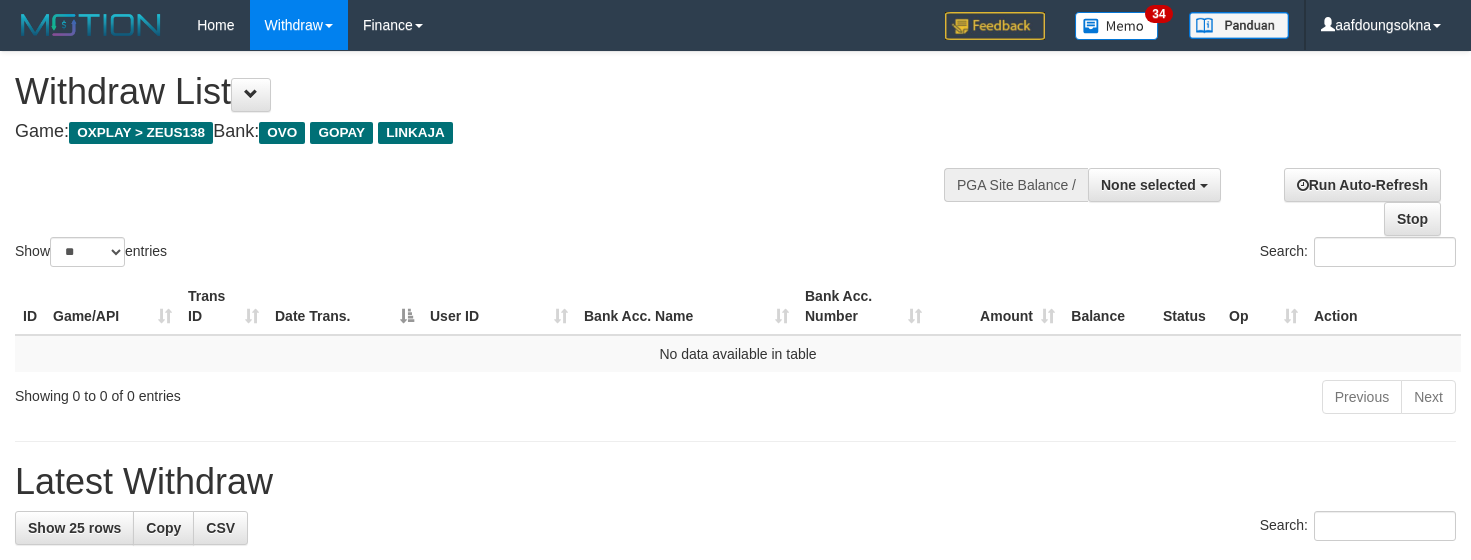 select 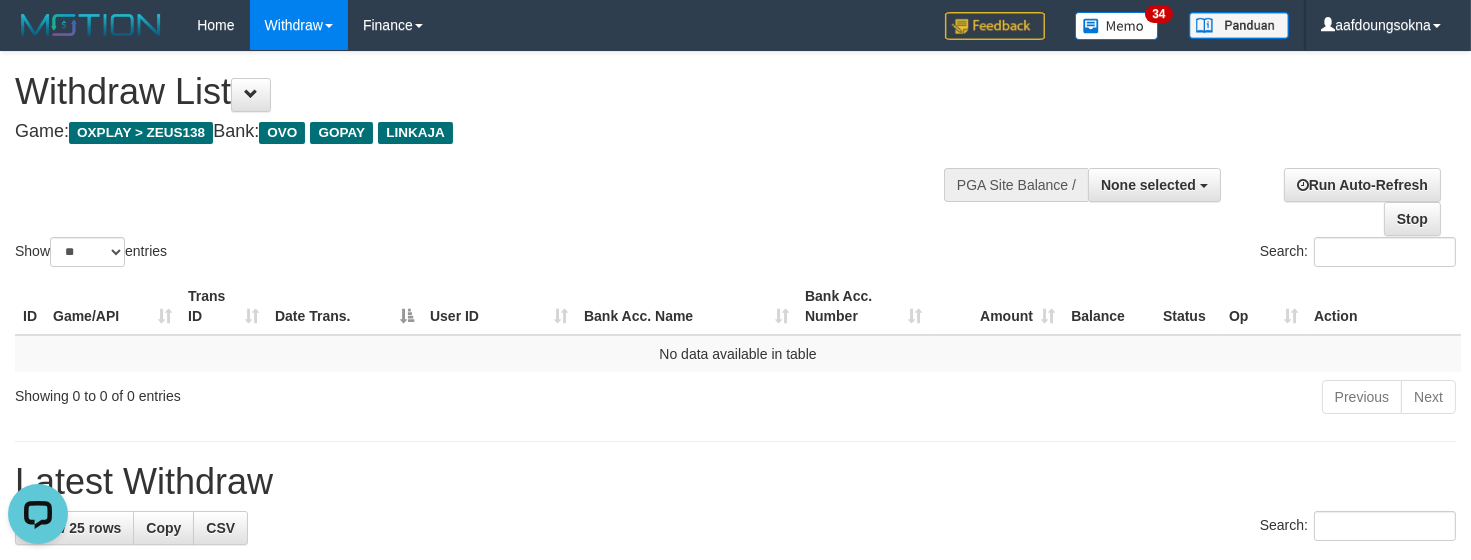 scroll, scrollTop: 0, scrollLeft: 0, axis: both 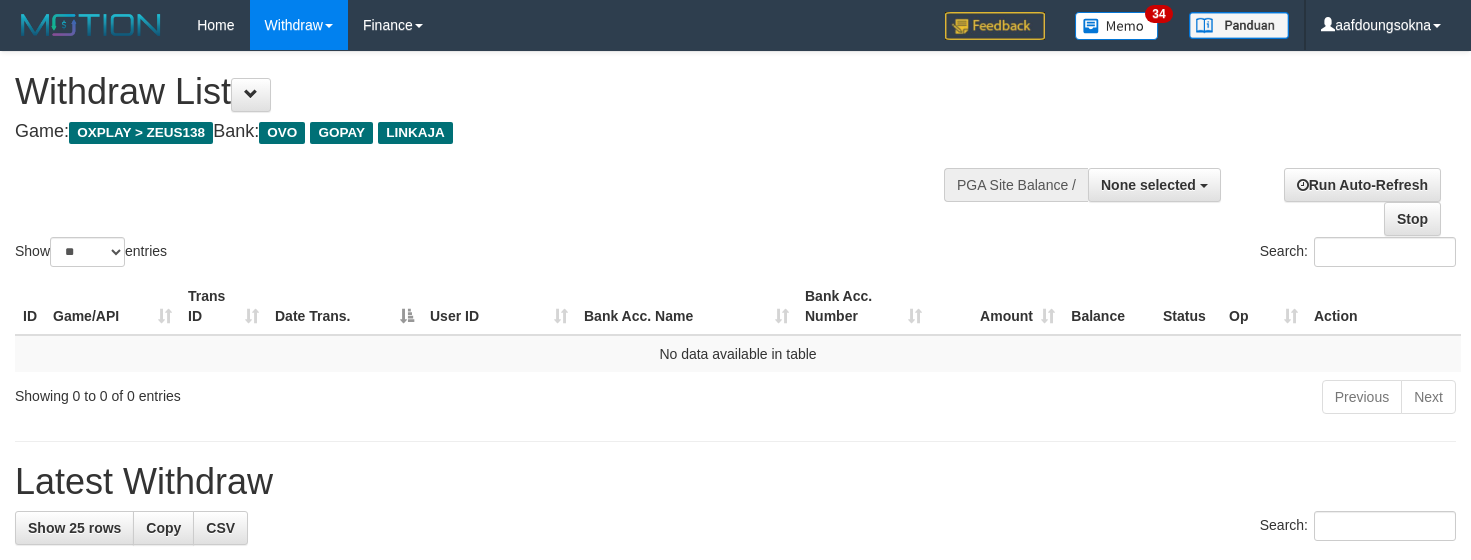 select 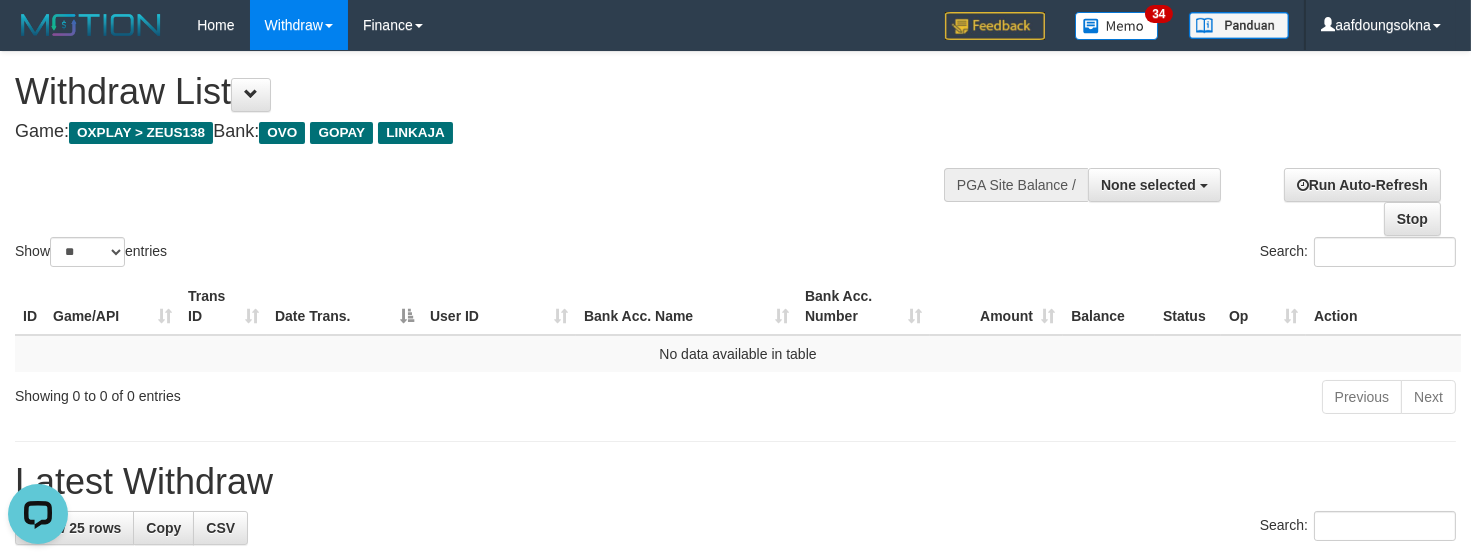 scroll, scrollTop: 0, scrollLeft: 0, axis: both 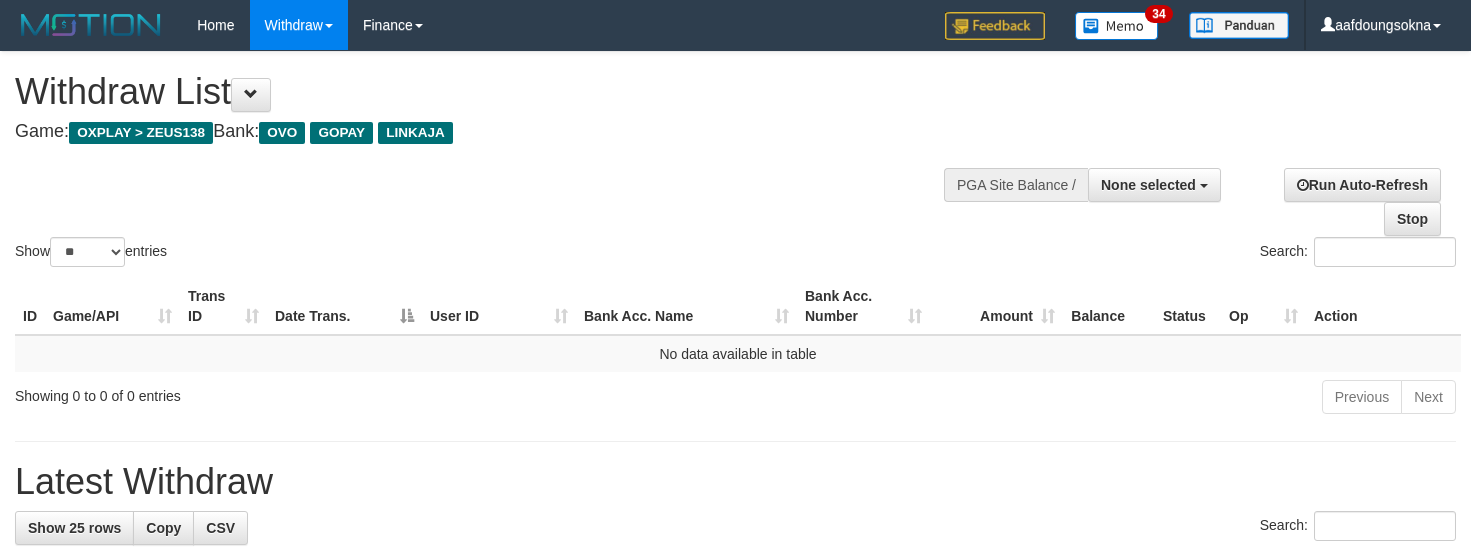 select 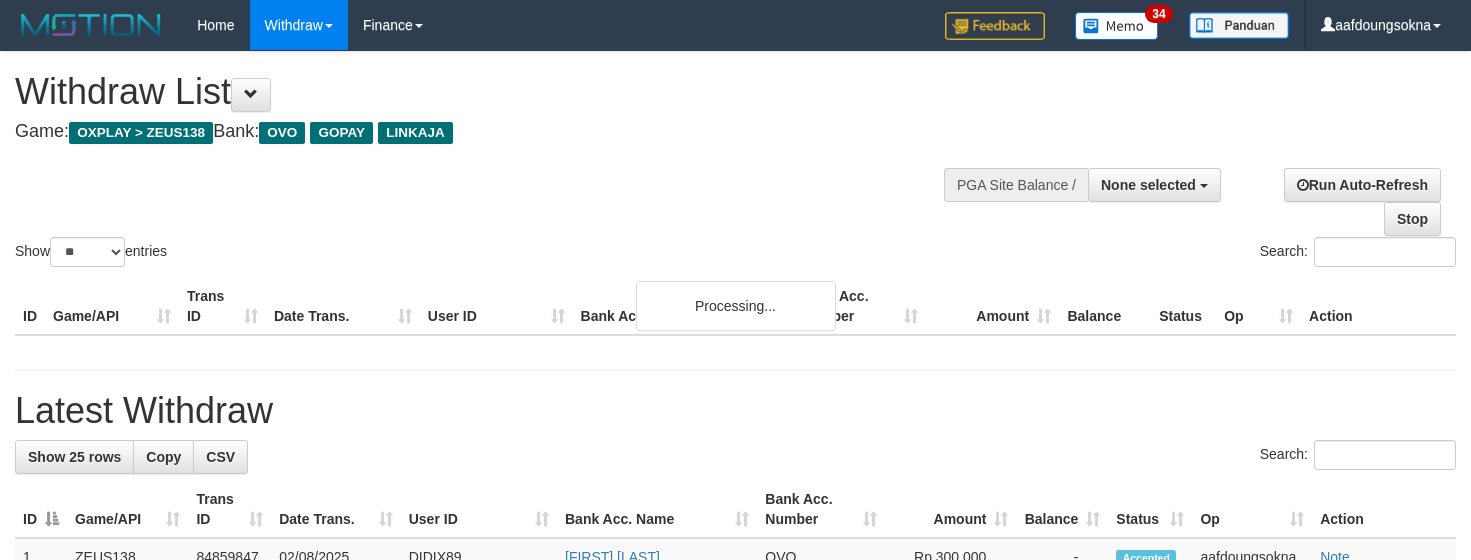 select 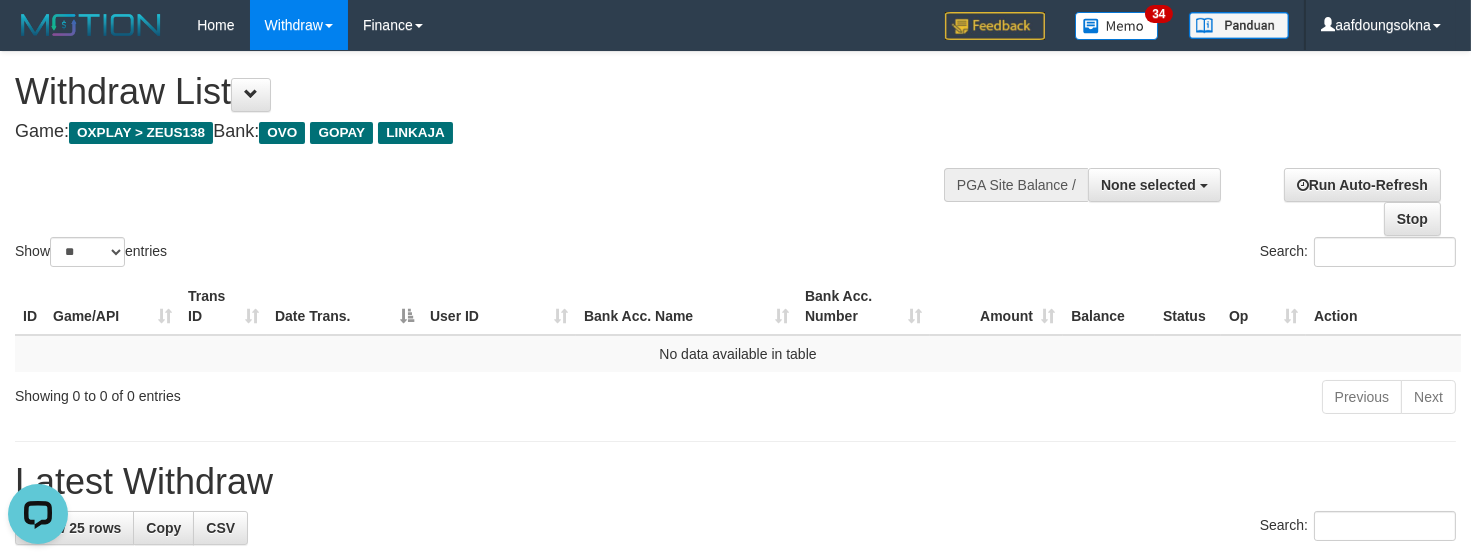 scroll, scrollTop: 0, scrollLeft: 0, axis: both 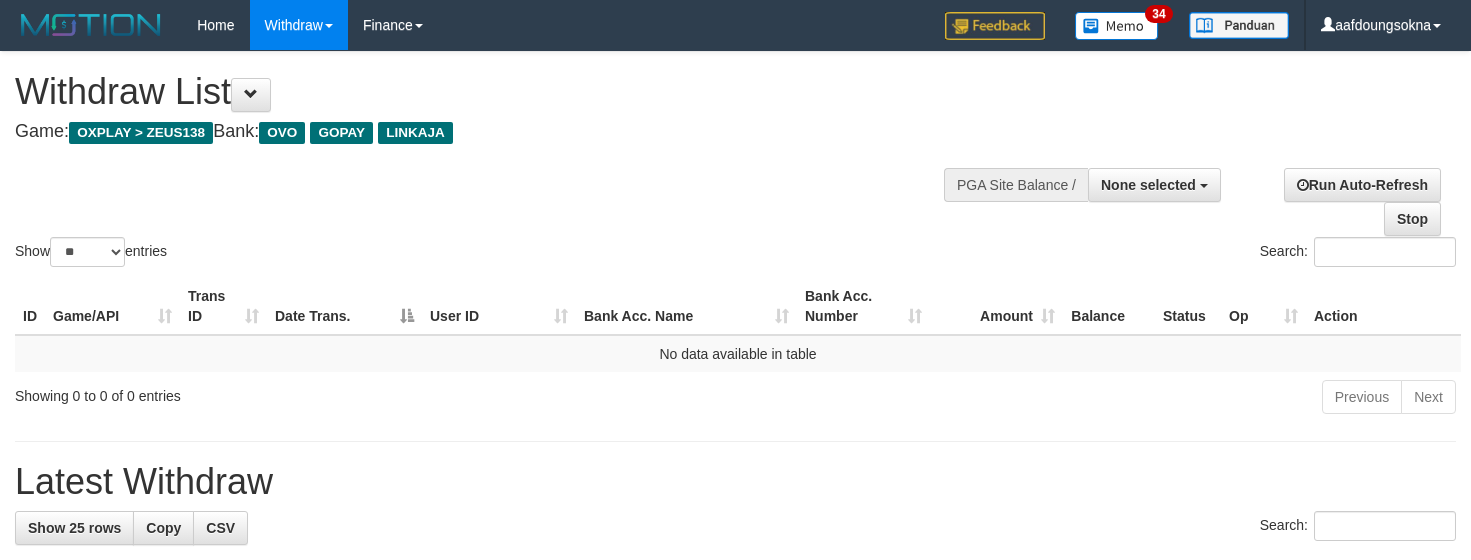 select 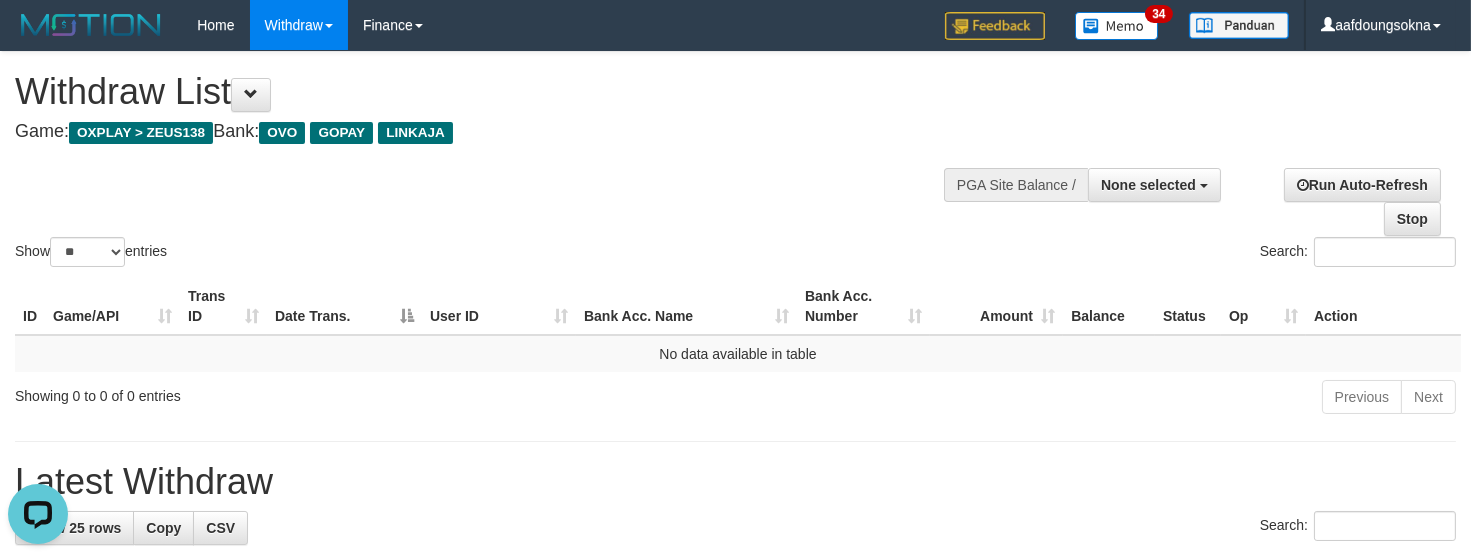scroll, scrollTop: 0, scrollLeft: 0, axis: both 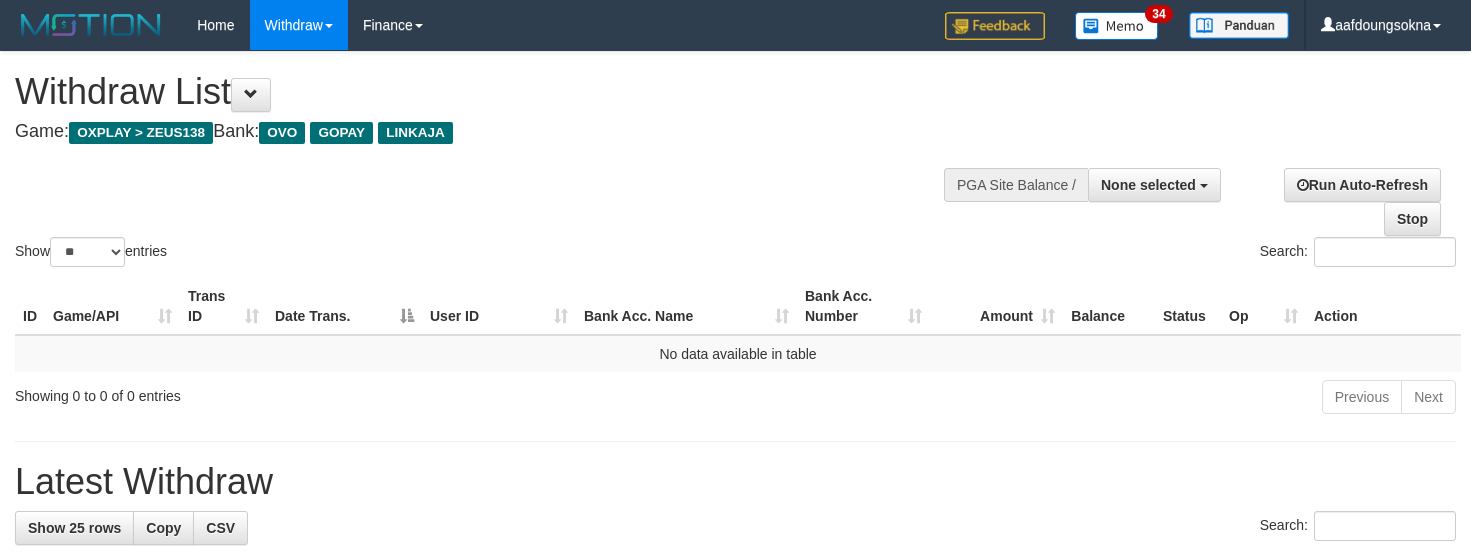 select 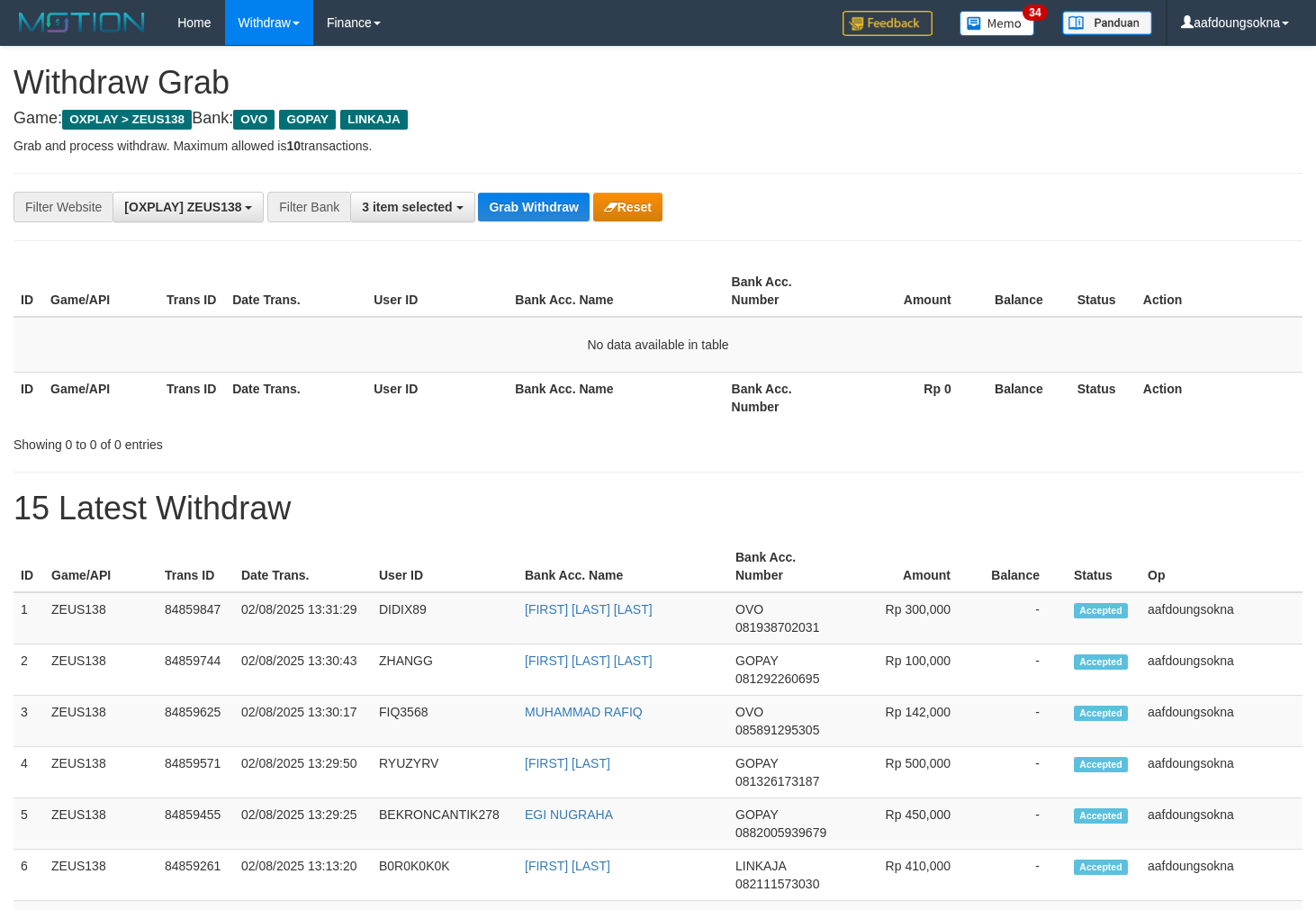 scroll, scrollTop: 0, scrollLeft: 0, axis: both 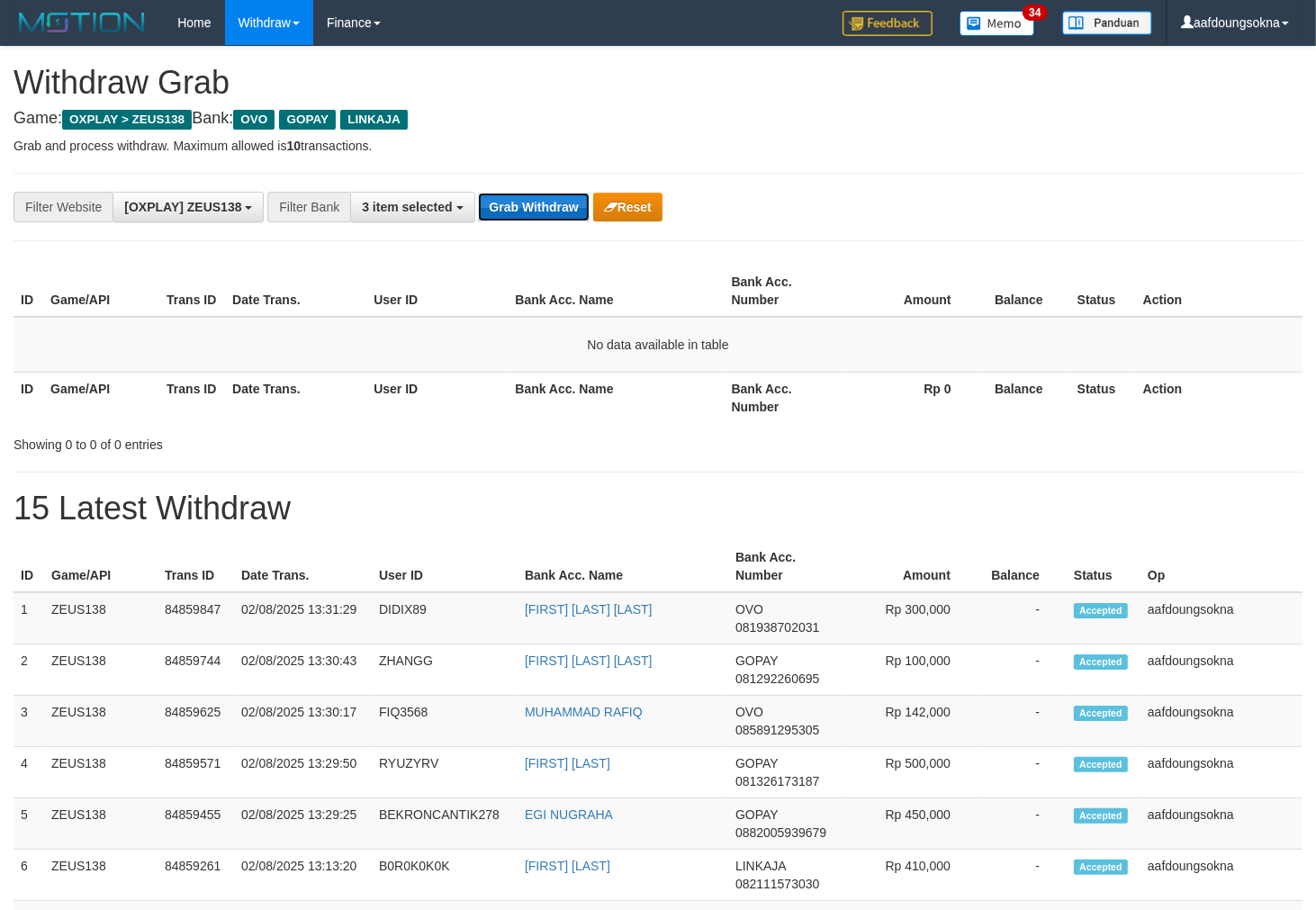 click on "Grab Withdraw" at bounding box center [533, 207] 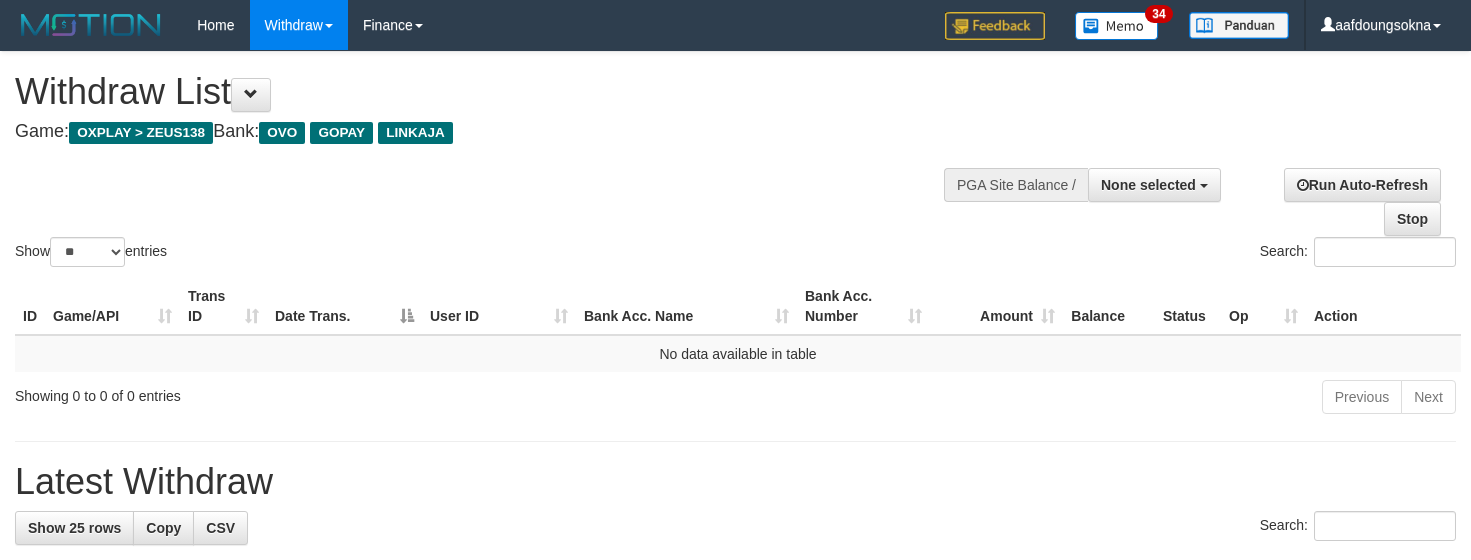 select 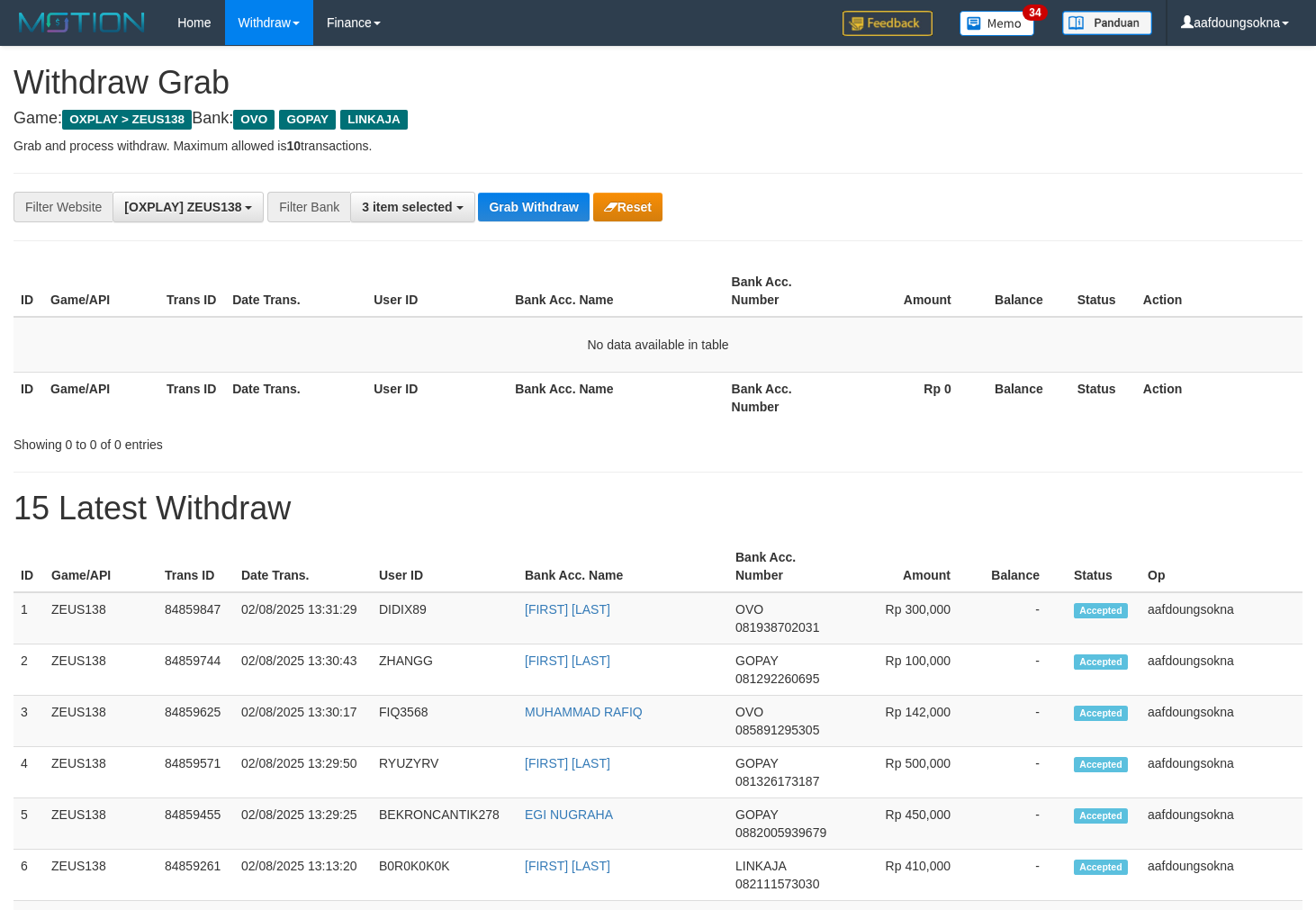 scroll, scrollTop: 0, scrollLeft: 0, axis: both 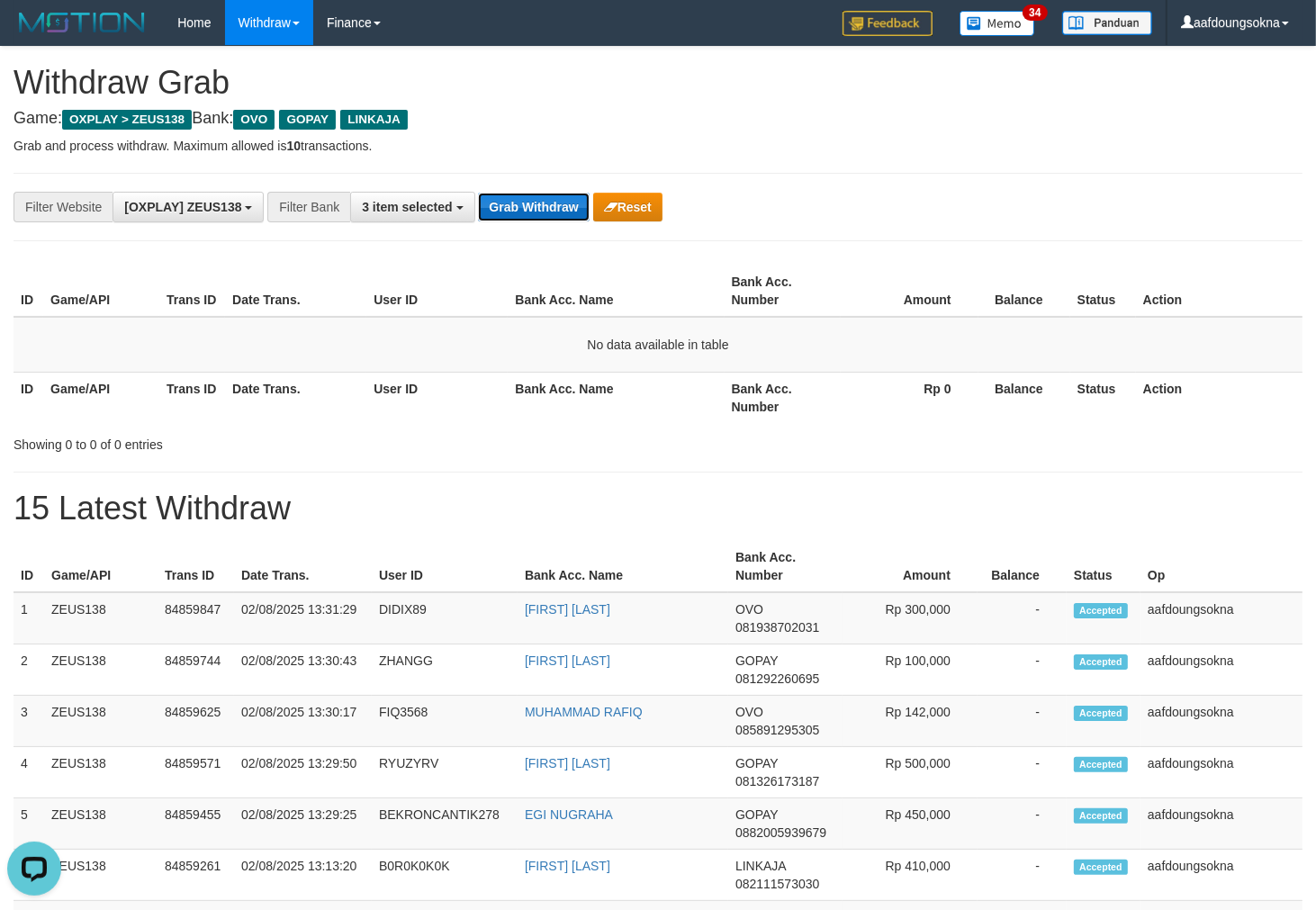click on "Grab Withdraw" at bounding box center [533, 207] 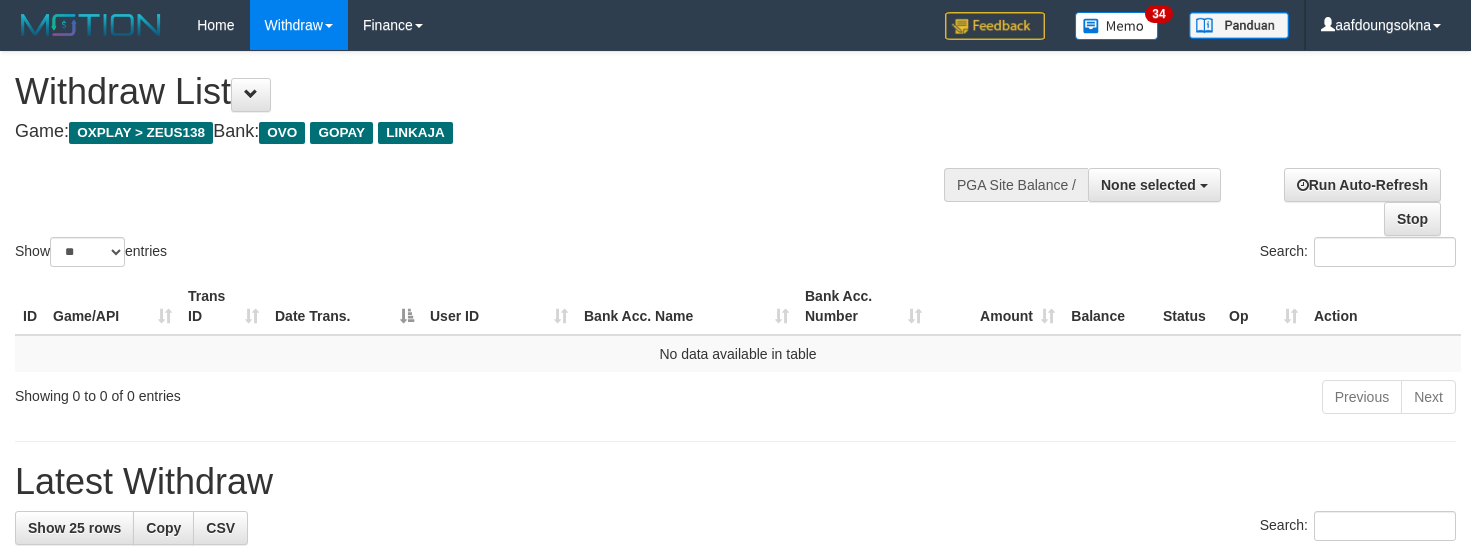select 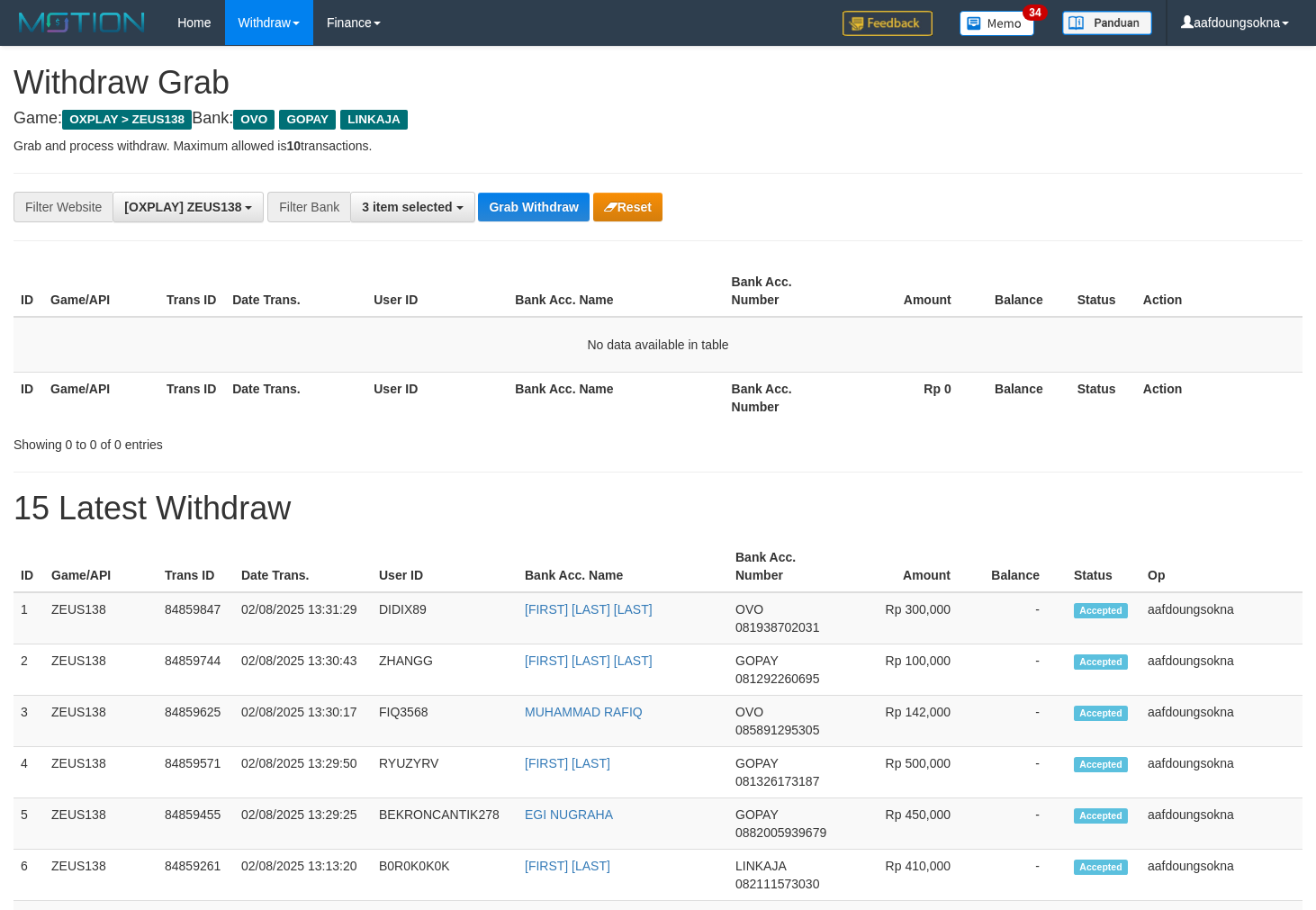 scroll, scrollTop: 0, scrollLeft: 0, axis: both 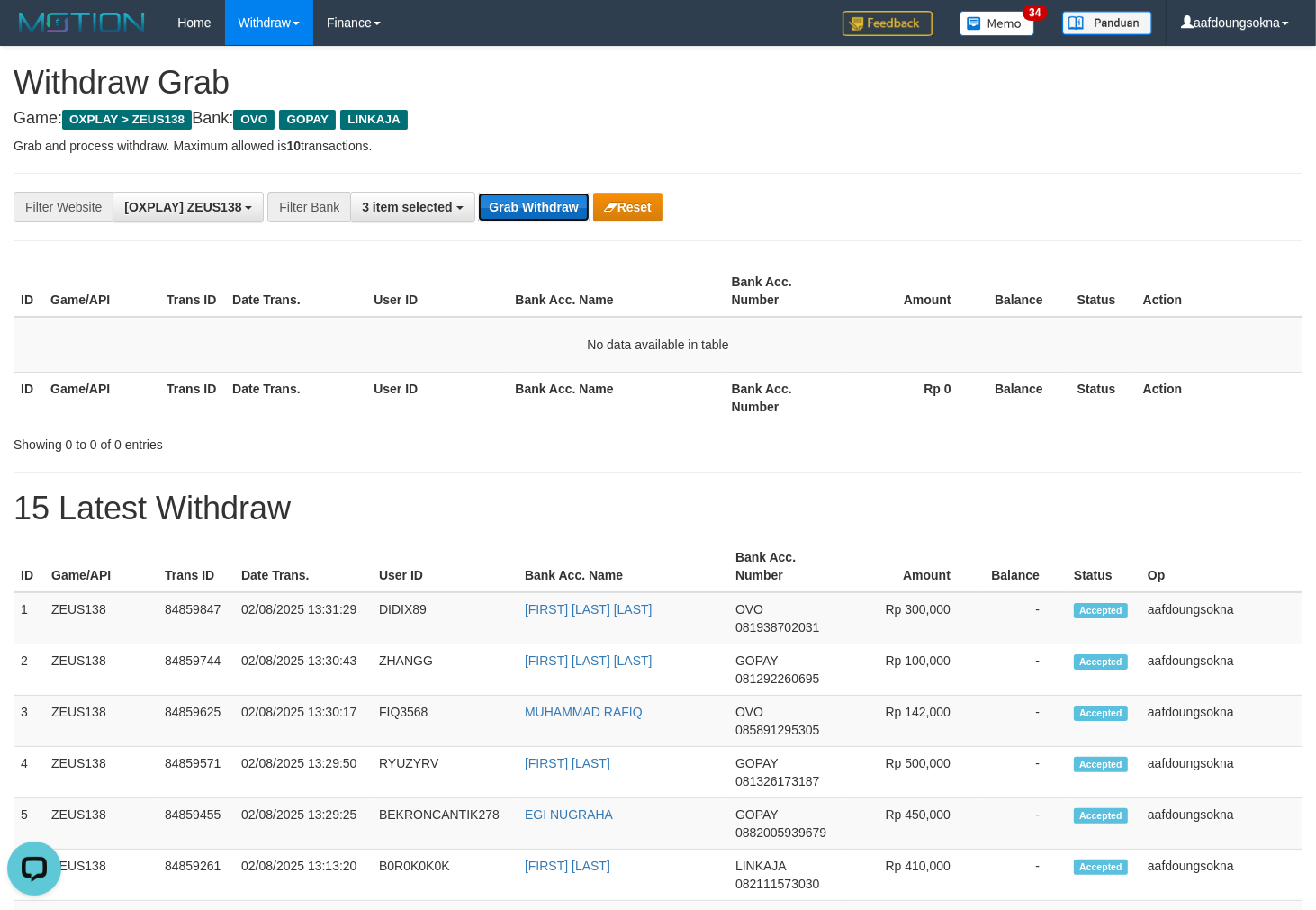 click on "Grab Withdraw" at bounding box center [533, 207] 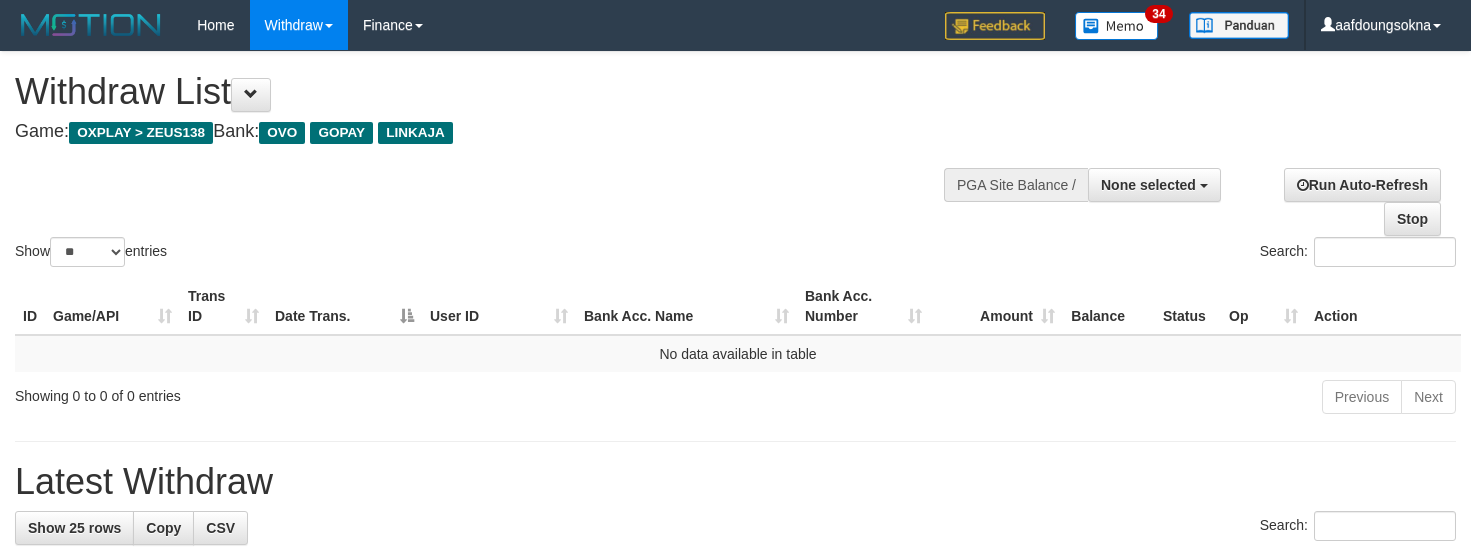 select 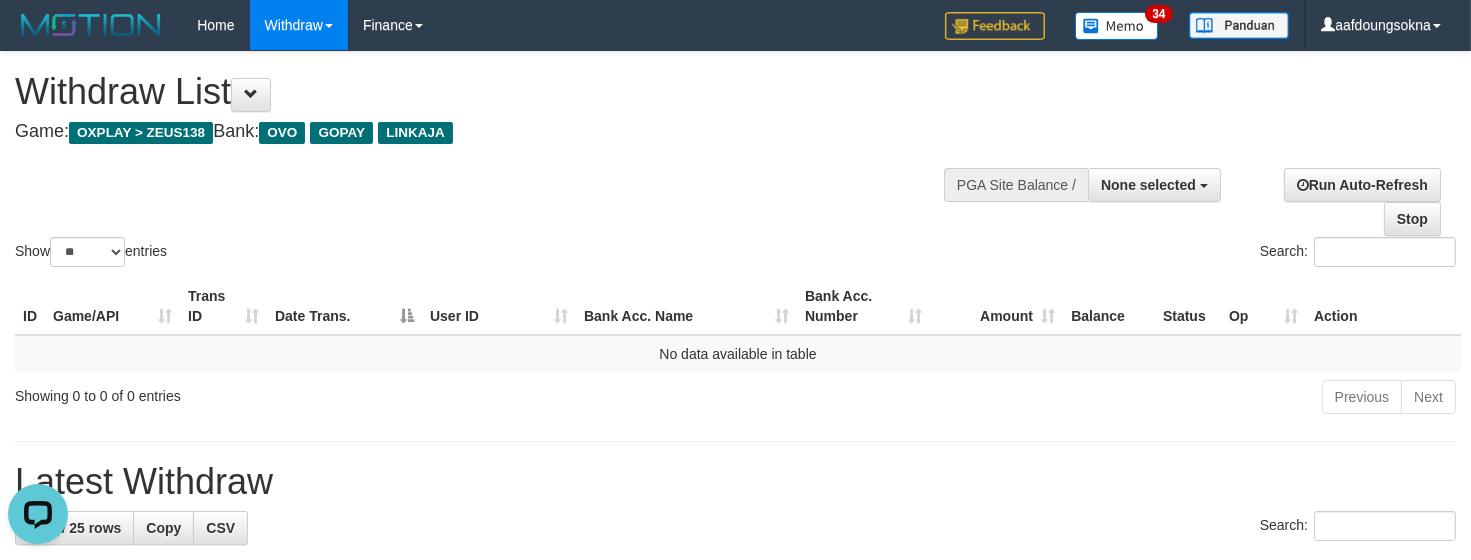scroll, scrollTop: 0, scrollLeft: 0, axis: both 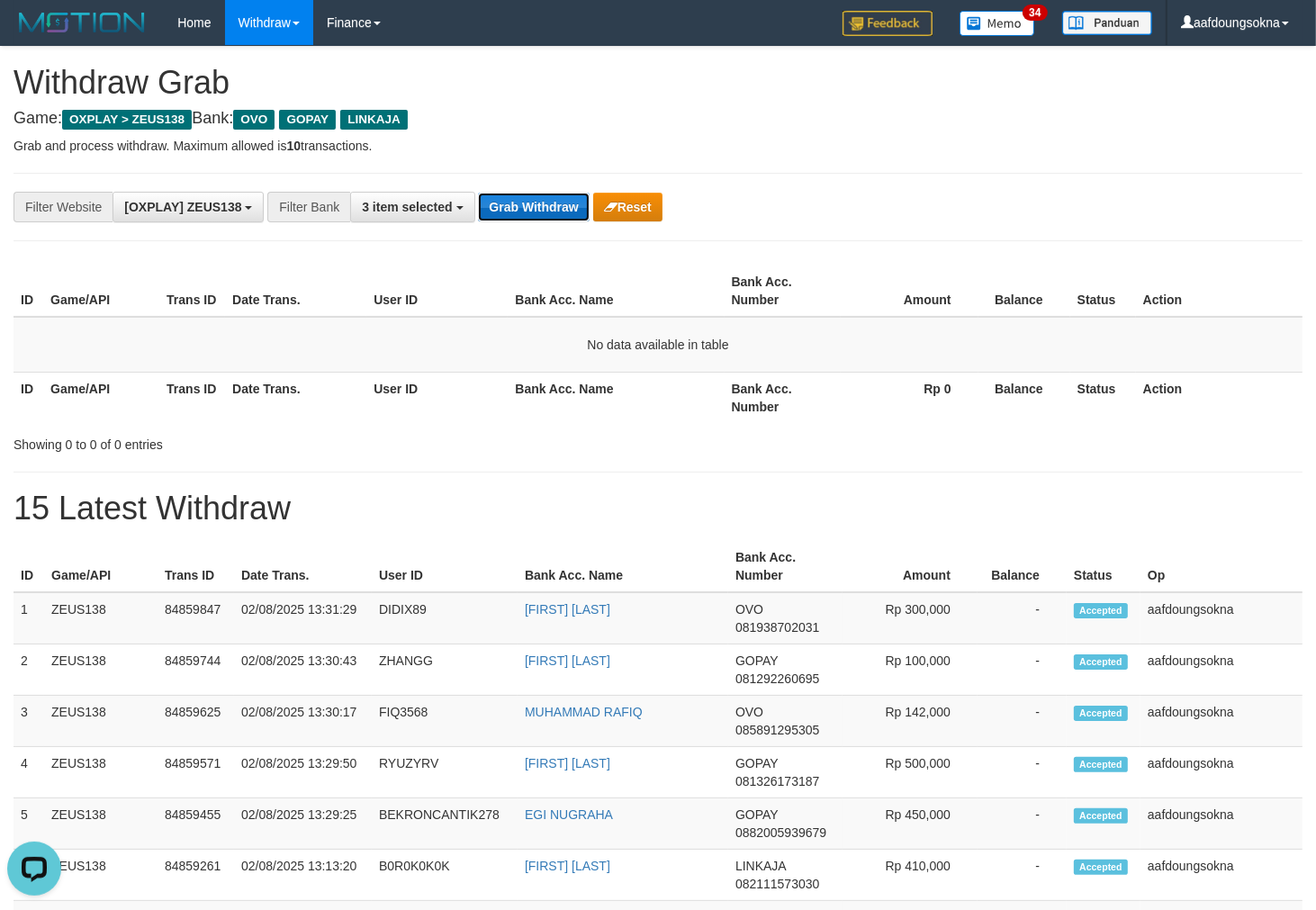 click on "Grab Withdraw" at bounding box center [533, 207] 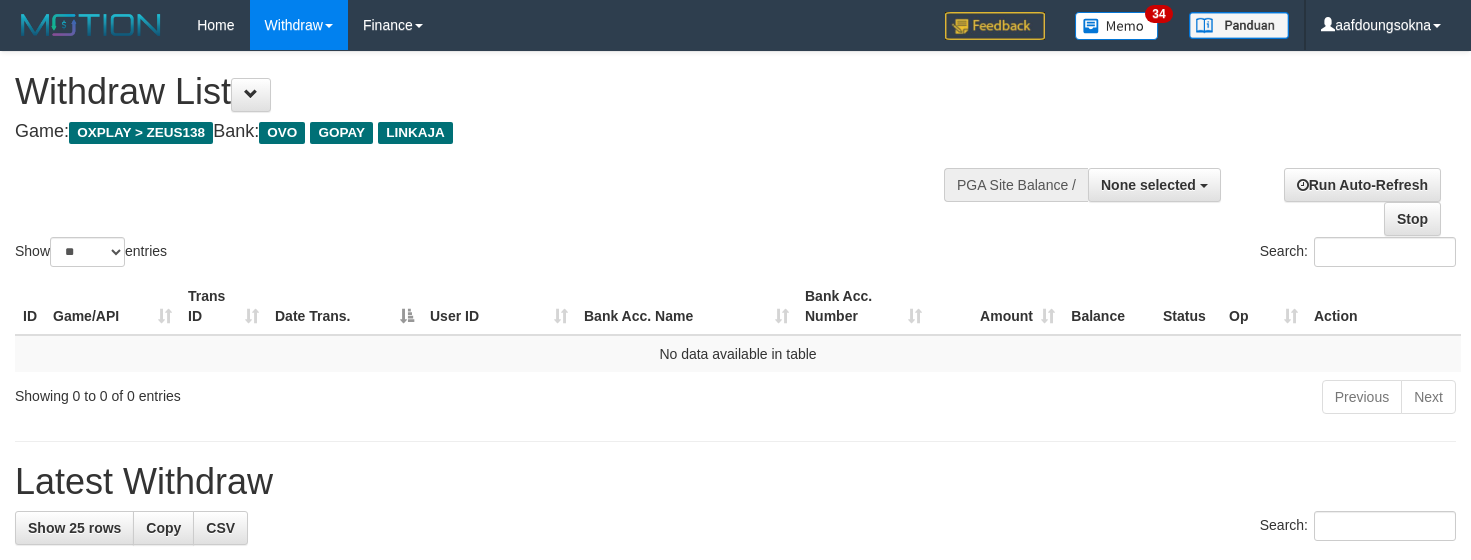 select 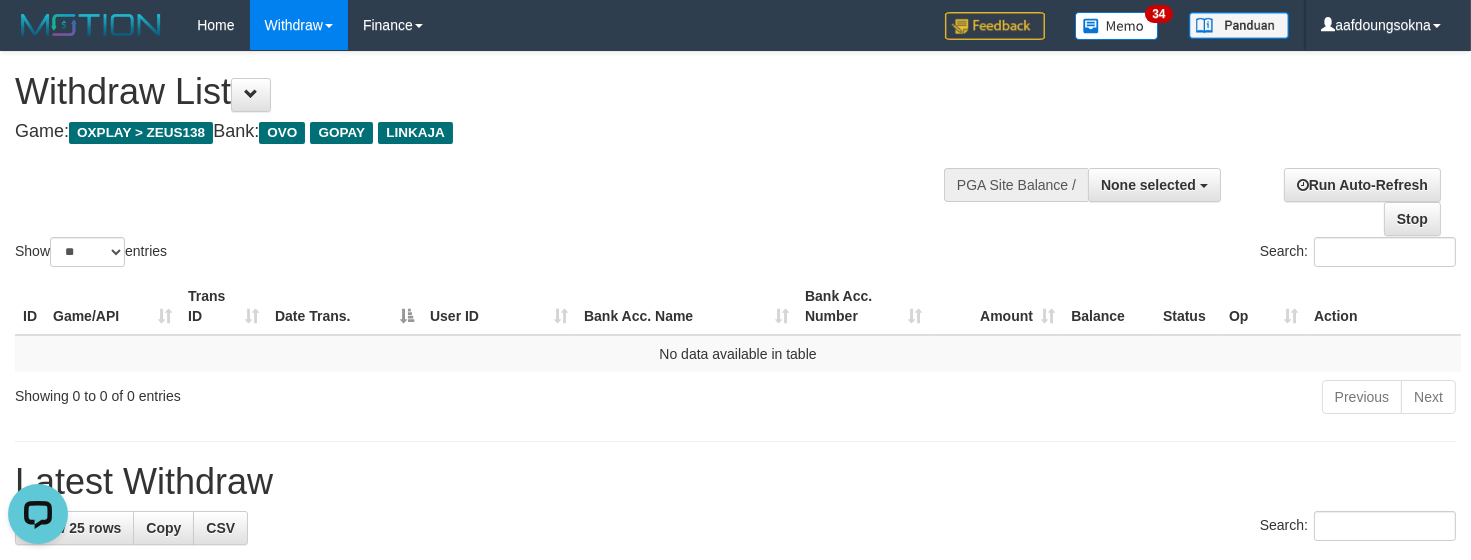 scroll, scrollTop: 0, scrollLeft: 0, axis: both 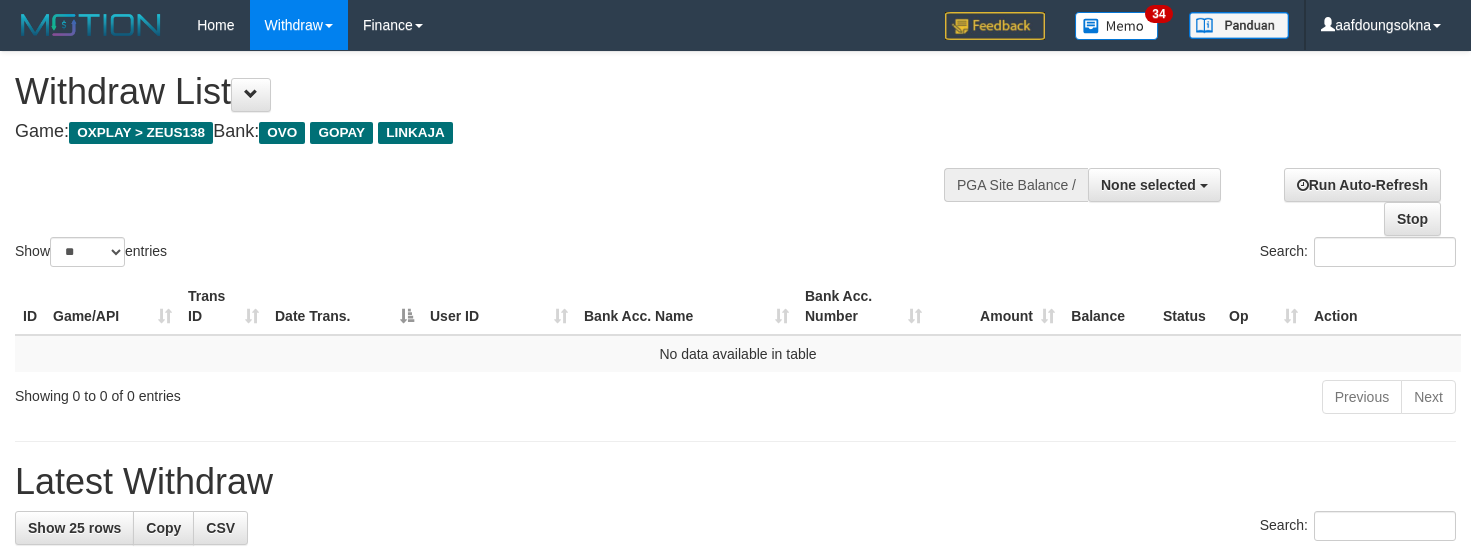 select 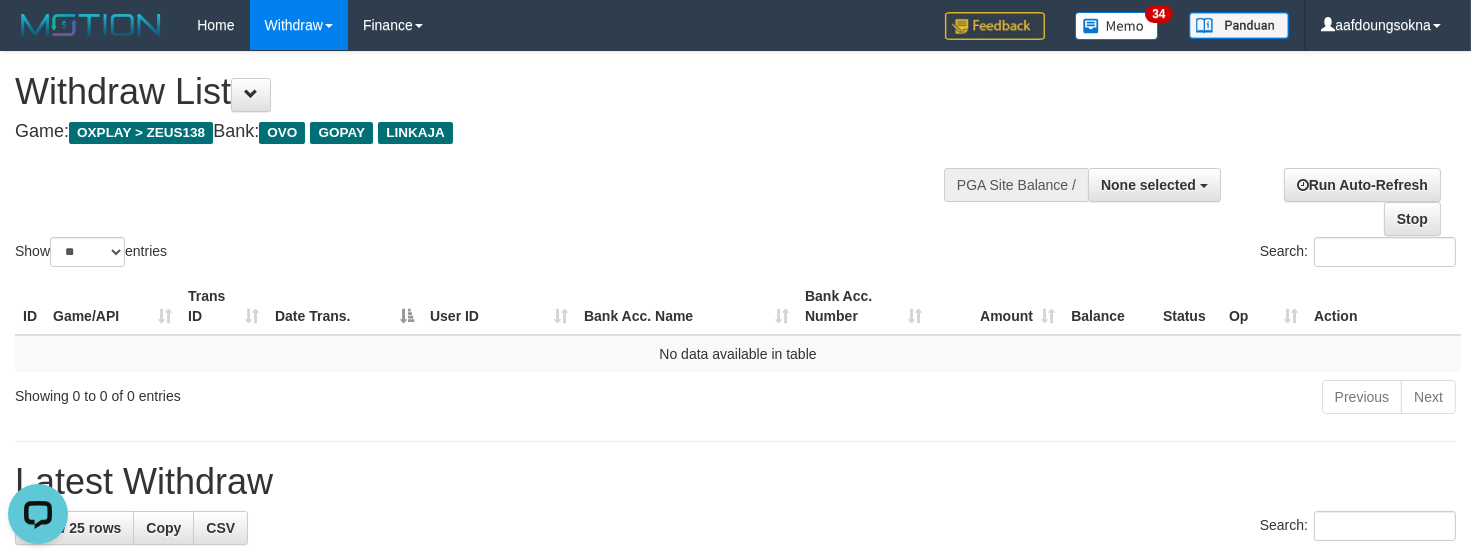 scroll, scrollTop: 0, scrollLeft: 0, axis: both 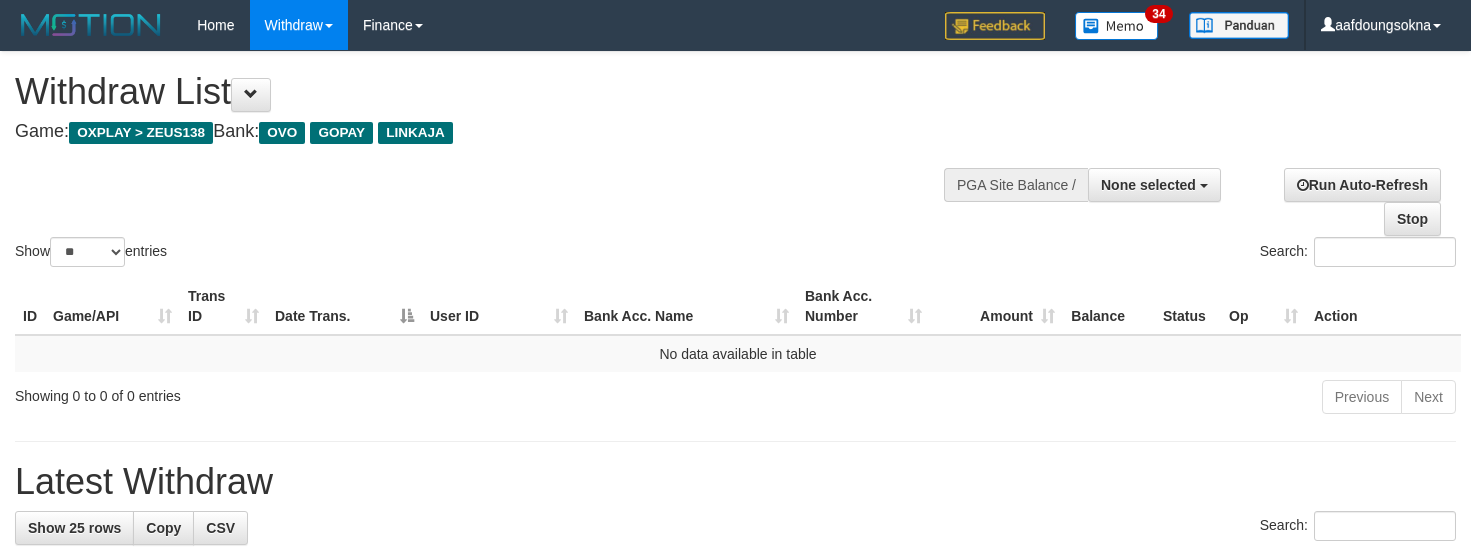 select 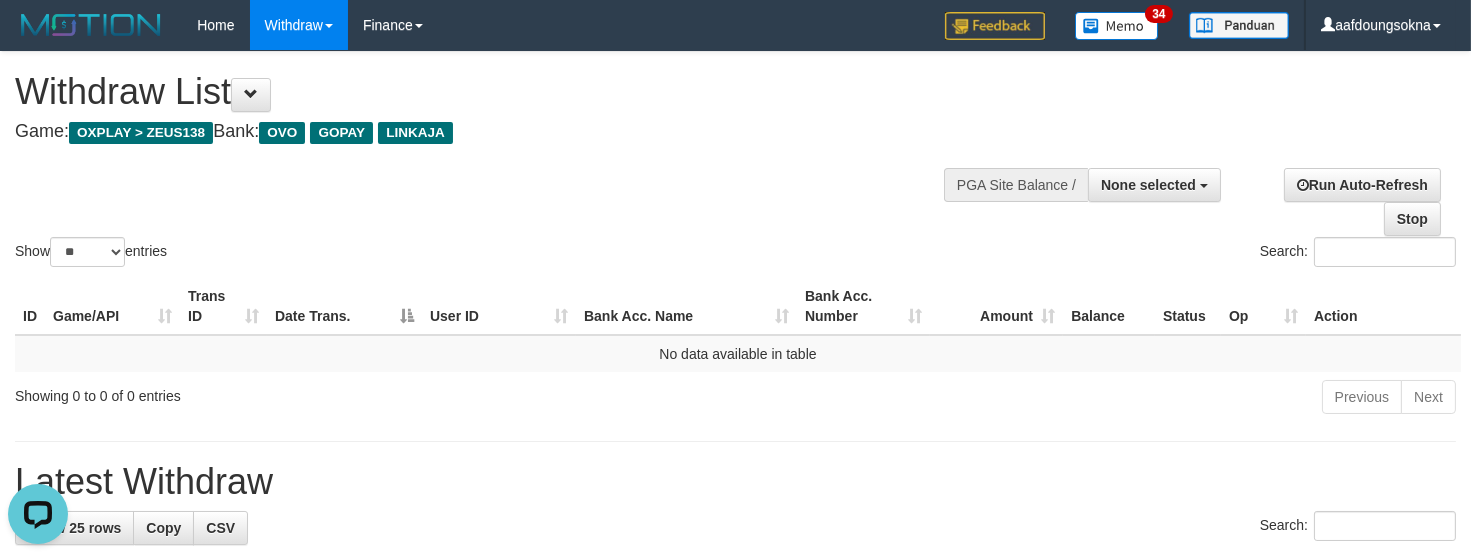 scroll, scrollTop: 0, scrollLeft: 0, axis: both 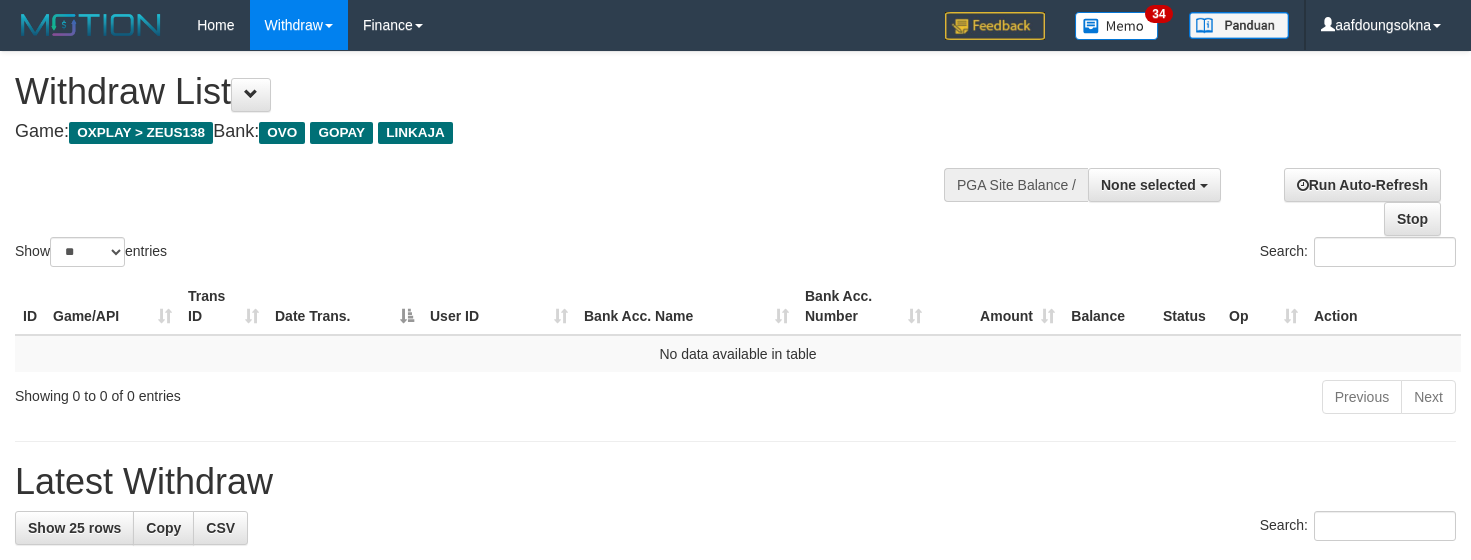 select 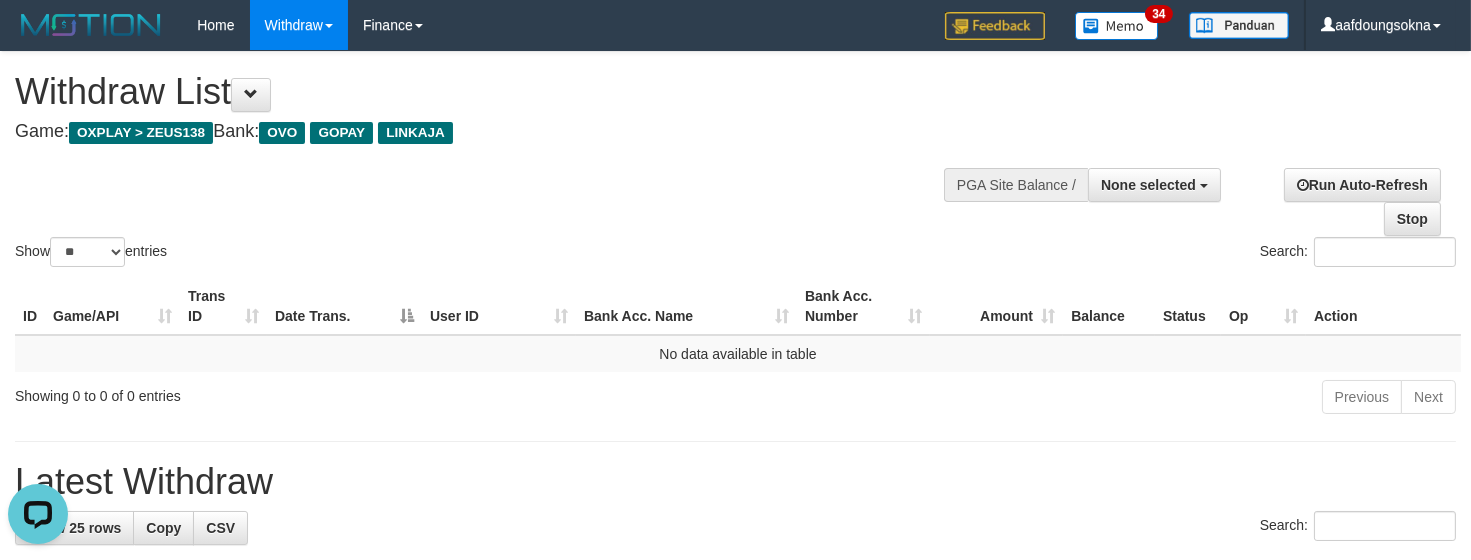 scroll, scrollTop: 0, scrollLeft: 0, axis: both 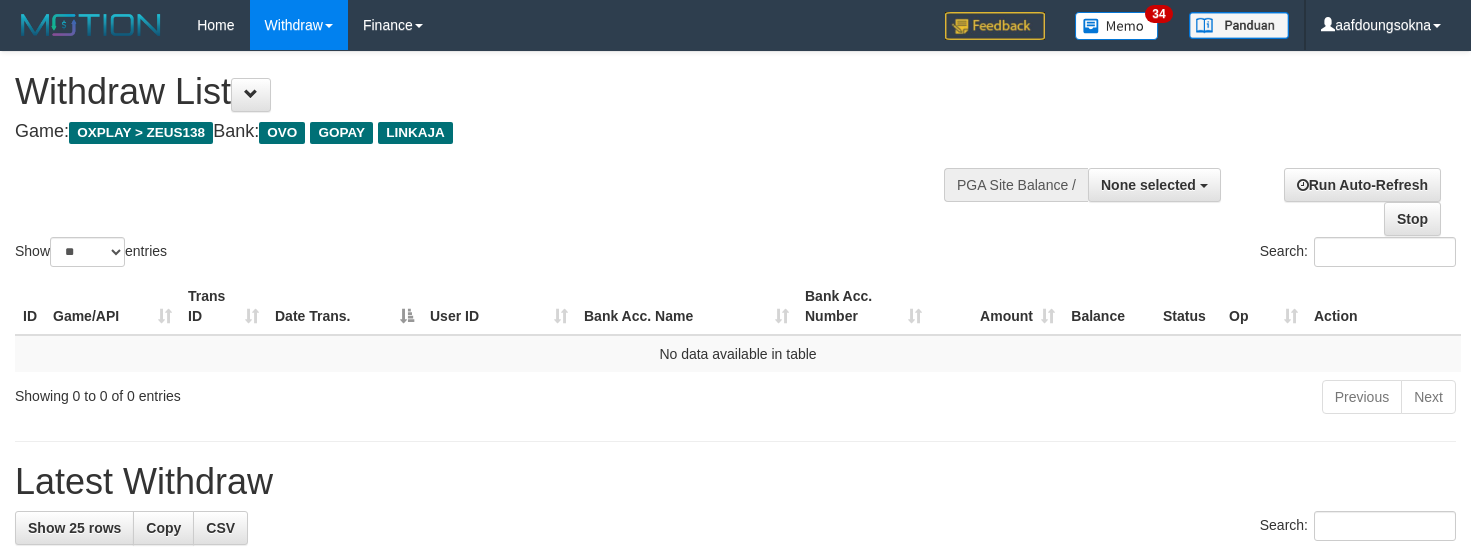 select 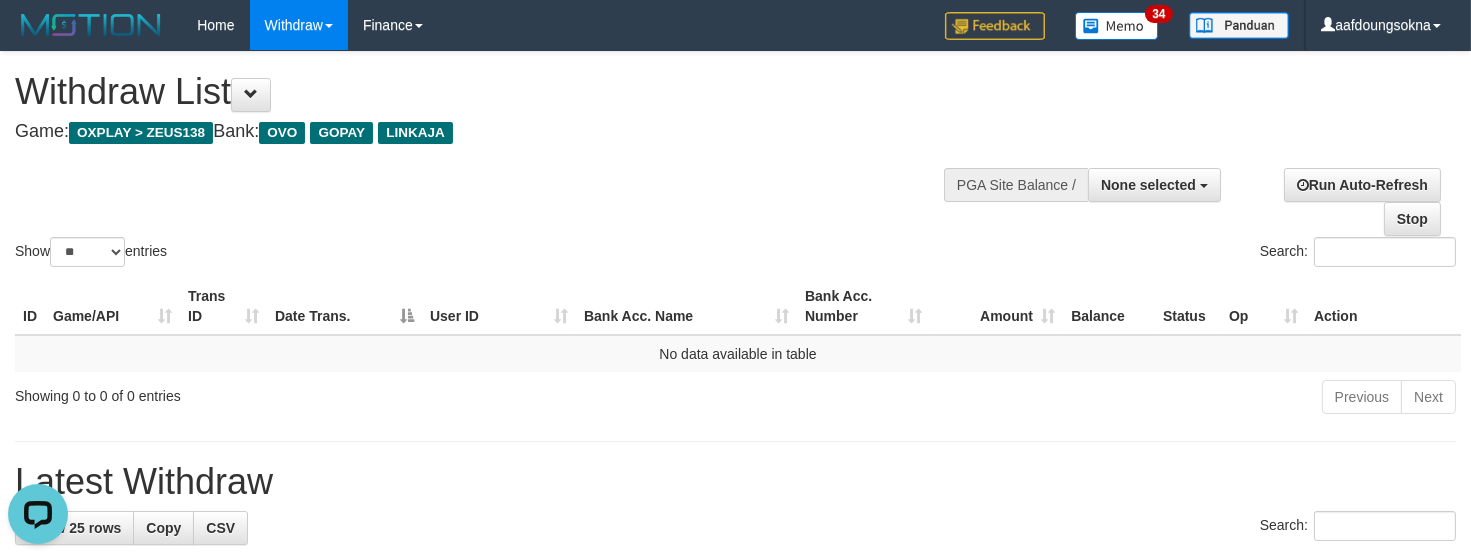 scroll, scrollTop: 0, scrollLeft: 0, axis: both 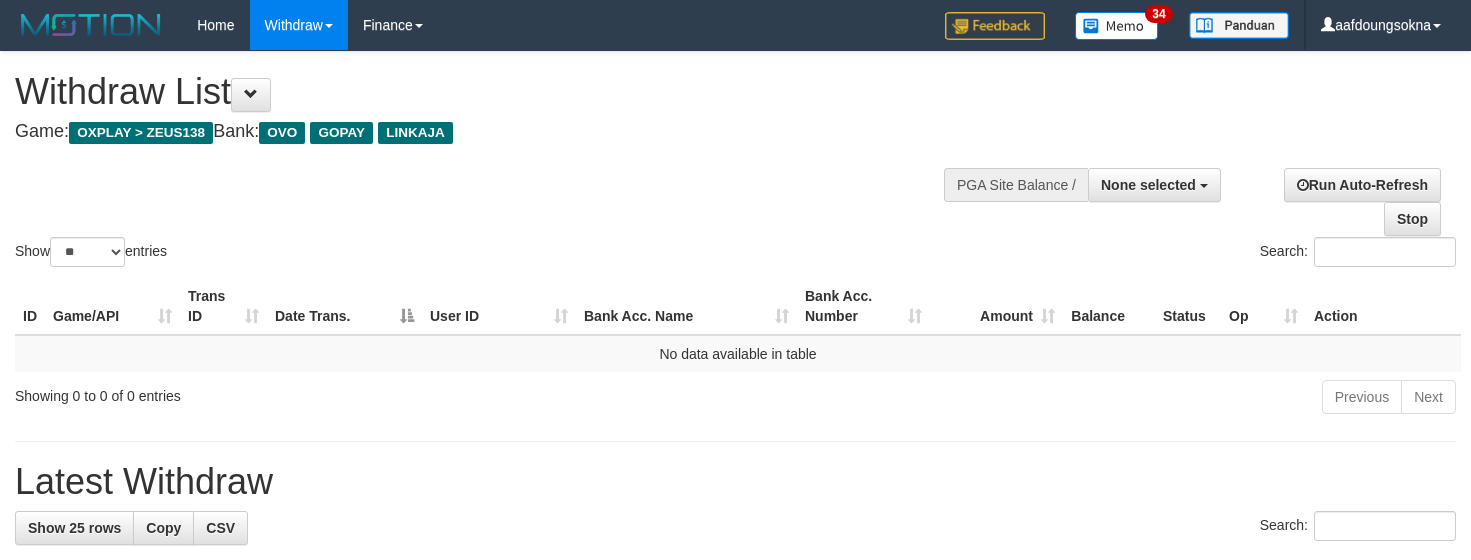 select 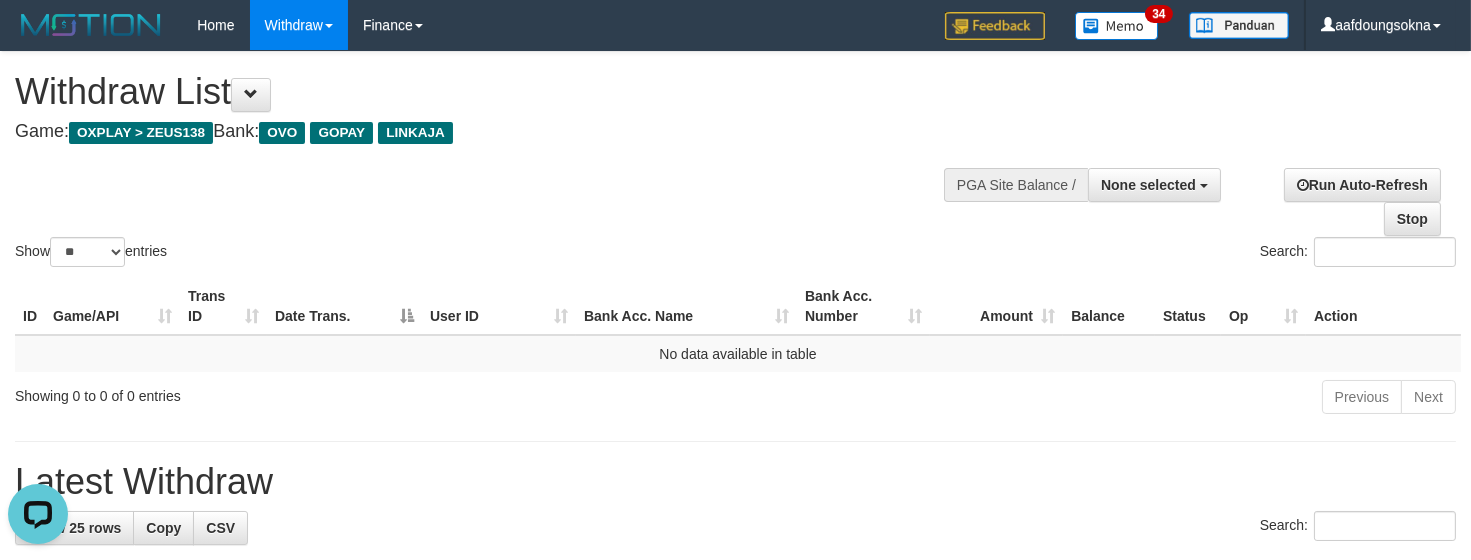 scroll, scrollTop: 0, scrollLeft: 0, axis: both 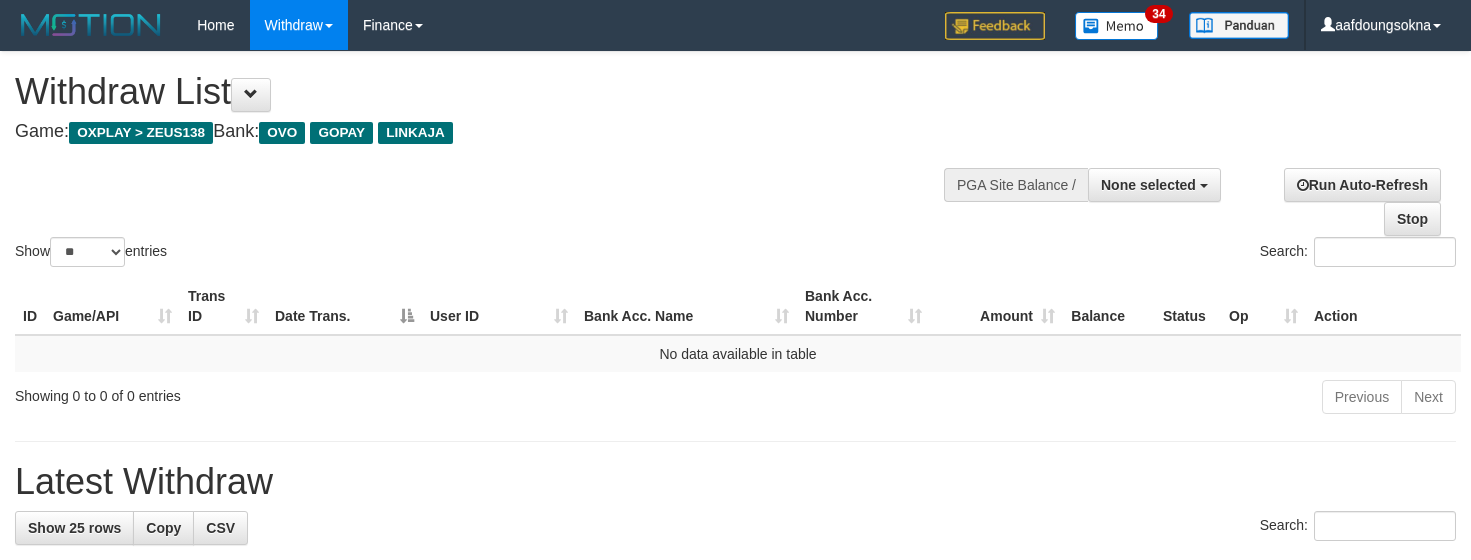select 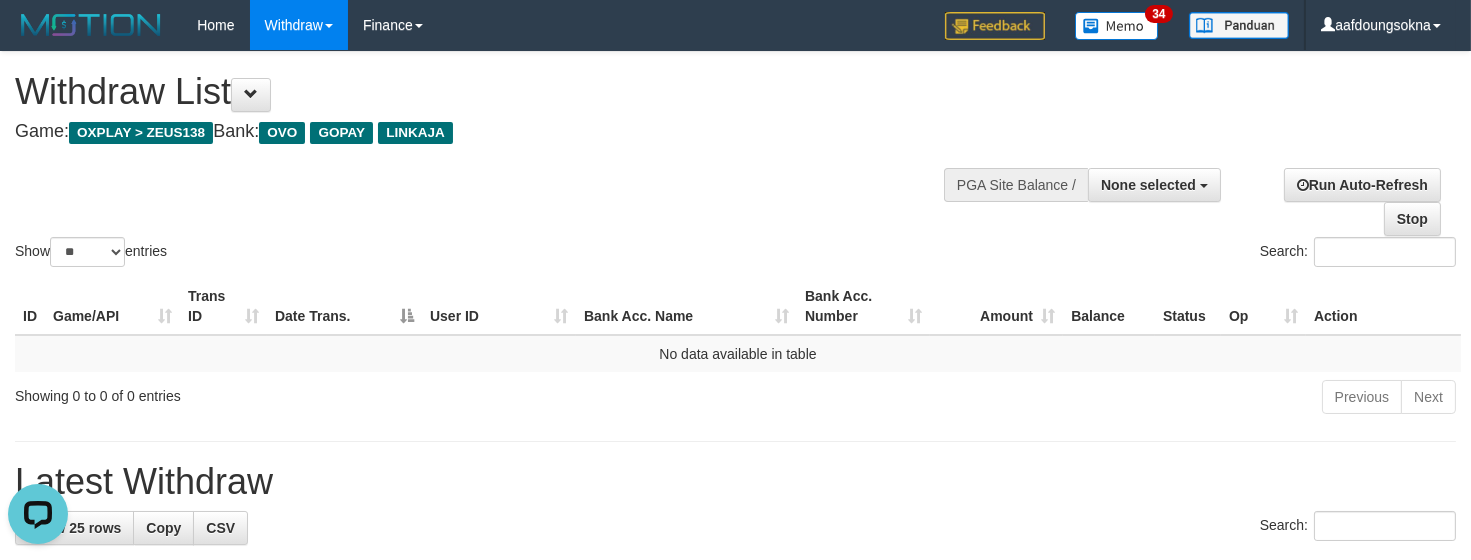 scroll, scrollTop: 0, scrollLeft: 0, axis: both 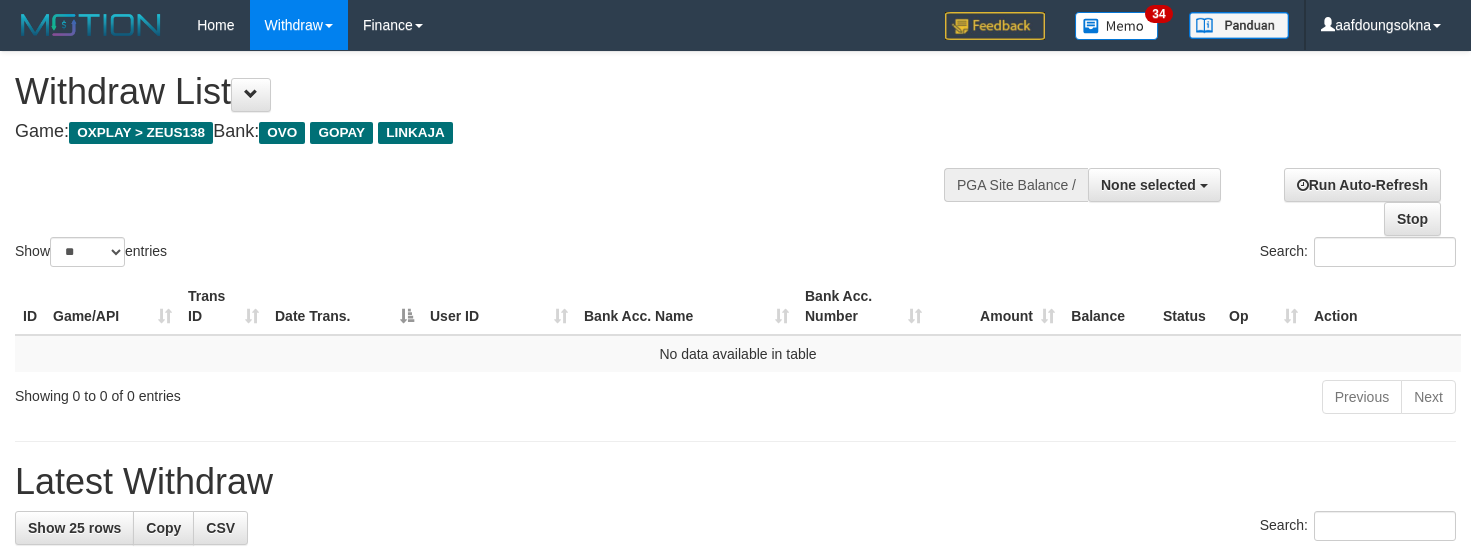 select 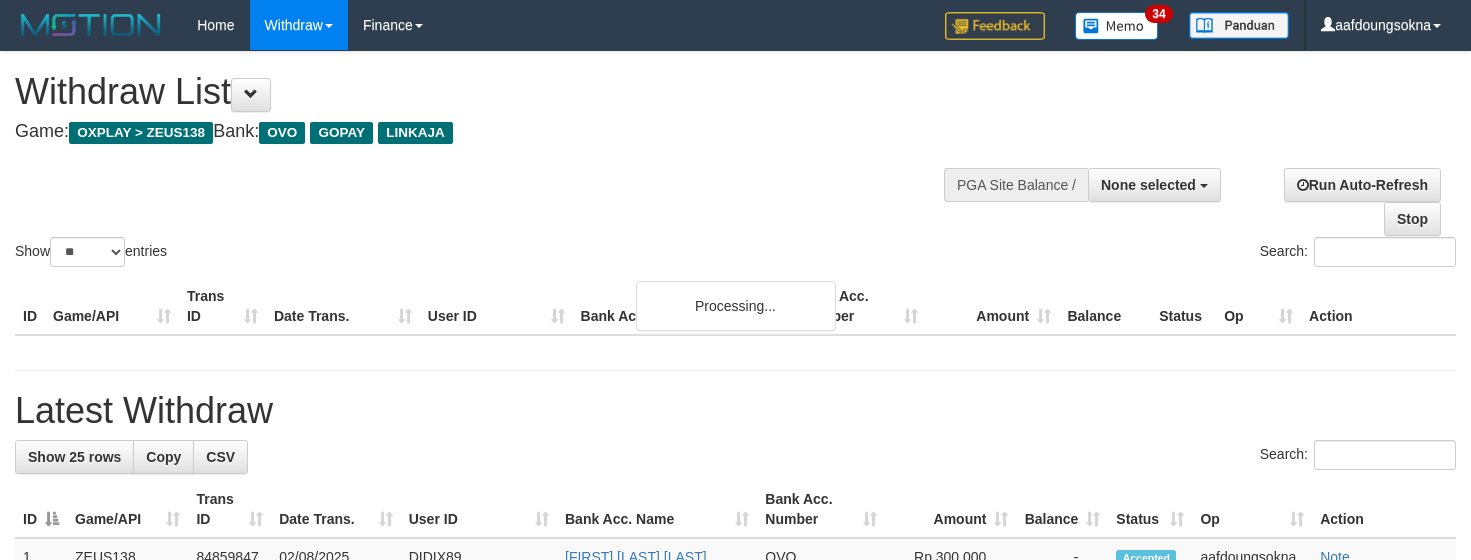 select 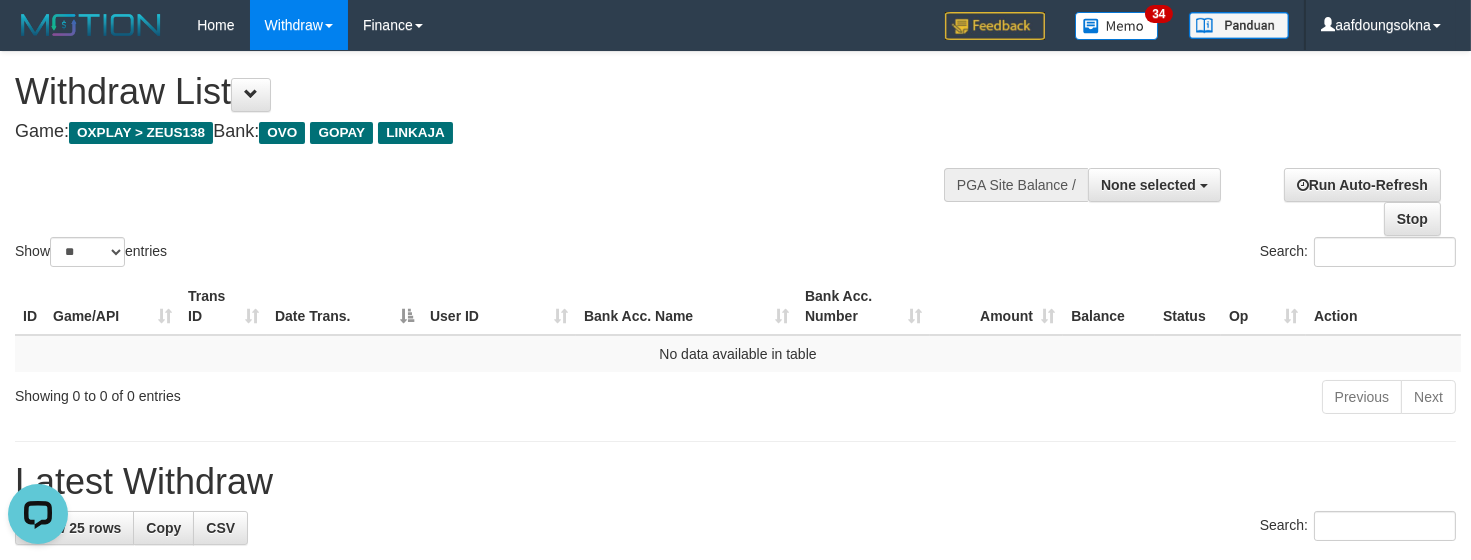 scroll, scrollTop: 0, scrollLeft: 0, axis: both 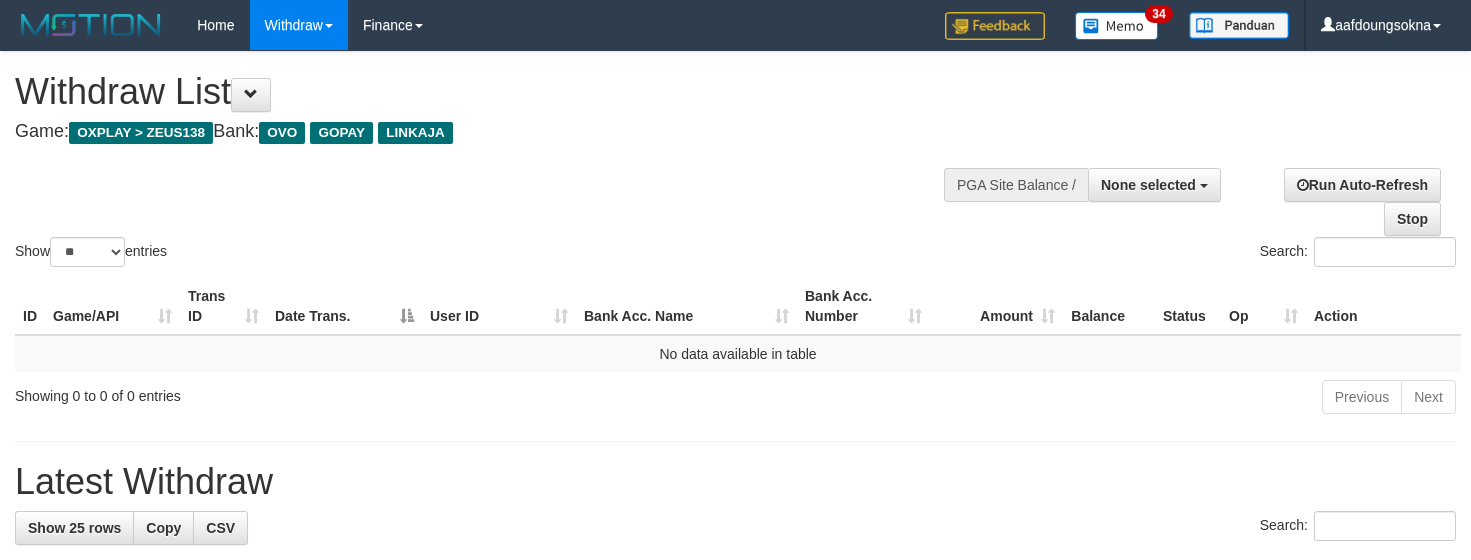 select 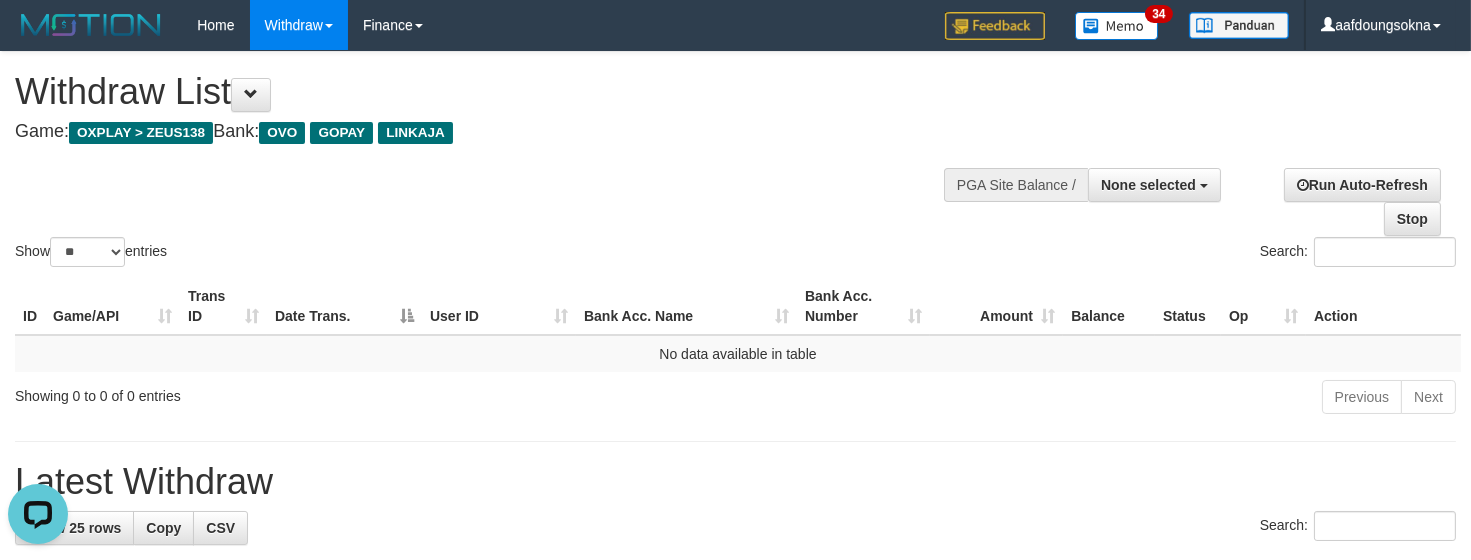 scroll, scrollTop: 0, scrollLeft: 0, axis: both 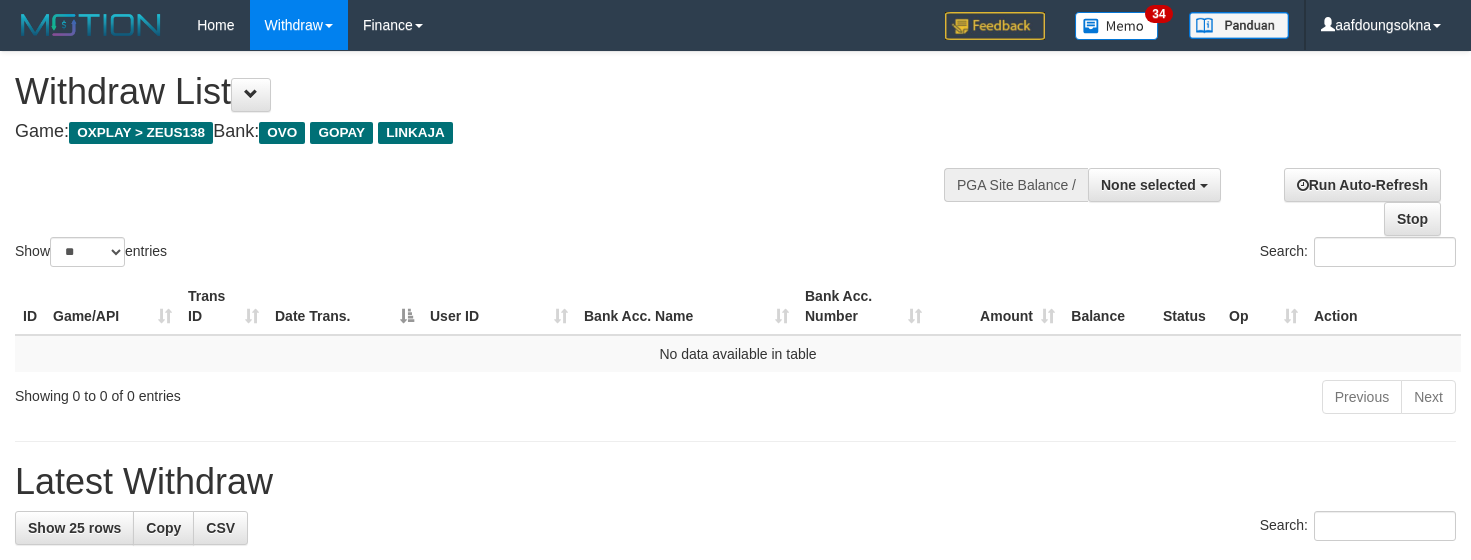 select 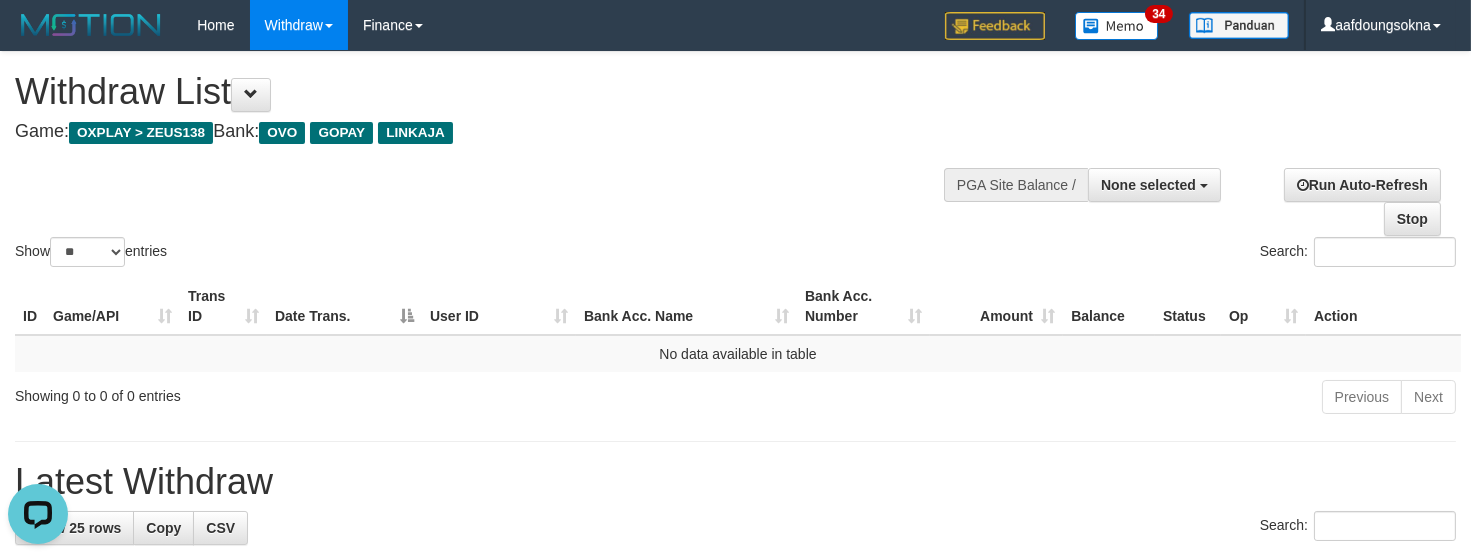 scroll, scrollTop: 0, scrollLeft: 0, axis: both 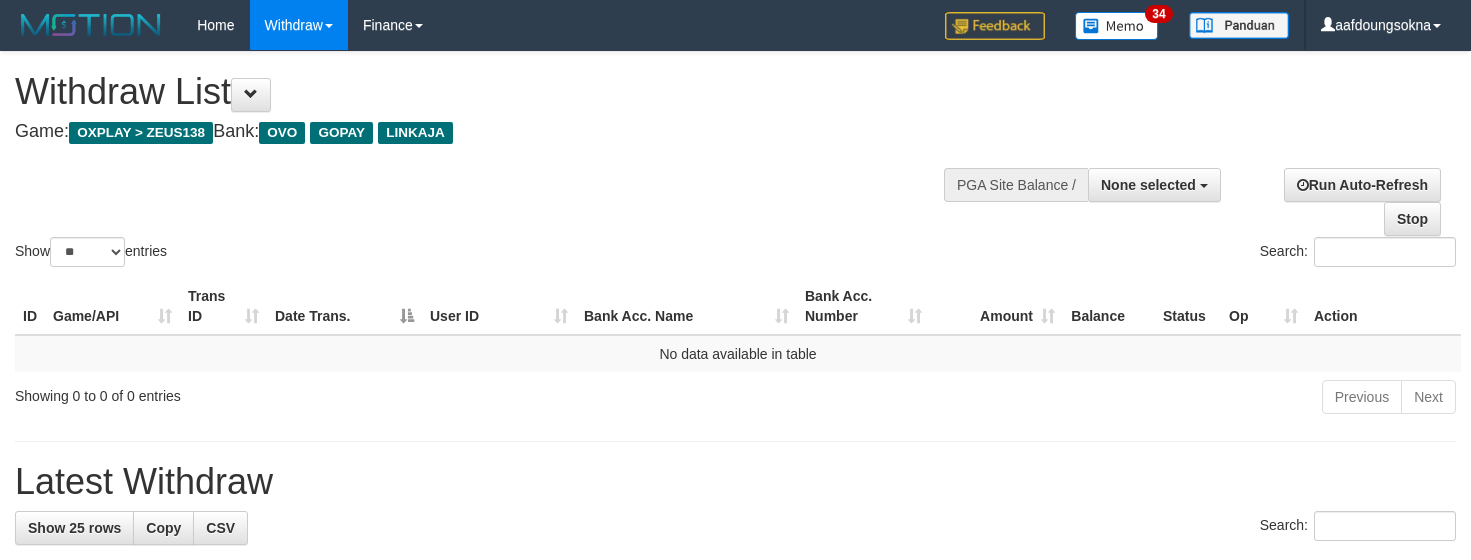 select 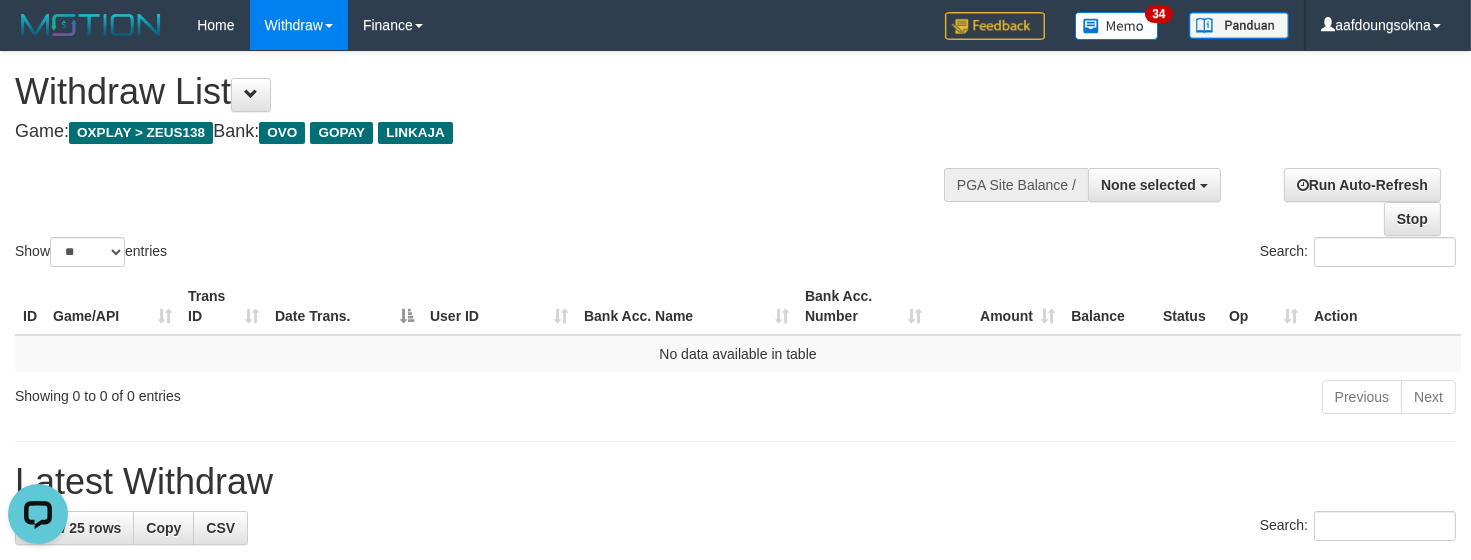 scroll, scrollTop: 0, scrollLeft: 0, axis: both 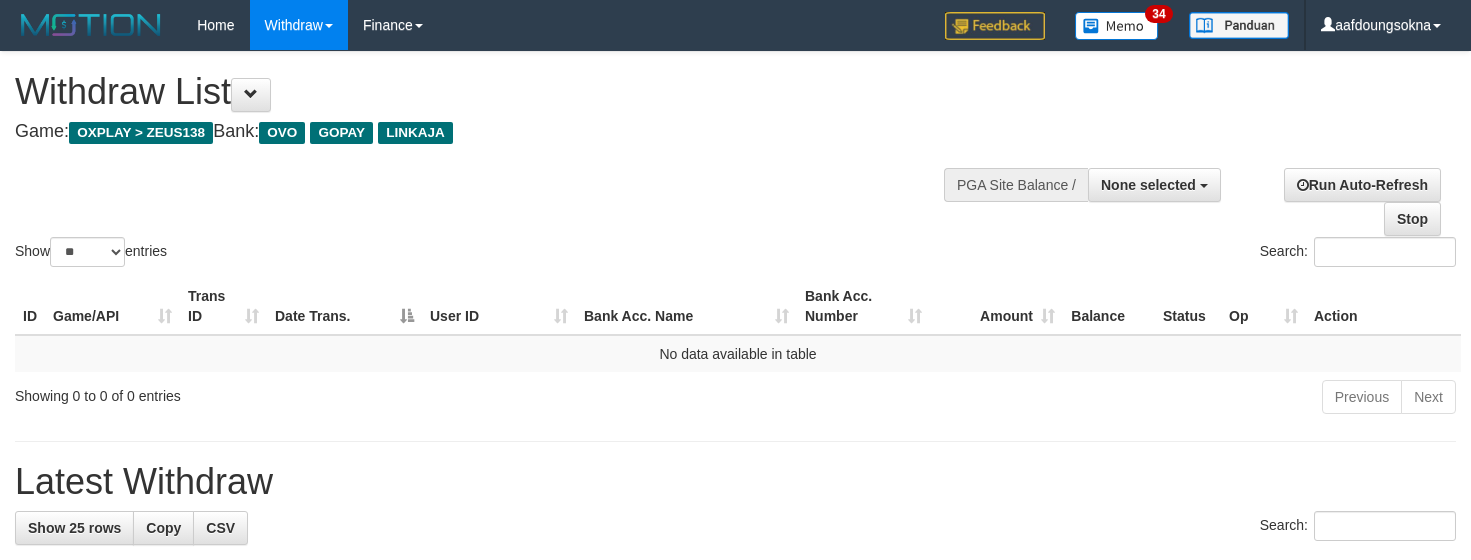 select 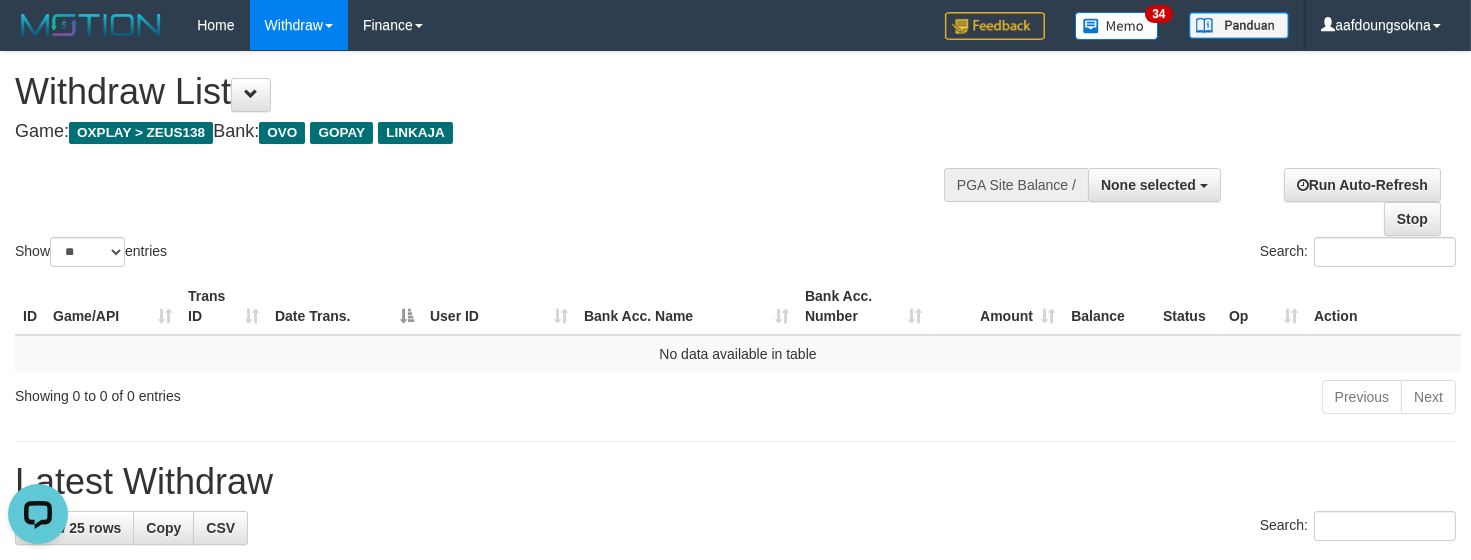 scroll, scrollTop: 0, scrollLeft: 0, axis: both 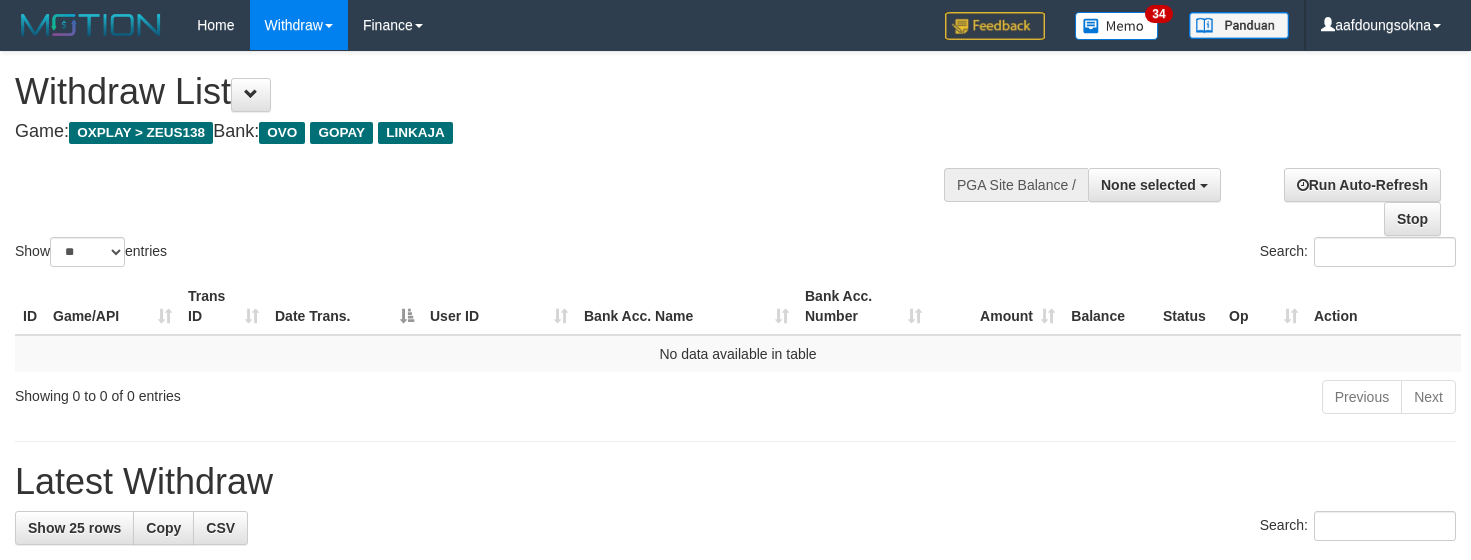 select 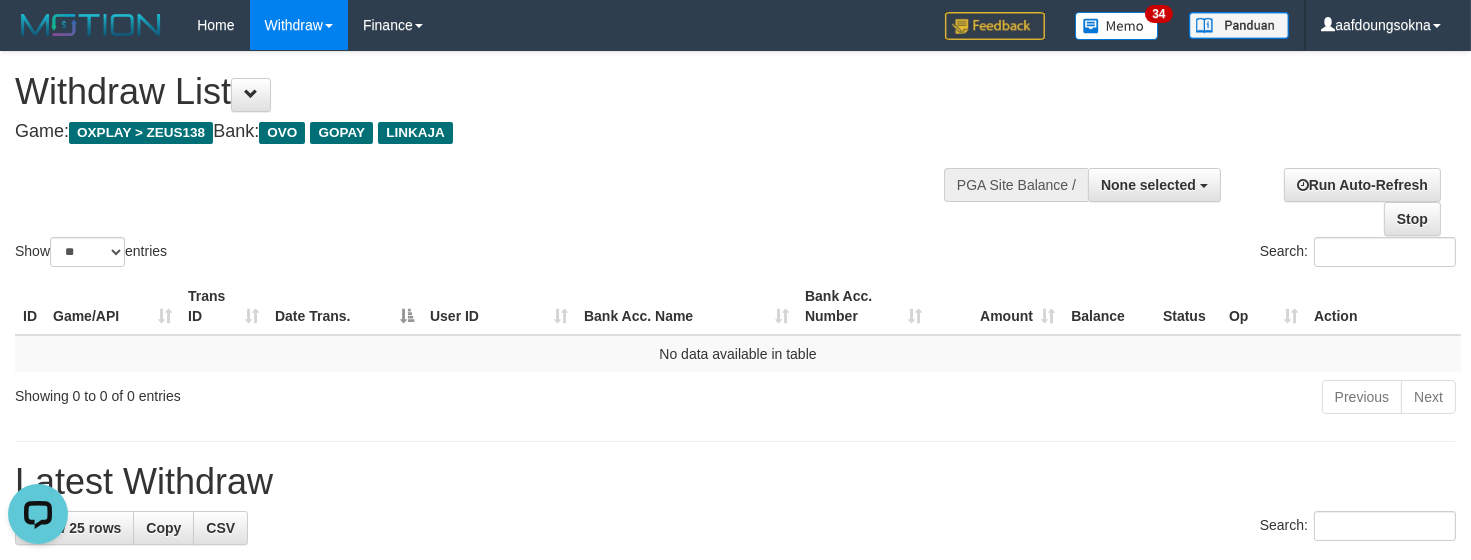 scroll, scrollTop: 0, scrollLeft: 0, axis: both 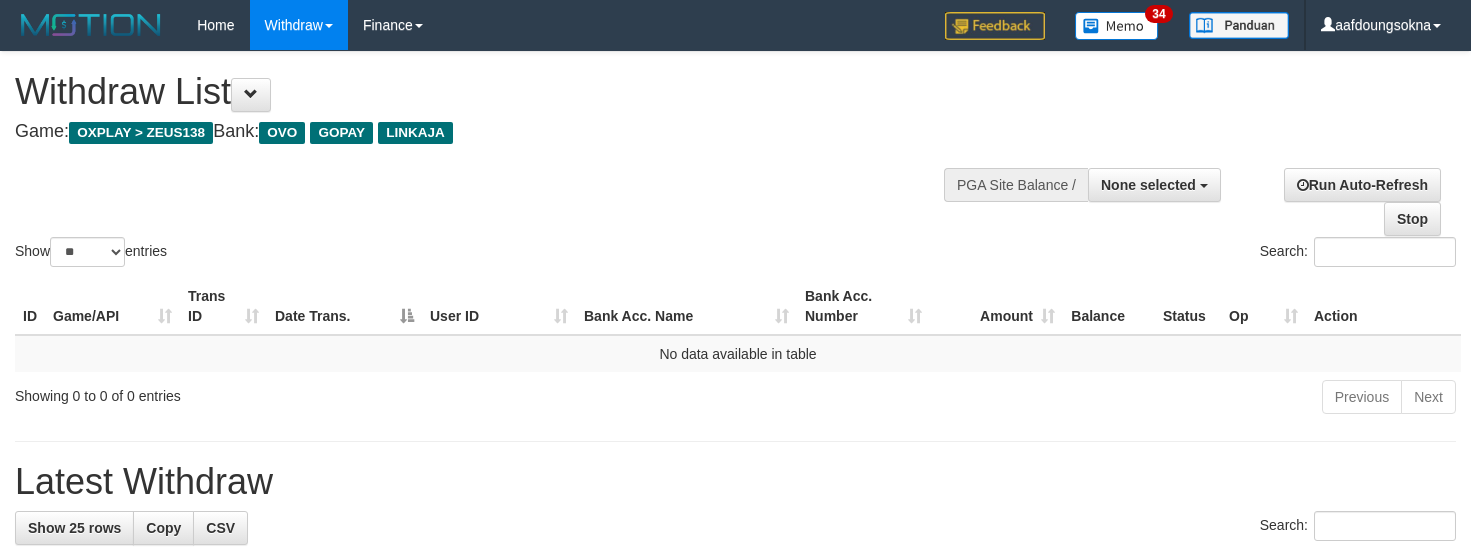 select 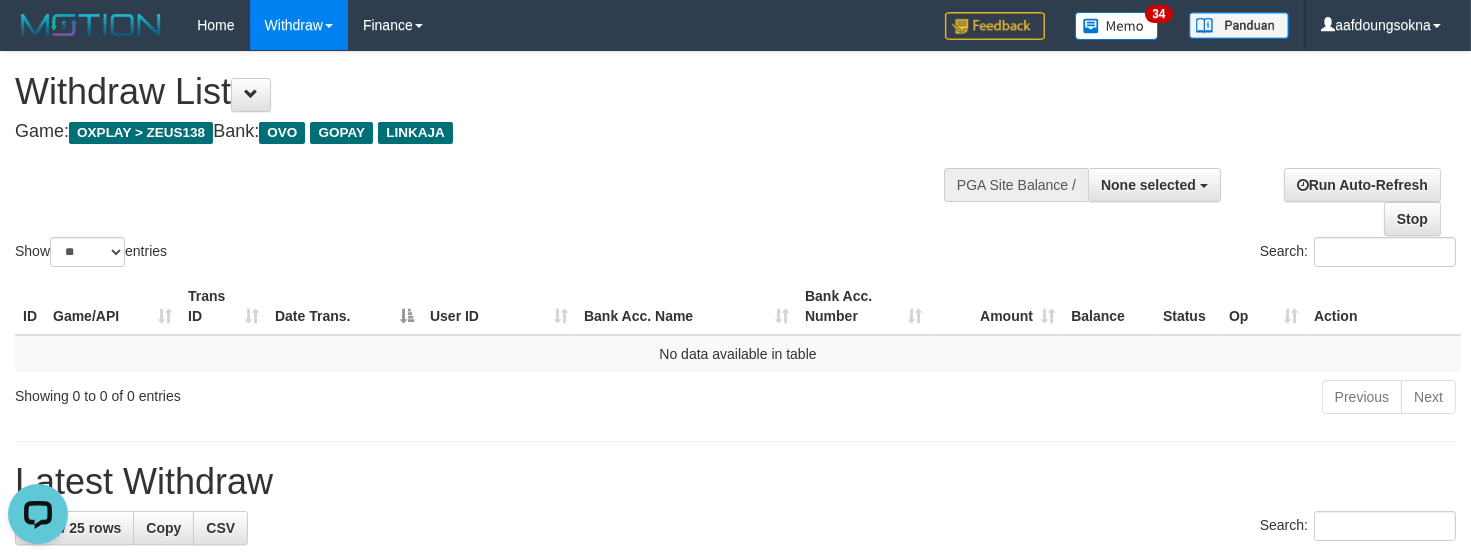 scroll, scrollTop: 0, scrollLeft: 0, axis: both 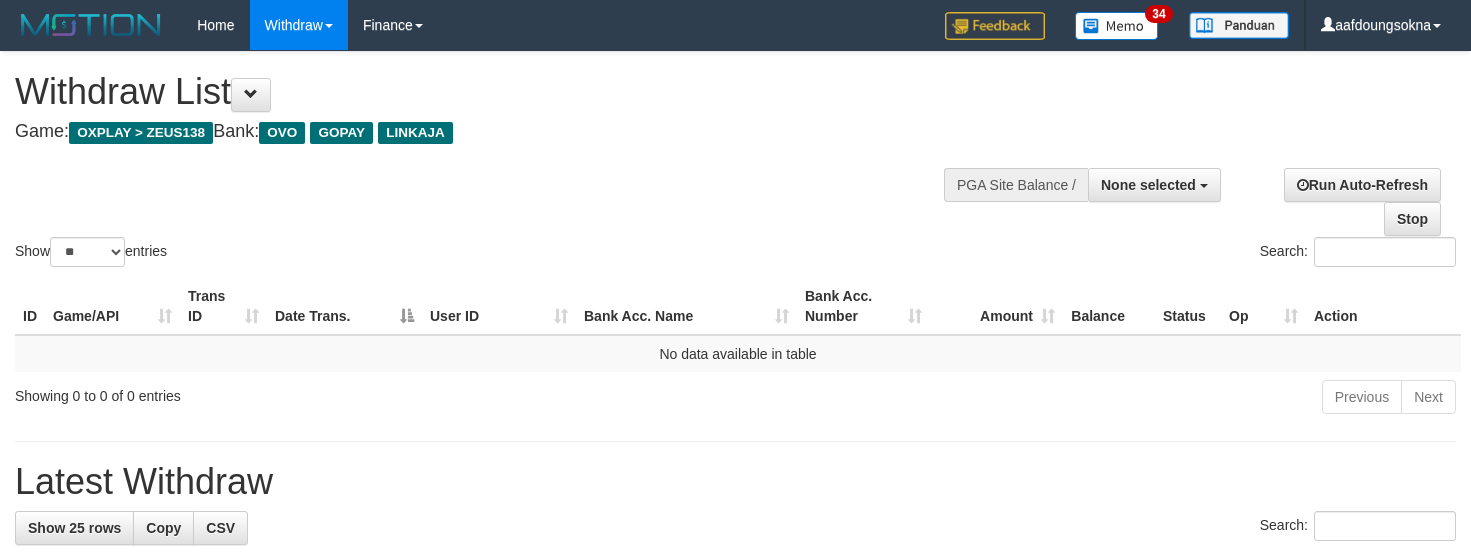 select 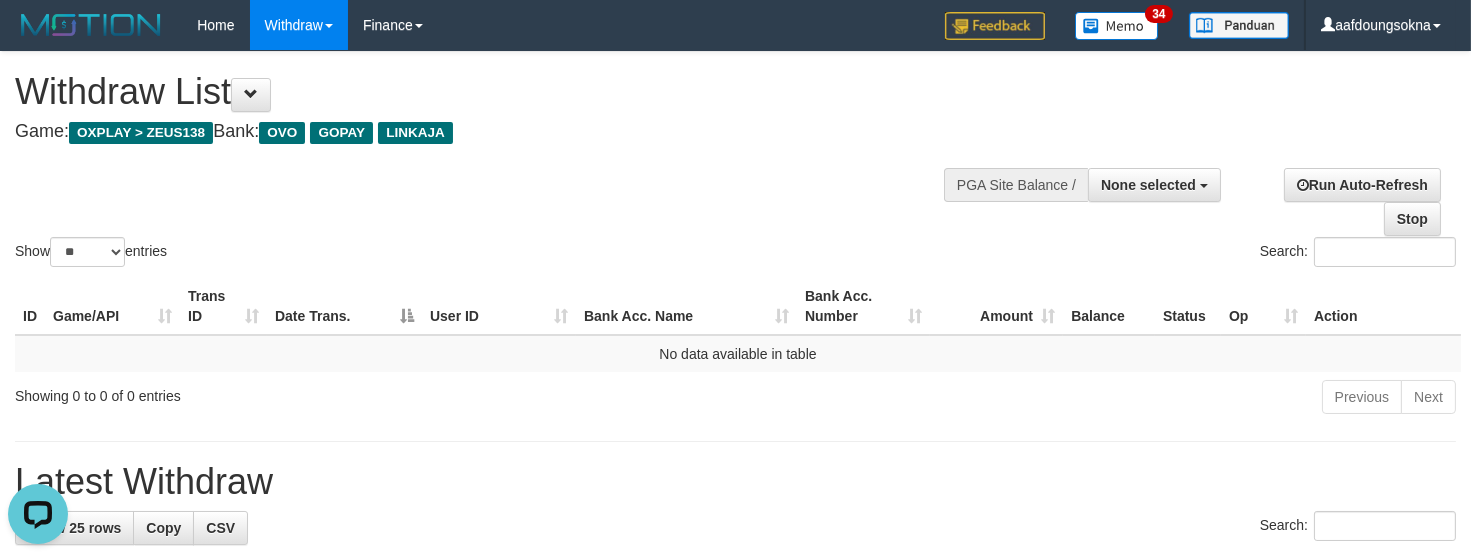 scroll, scrollTop: 0, scrollLeft: 0, axis: both 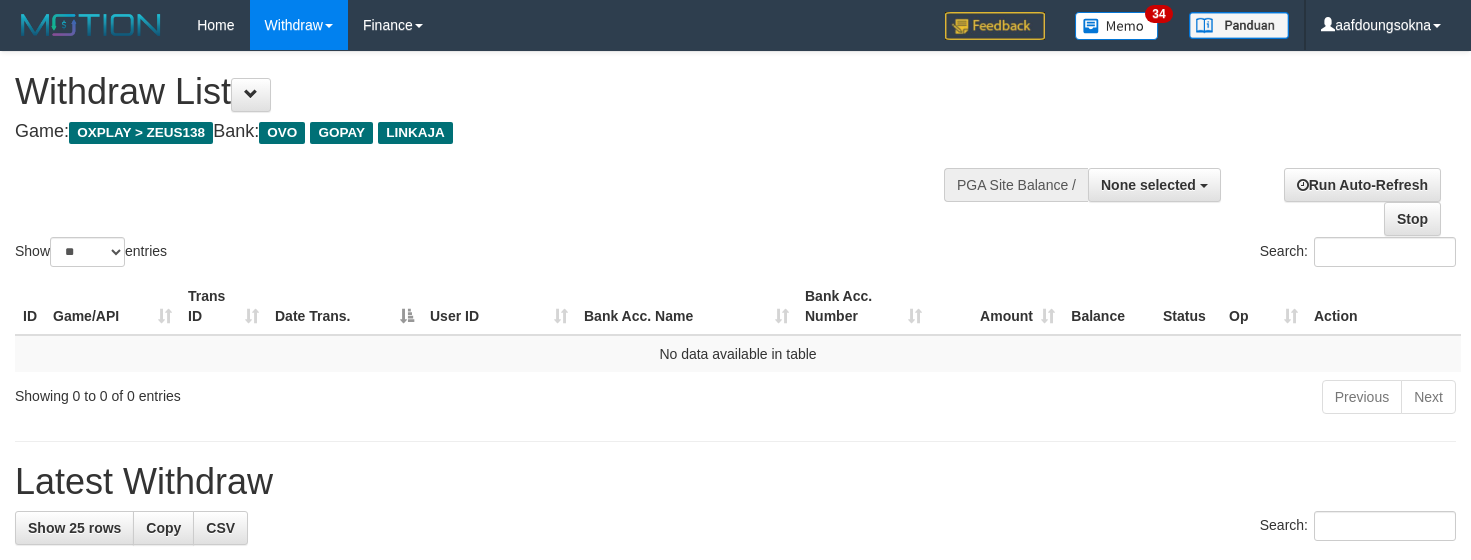 select 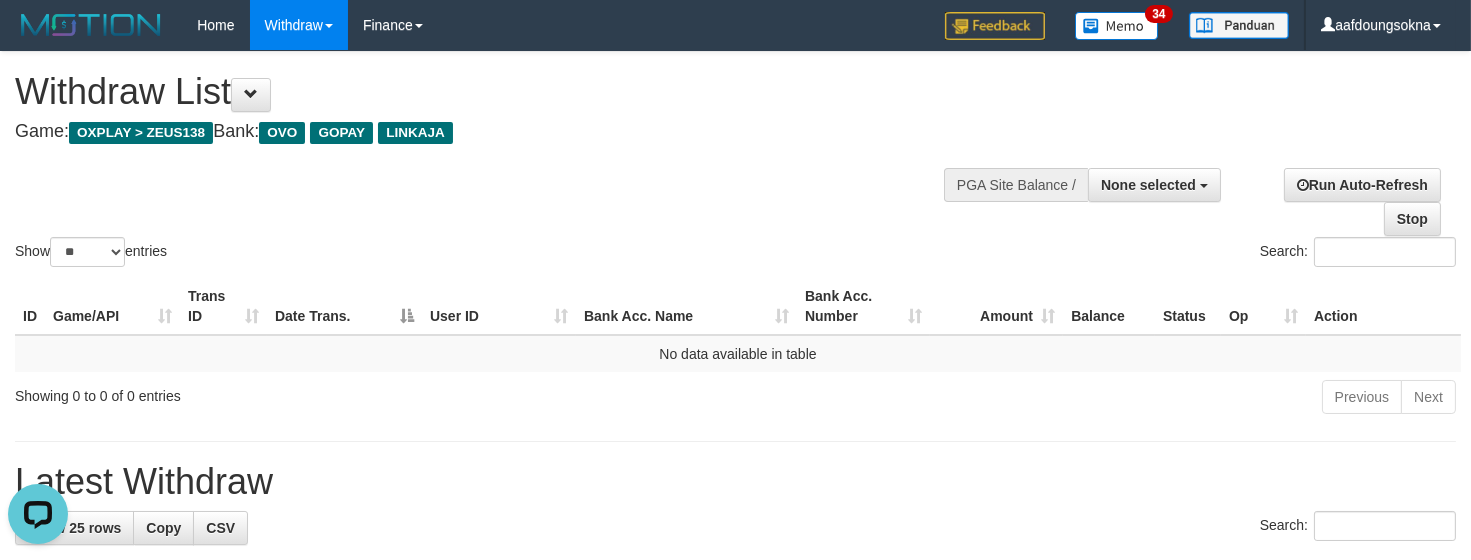 scroll, scrollTop: 0, scrollLeft: 0, axis: both 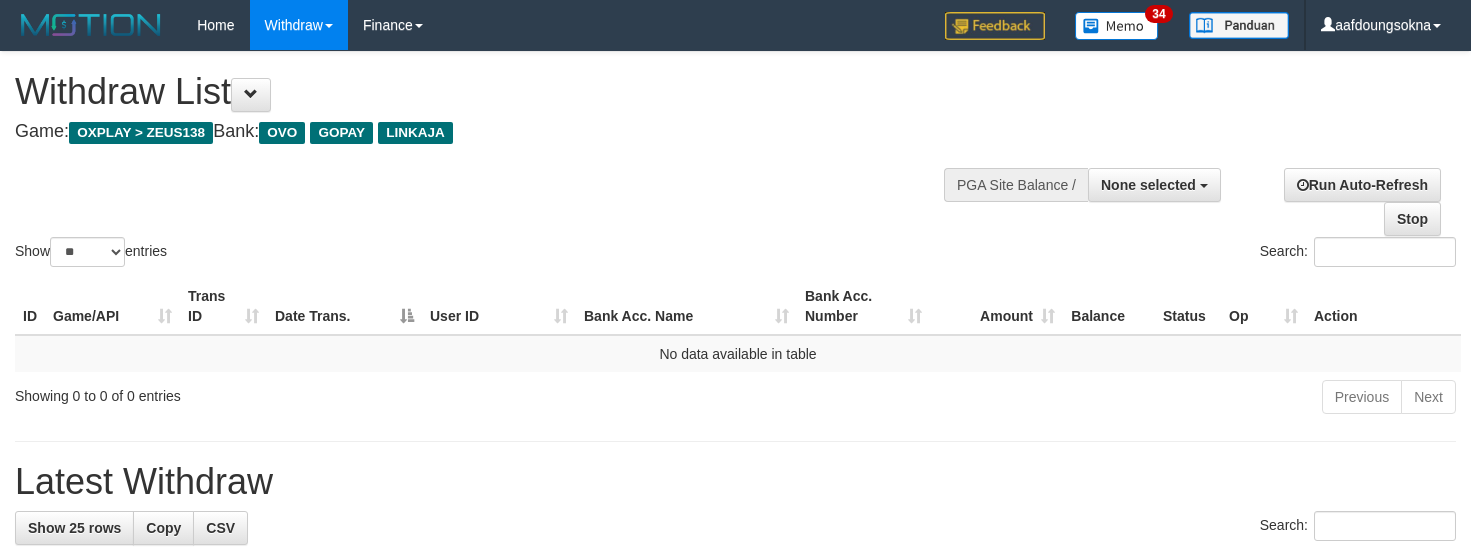 select 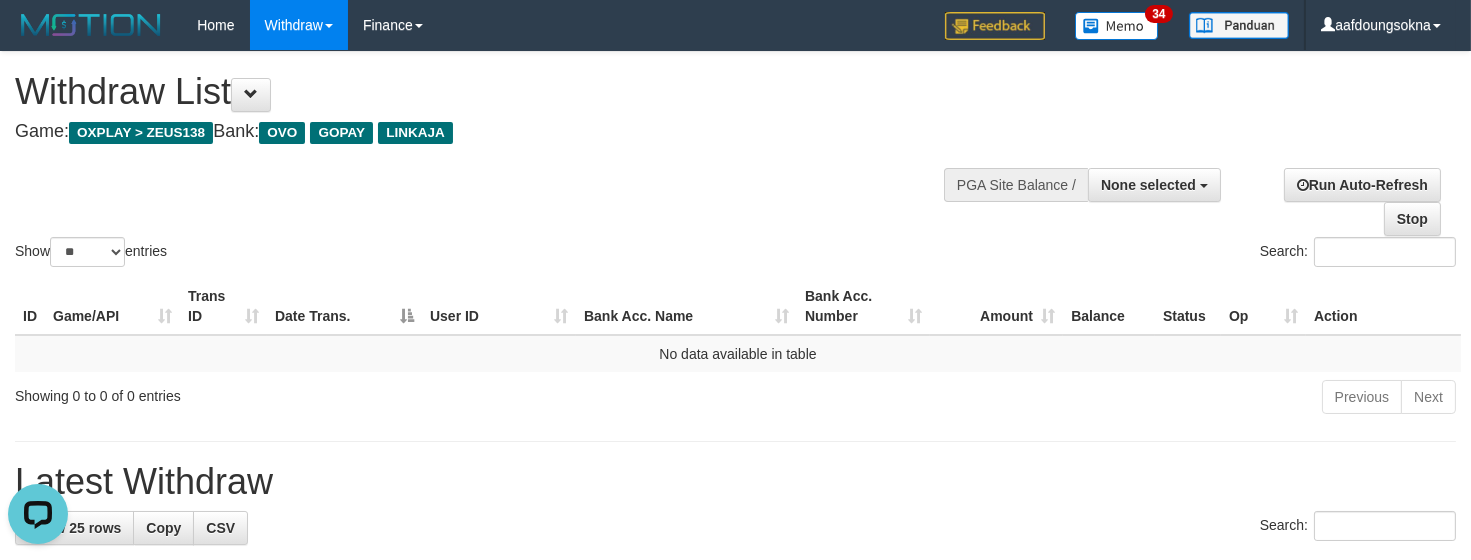 scroll, scrollTop: 0, scrollLeft: 0, axis: both 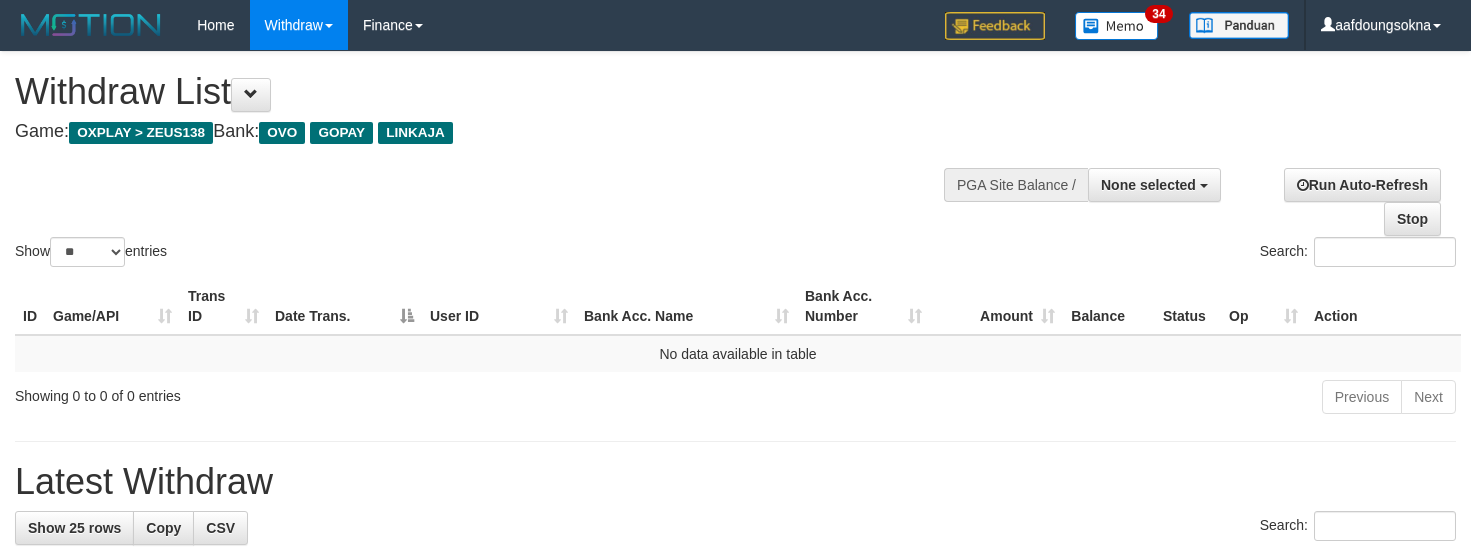 select 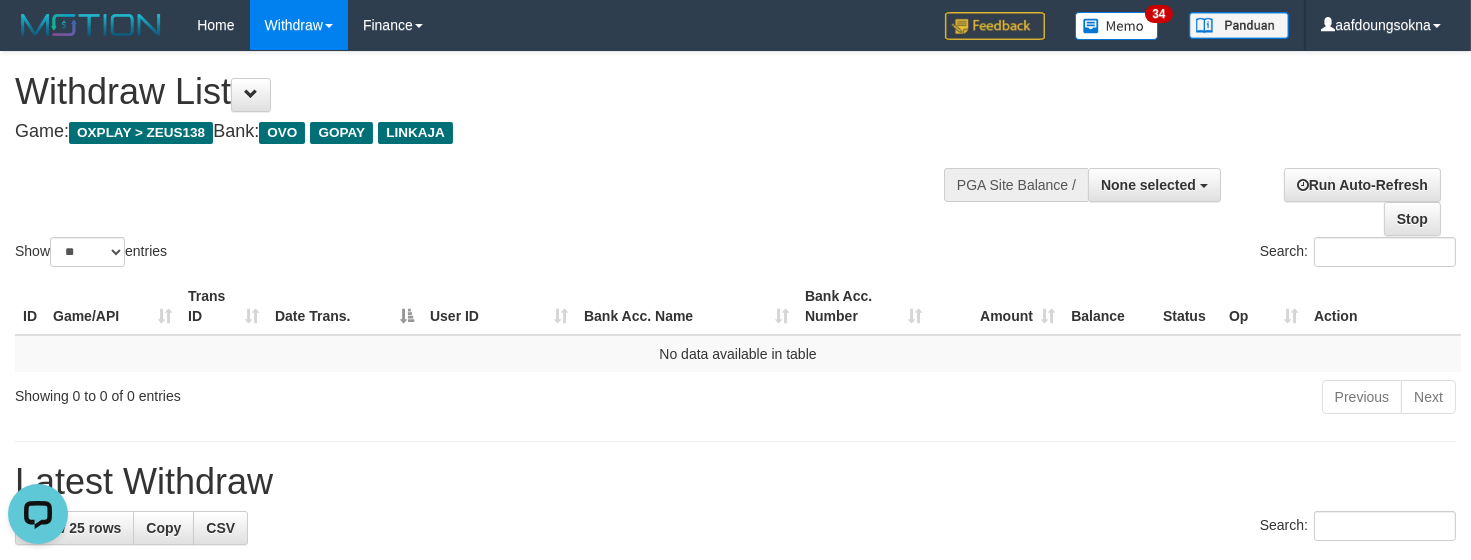 scroll, scrollTop: 0, scrollLeft: 0, axis: both 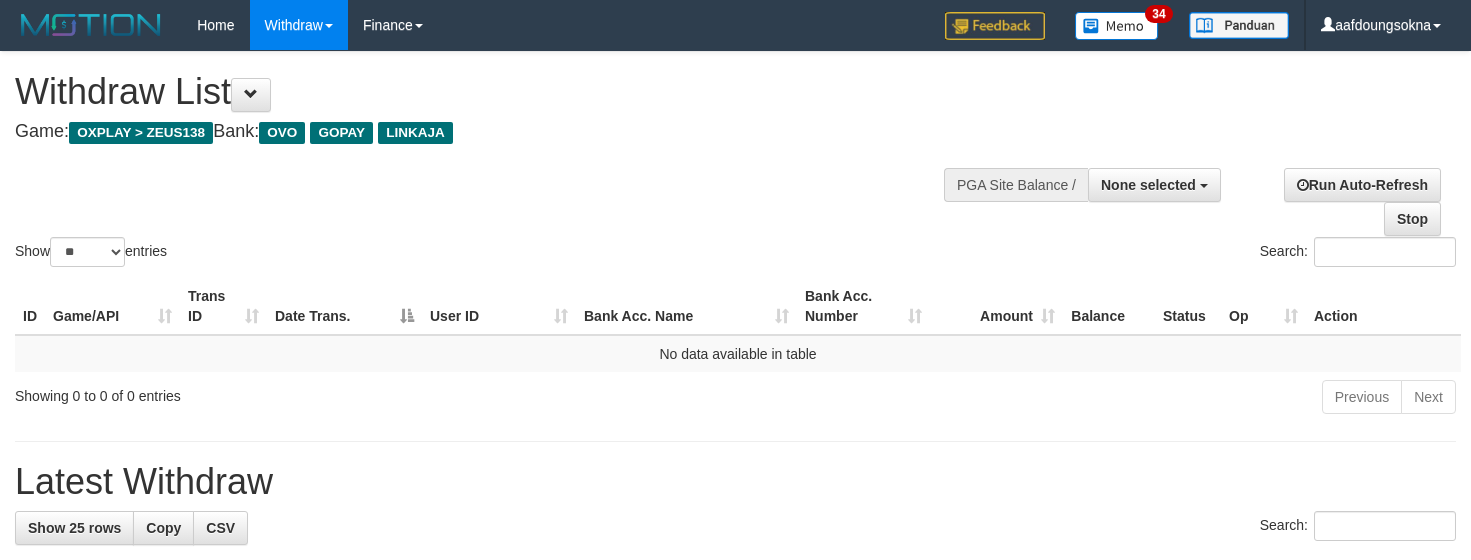 select 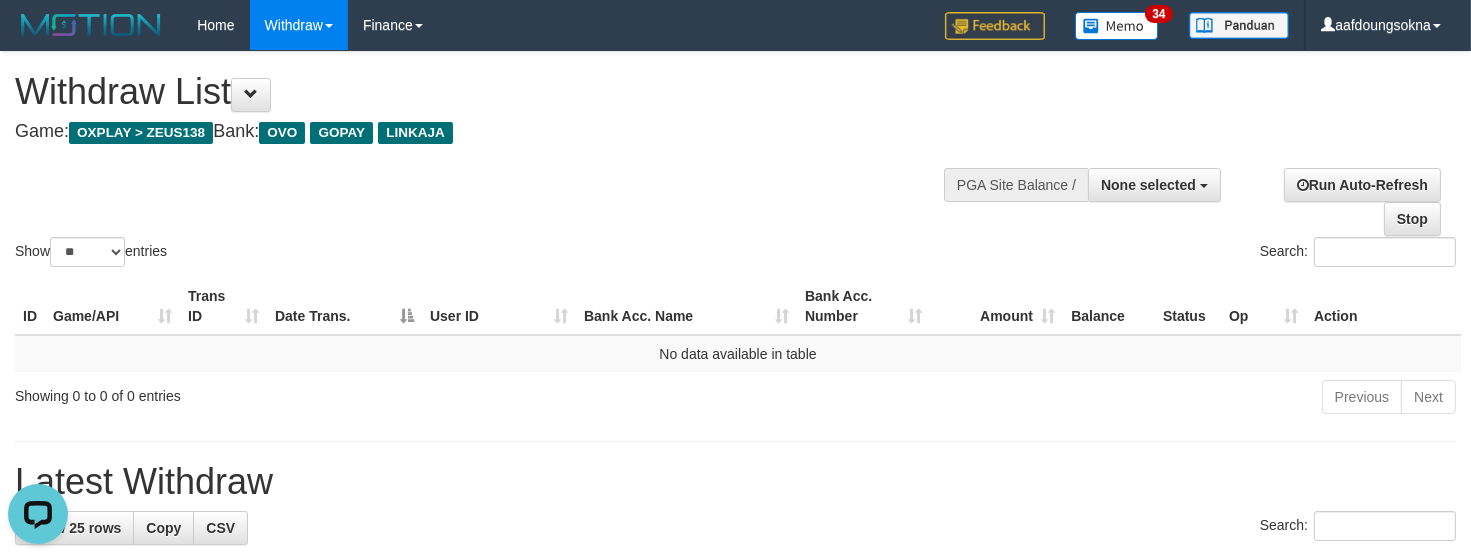 scroll, scrollTop: 0, scrollLeft: 0, axis: both 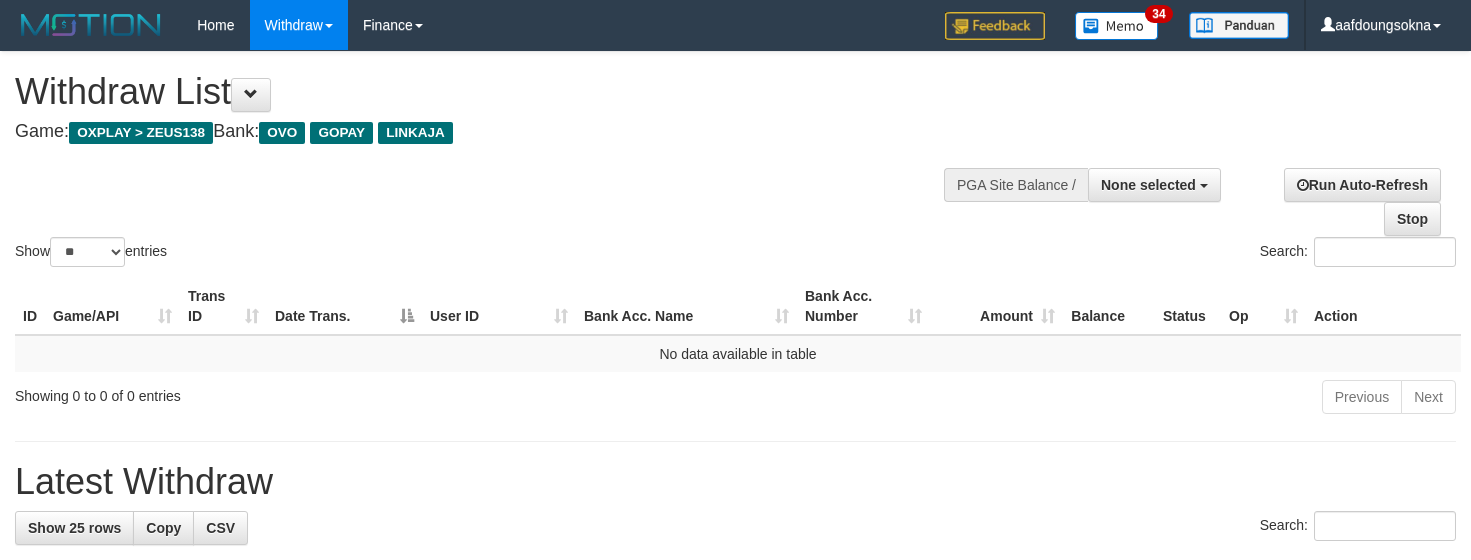 select 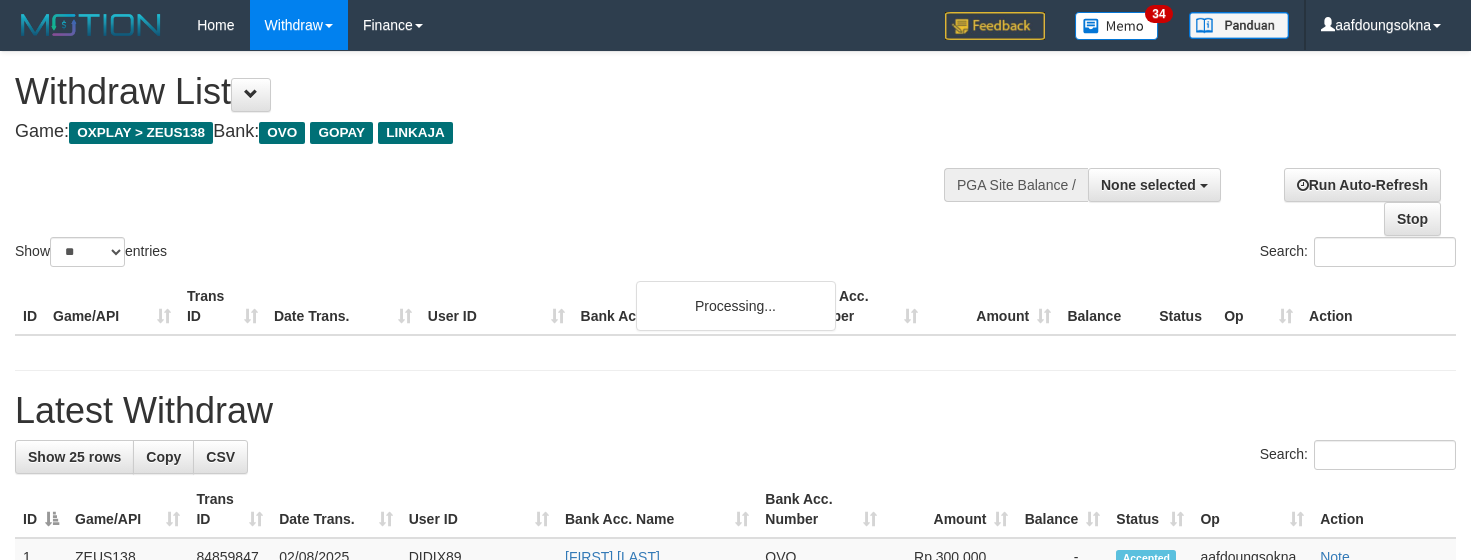 select 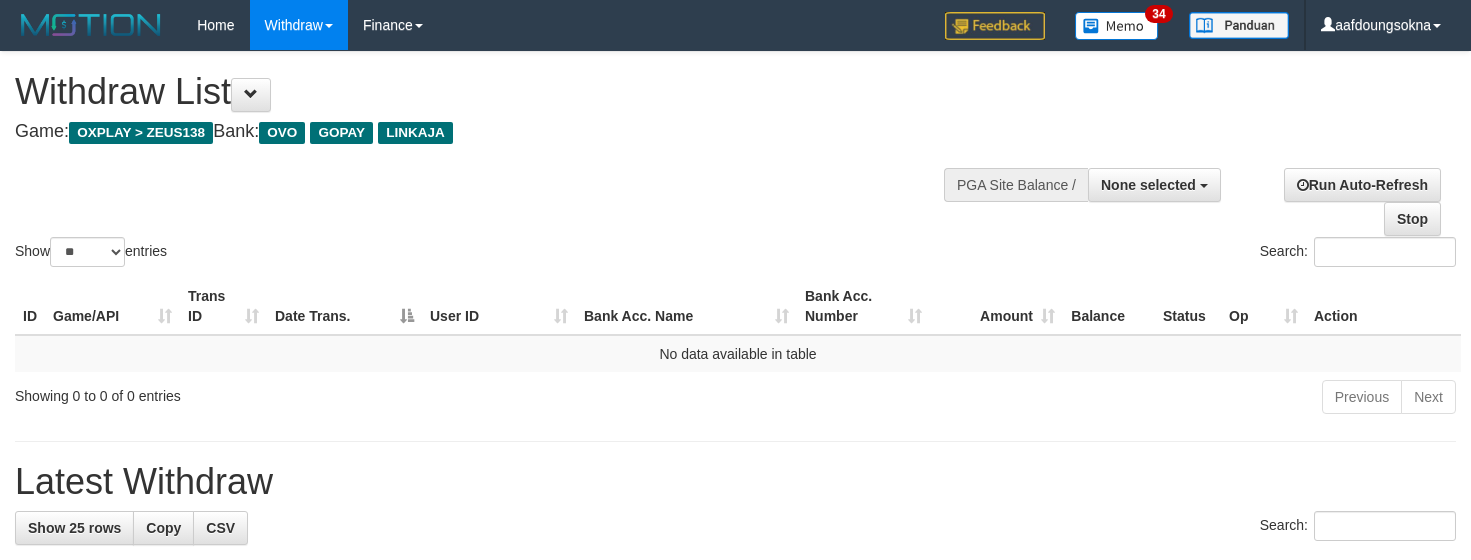 select 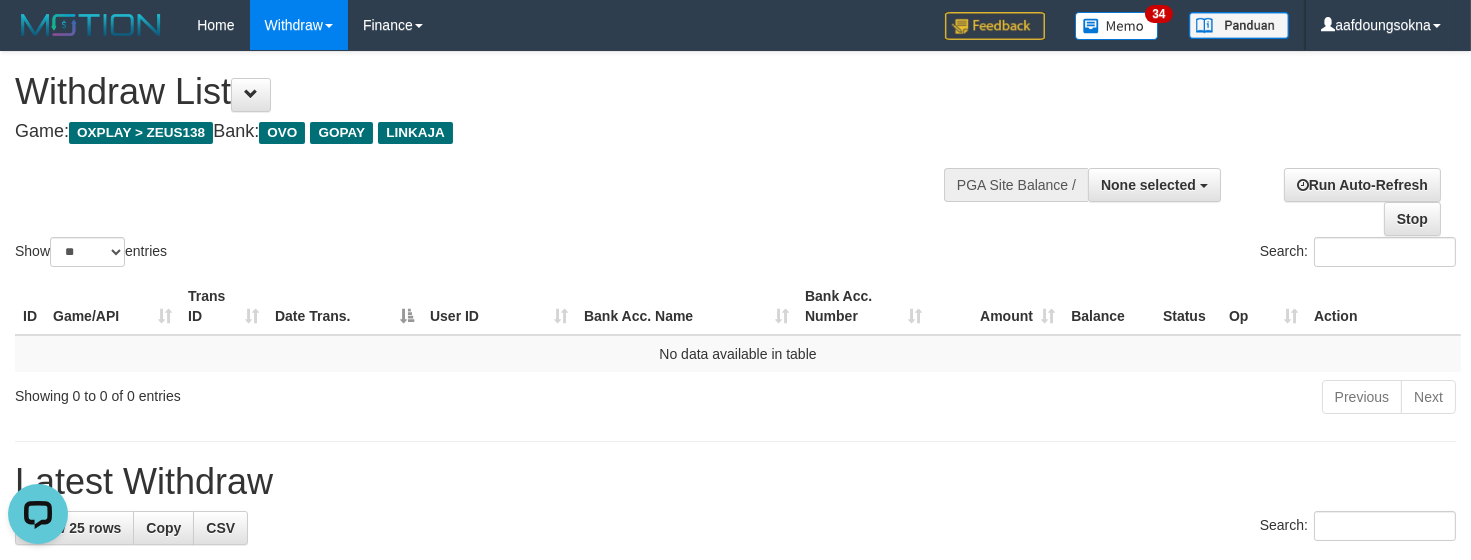 scroll, scrollTop: 0, scrollLeft: 0, axis: both 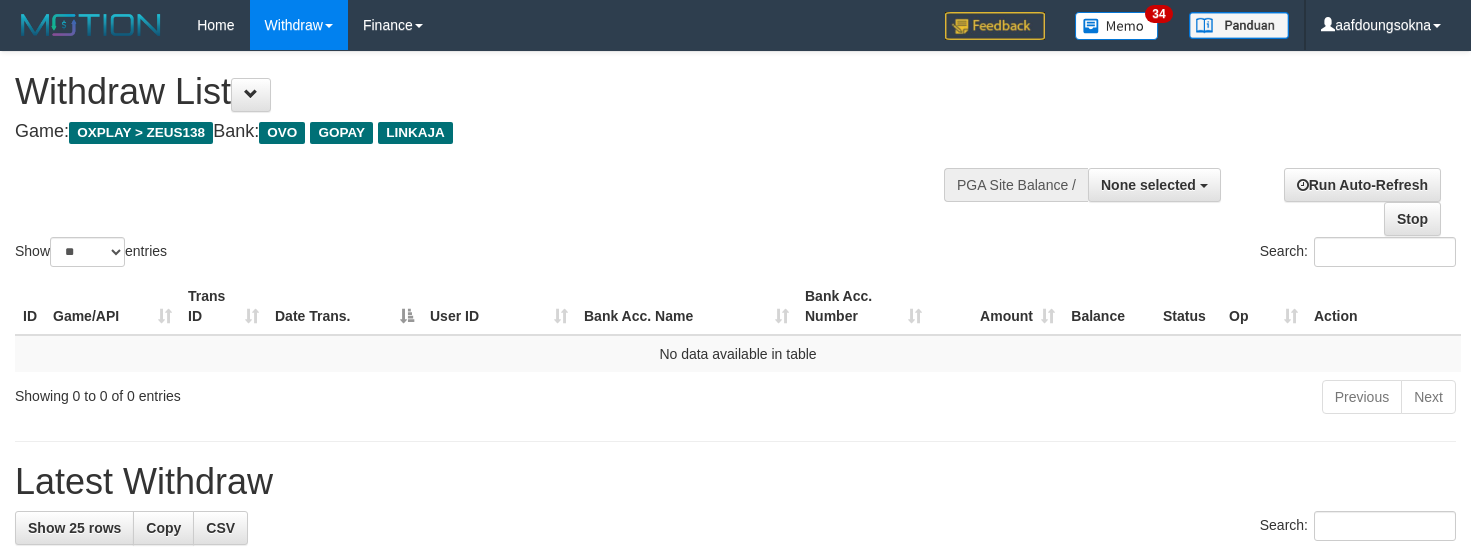 select 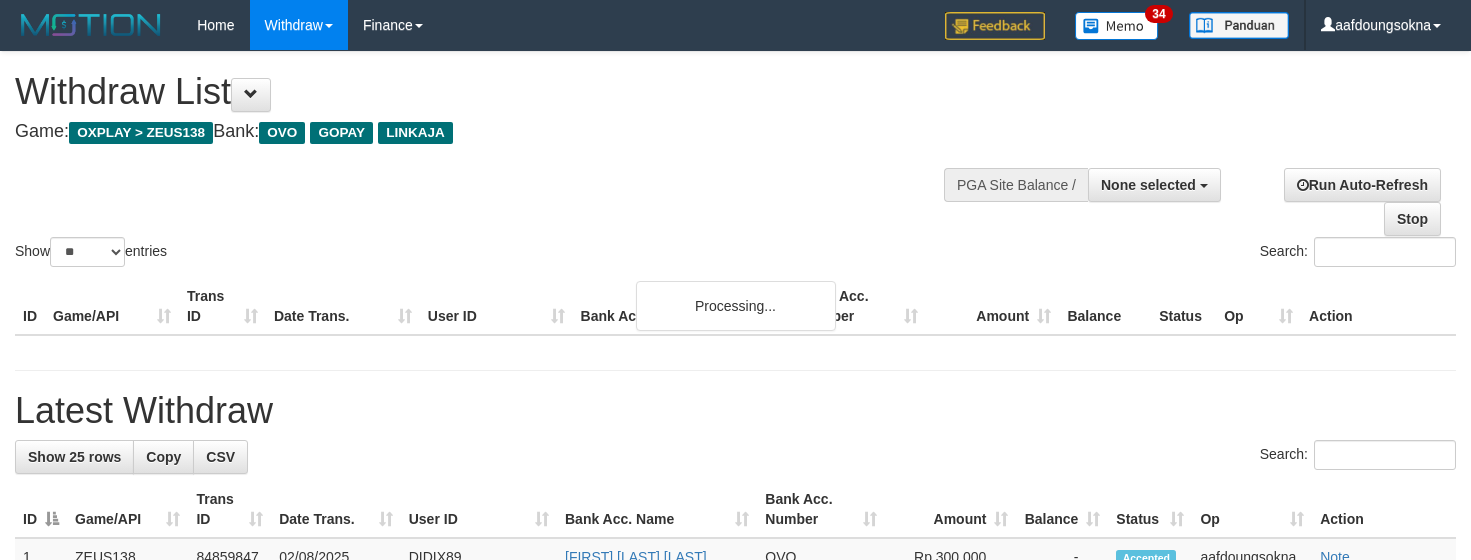 select 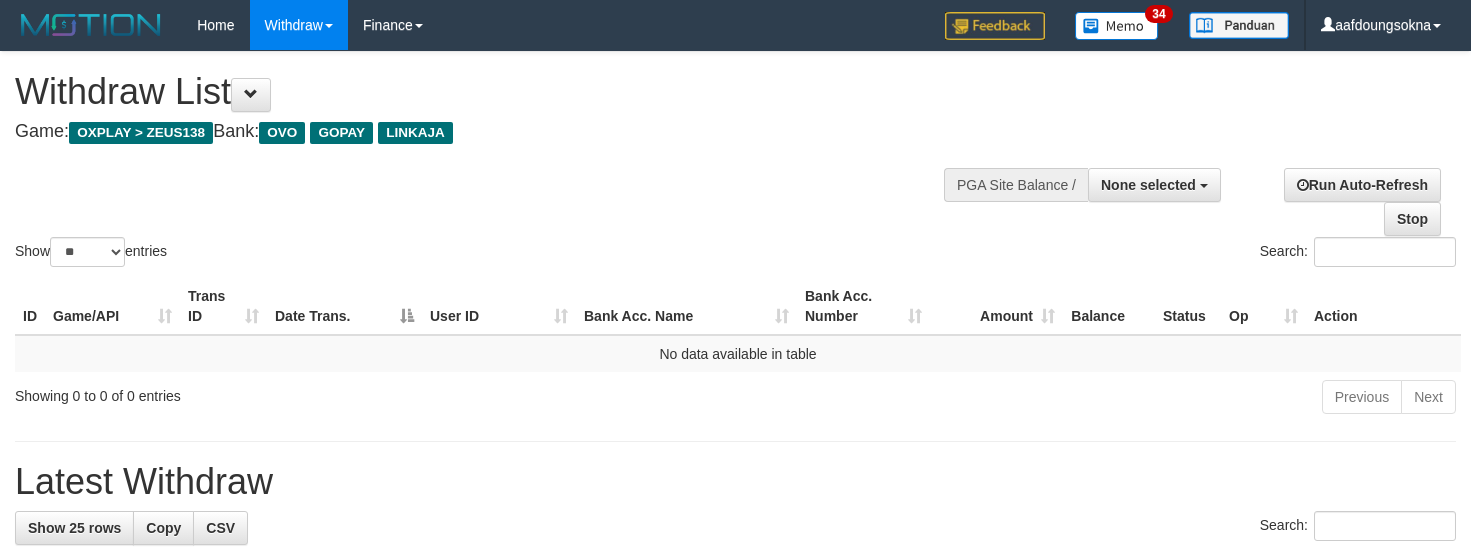 select 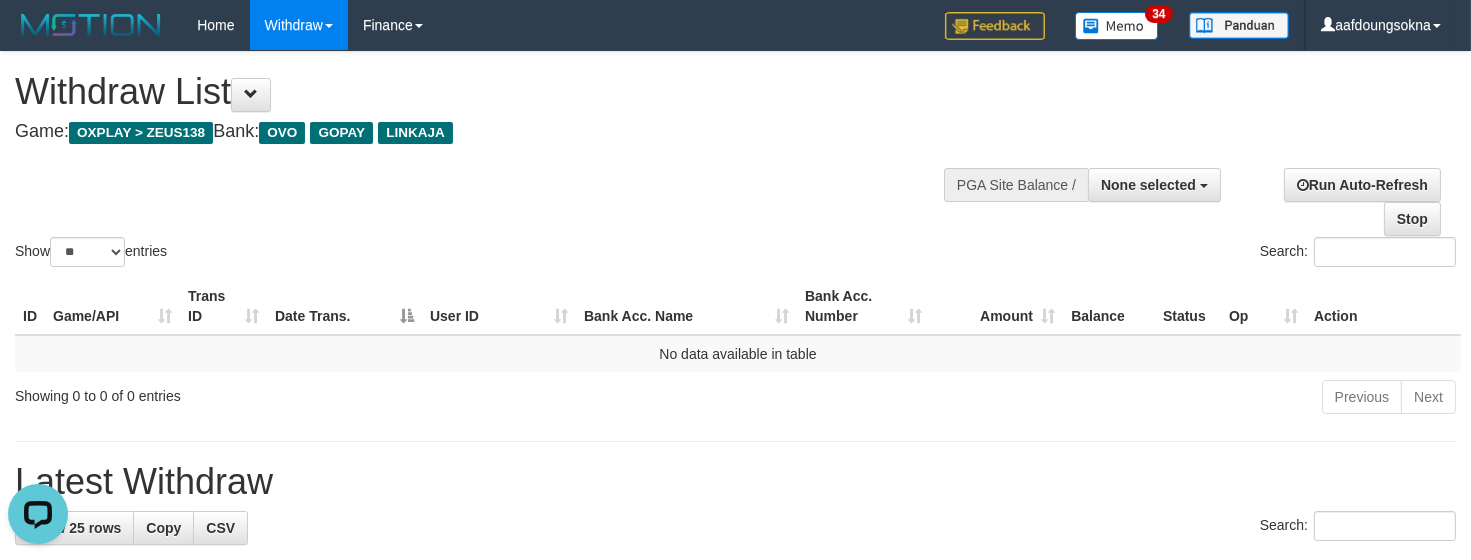 scroll, scrollTop: 0, scrollLeft: 0, axis: both 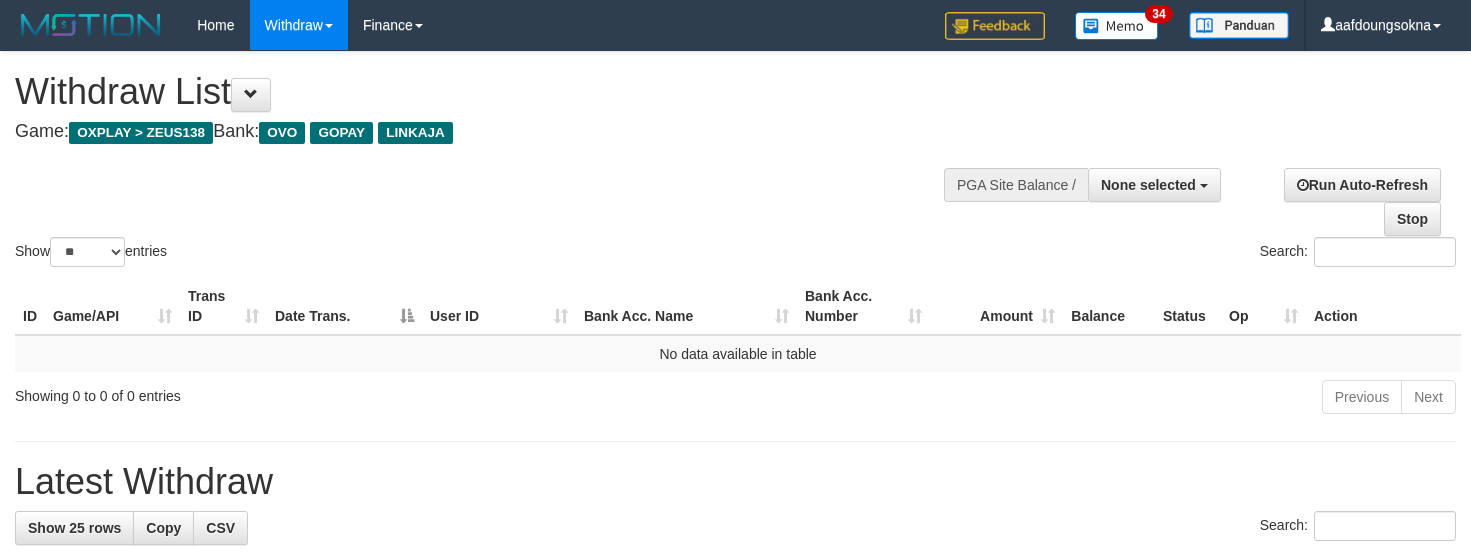 select 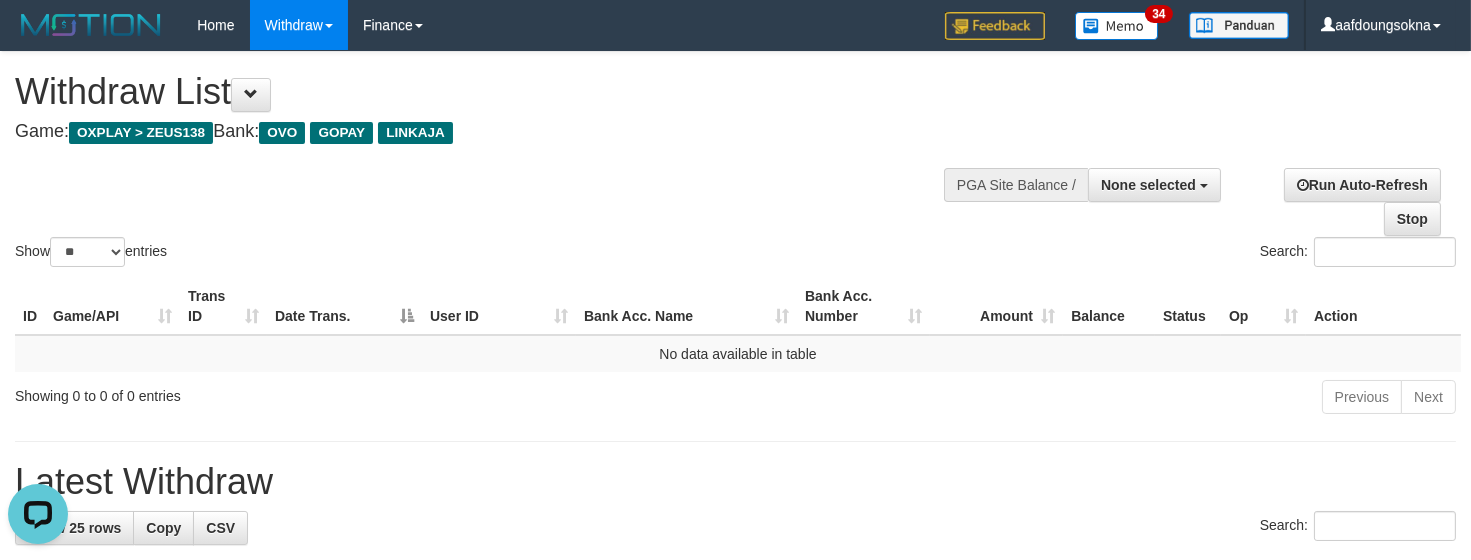 scroll, scrollTop: 0, scrollLeft: 0, axis: both 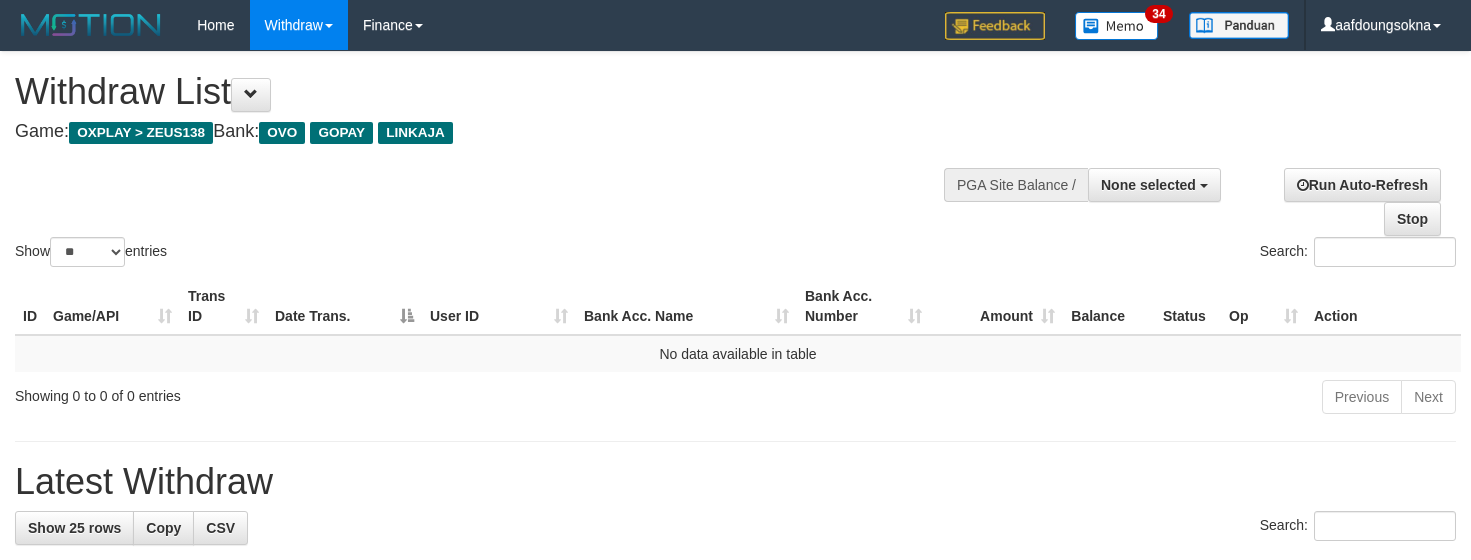 select 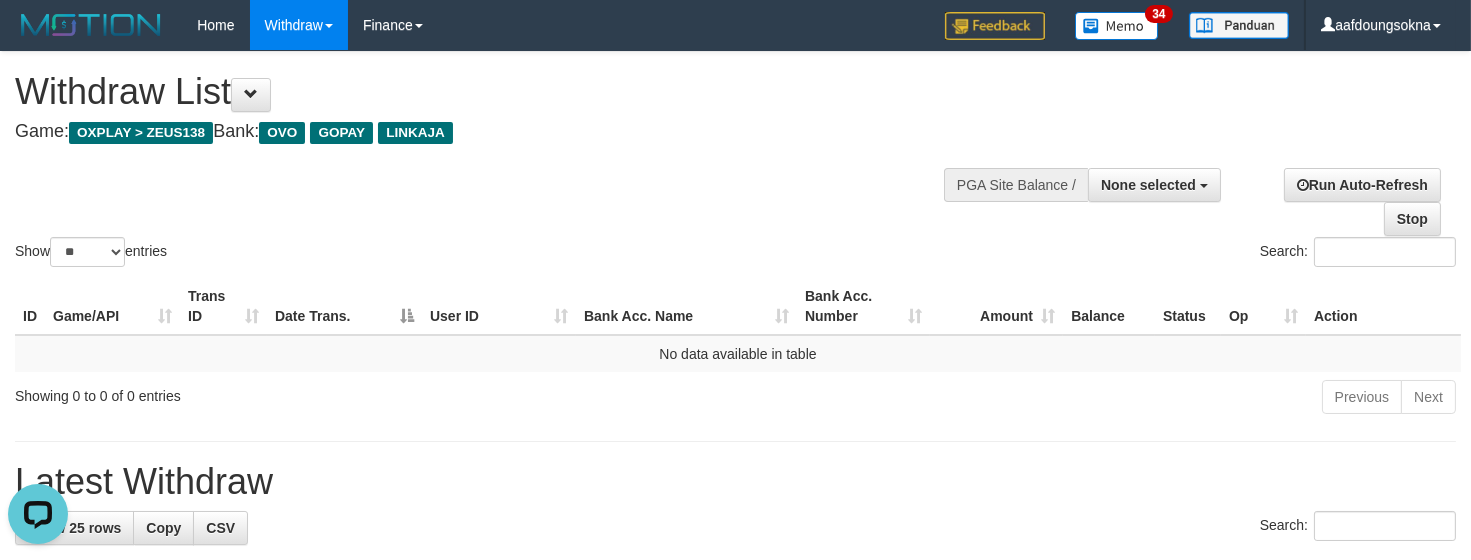 scroll, scrollTop: 0, scrollLeft: 0, axis: both 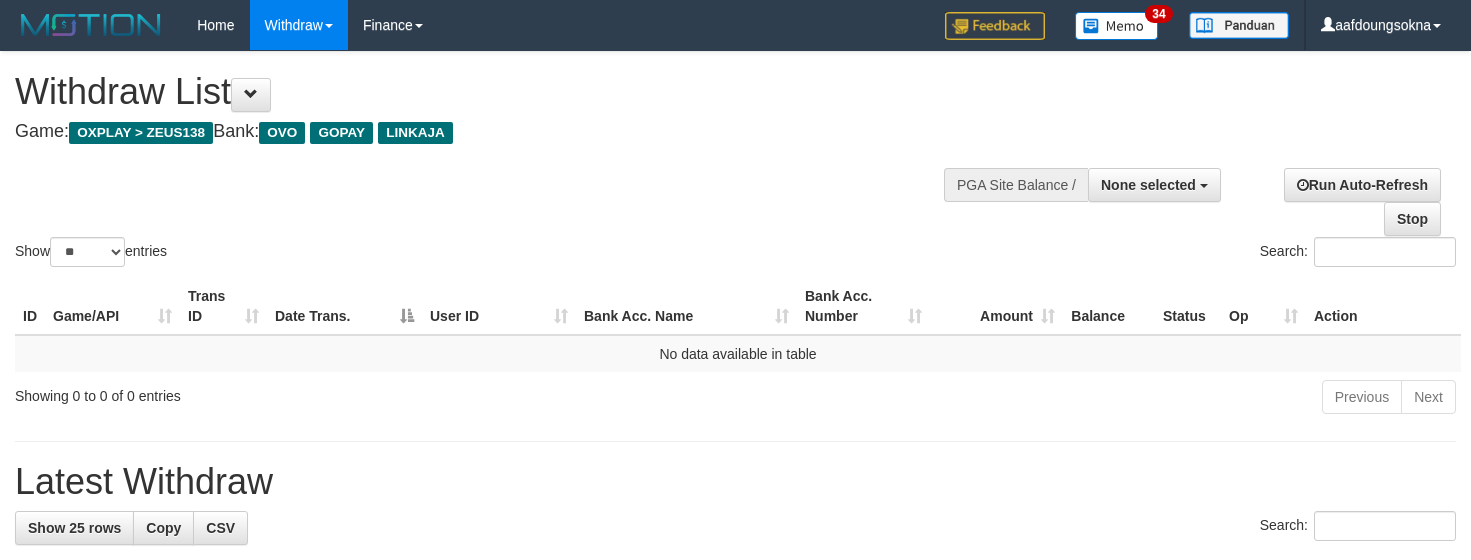 select 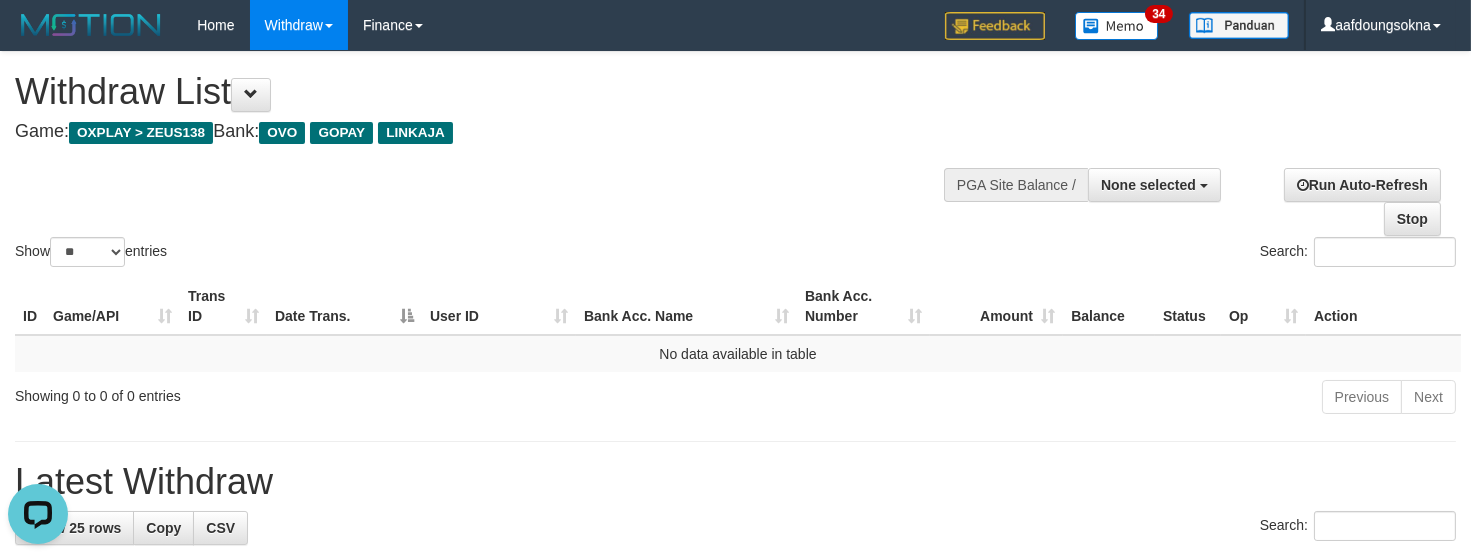 scroll, scrollTop: 0, scrollLeft: 0, axis: both 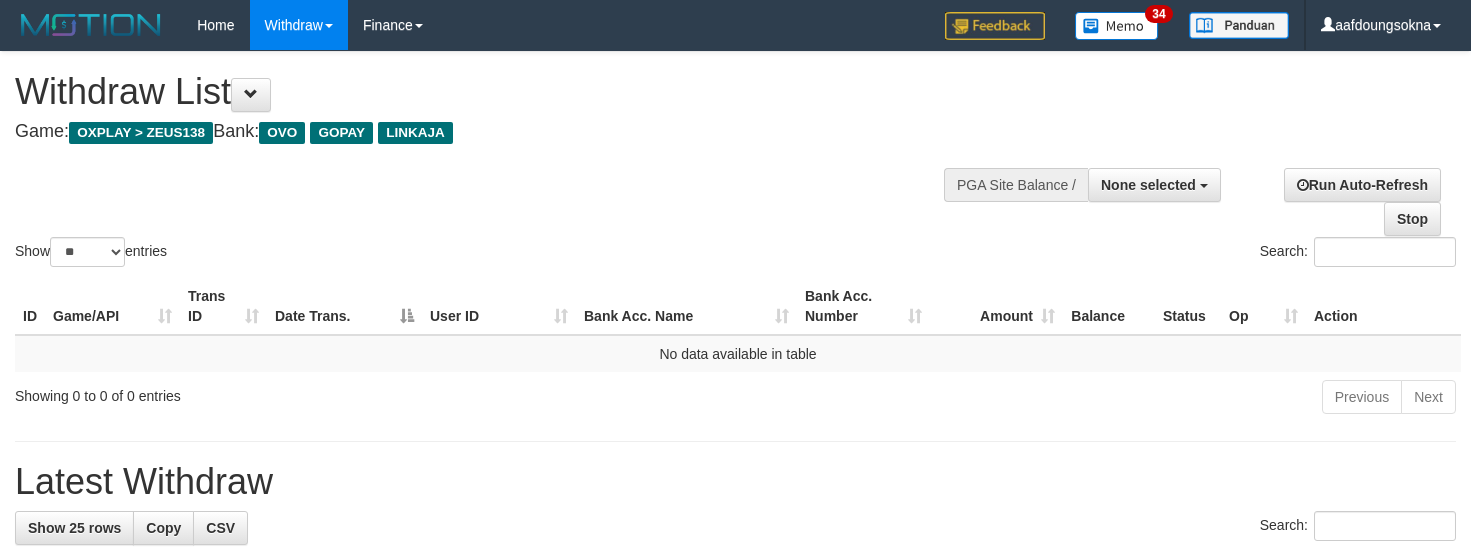 select 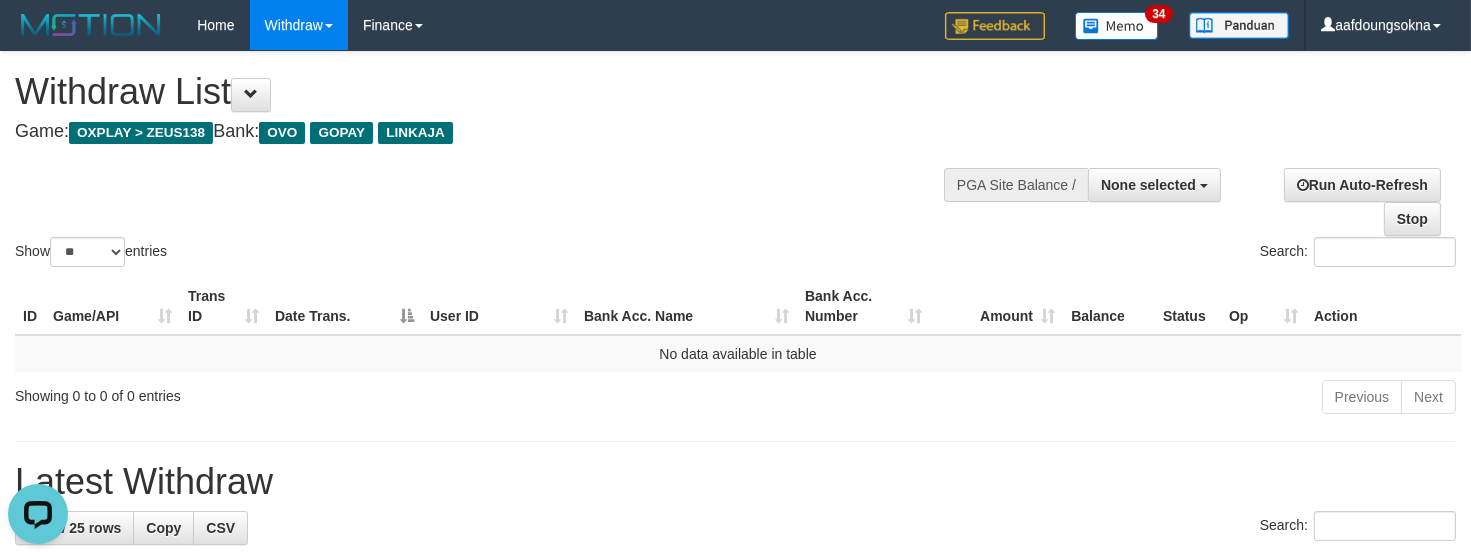 scroll, scrollTop: 0, scrollLeft: 0, axis: both 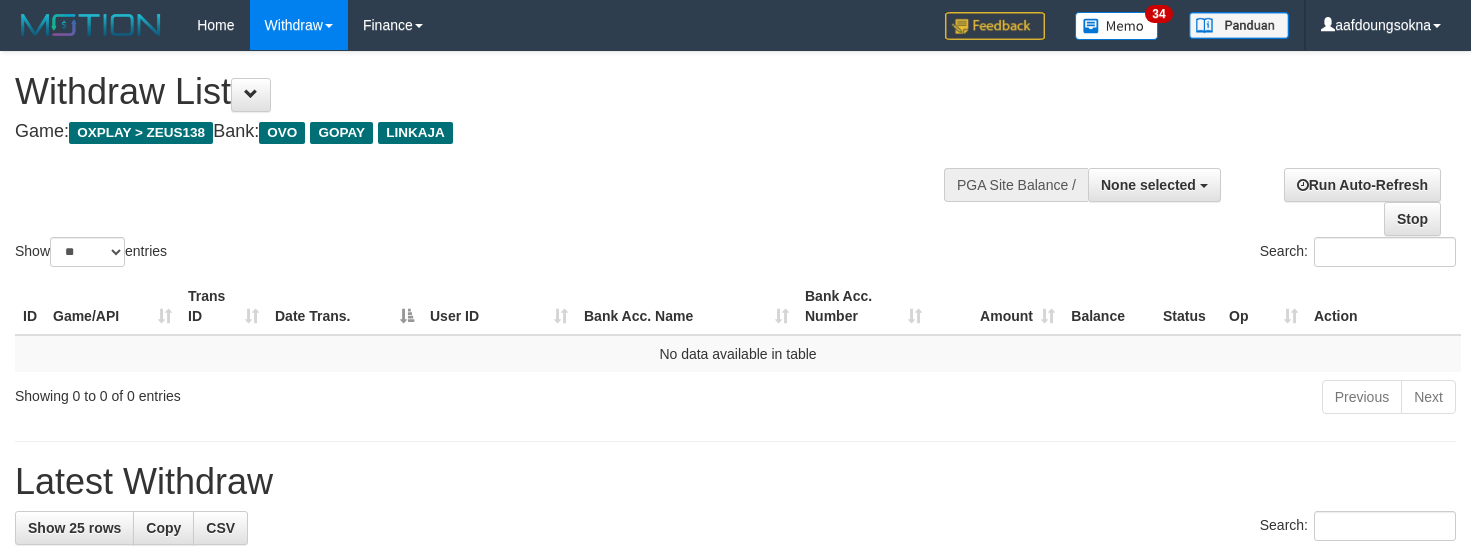 select 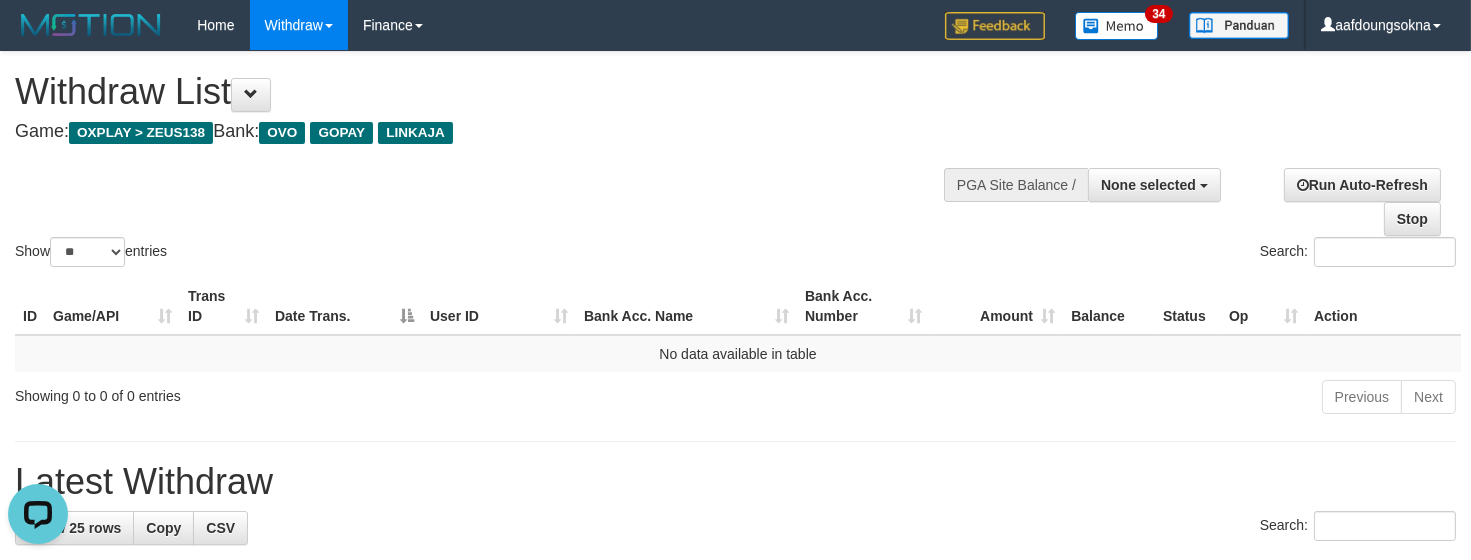 scroll, scrollTop: 0, scrollLeft: 0, axis: both 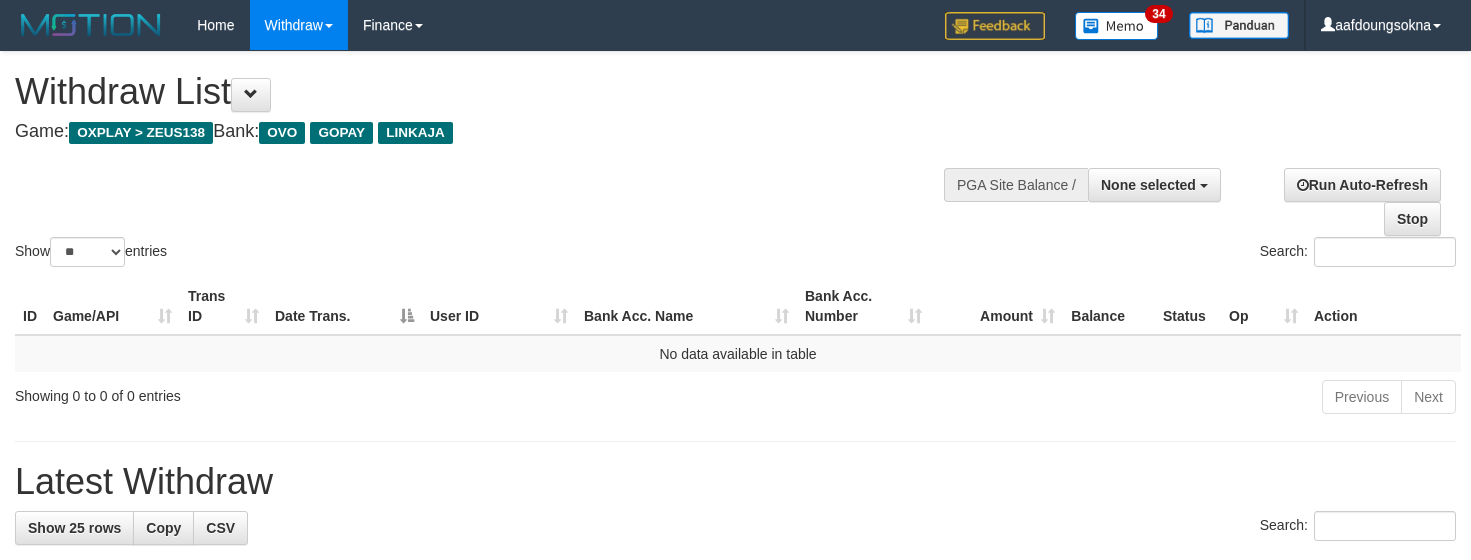 select 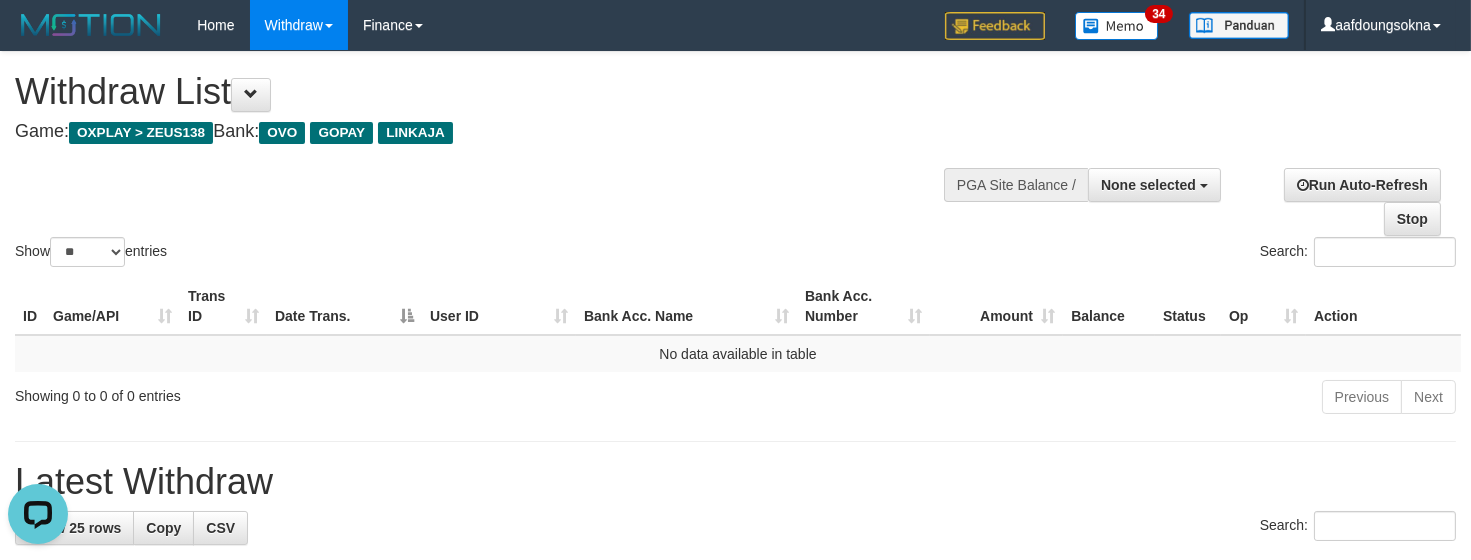 scroll, scrollTop: 0, scrollLeft: 0, axis: both 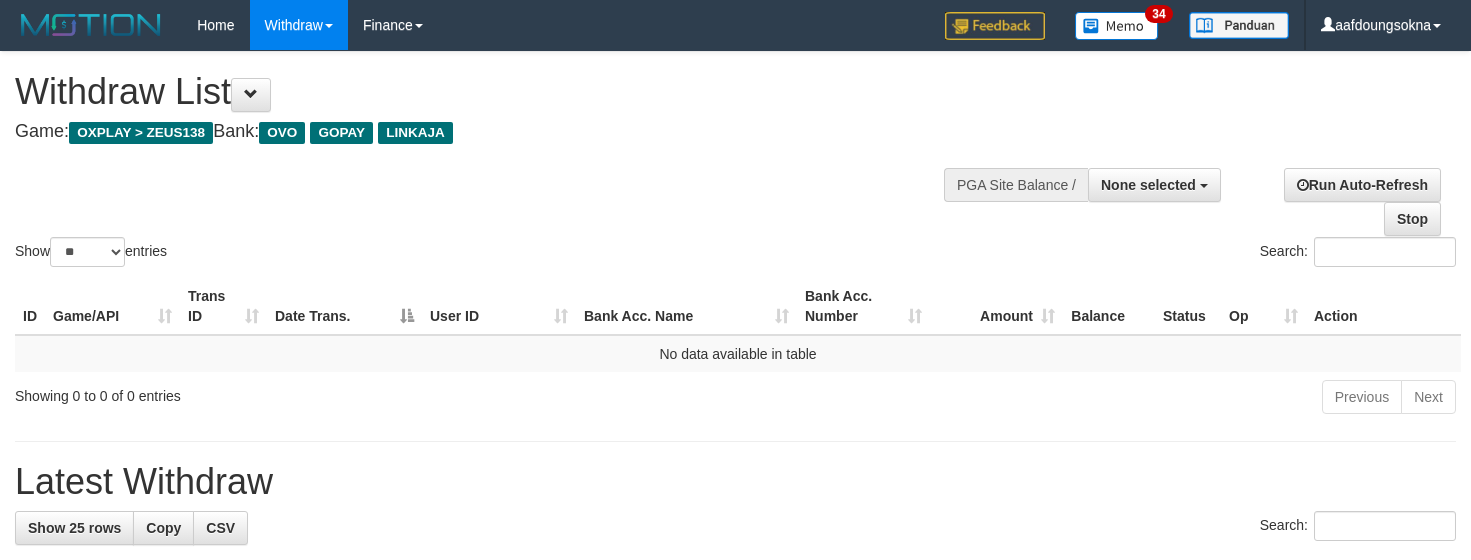 select 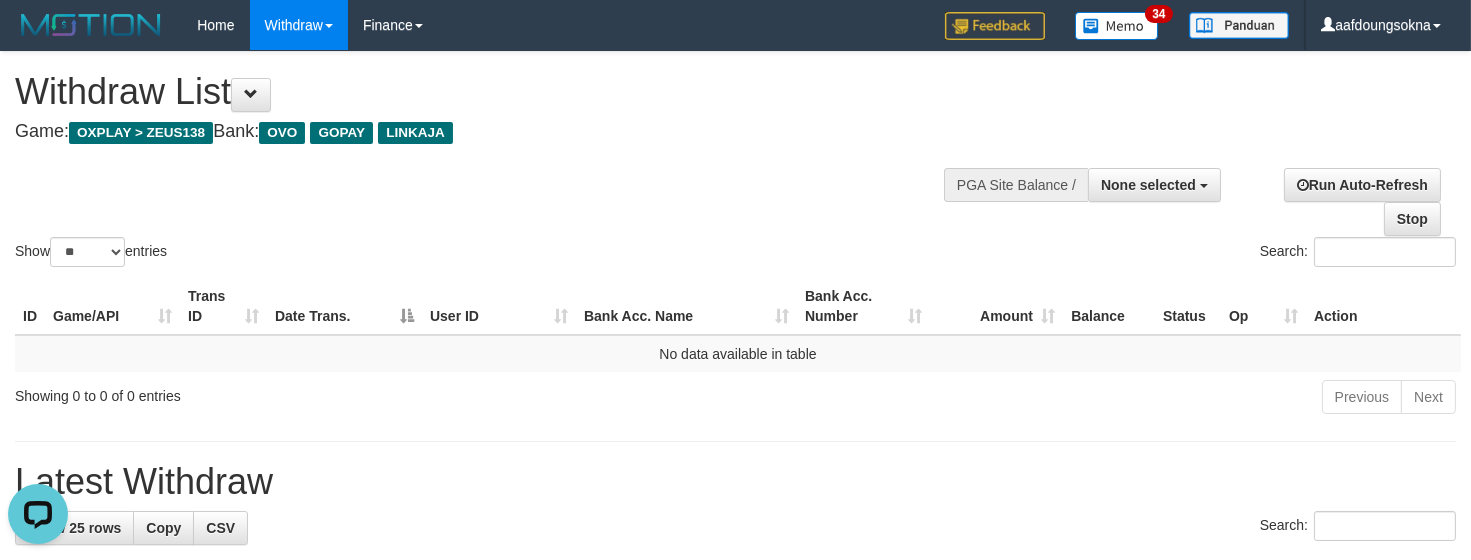 scroll, scrollTop: 0, scrollLeft: 0, axis: both 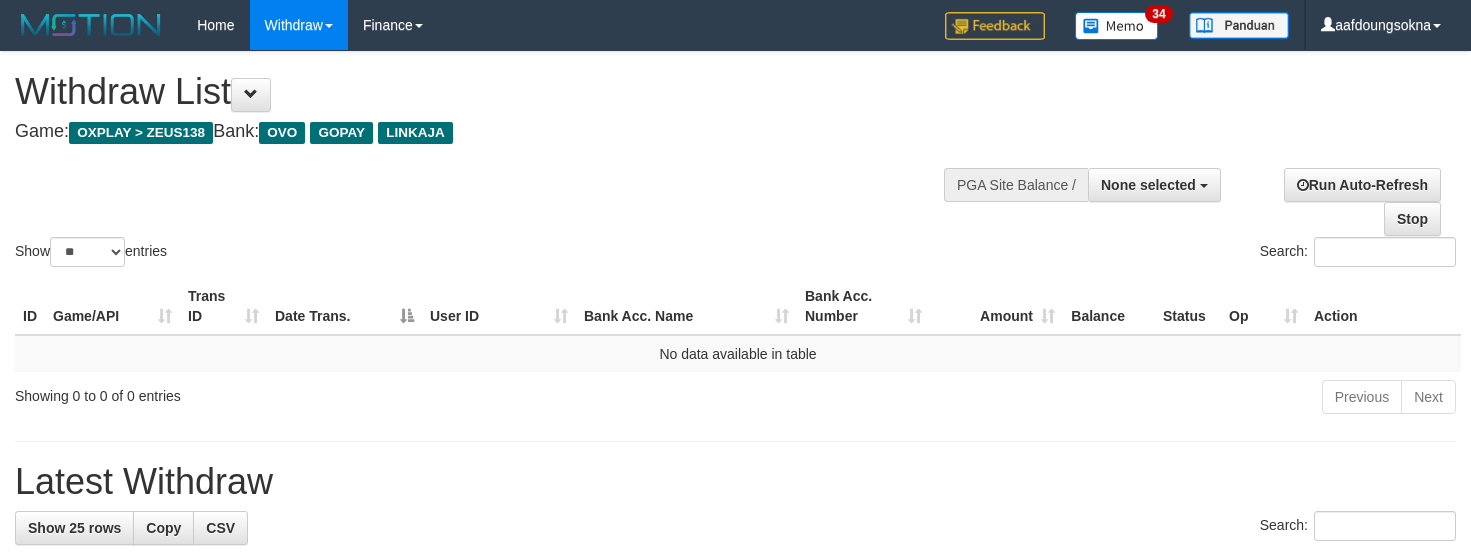 select 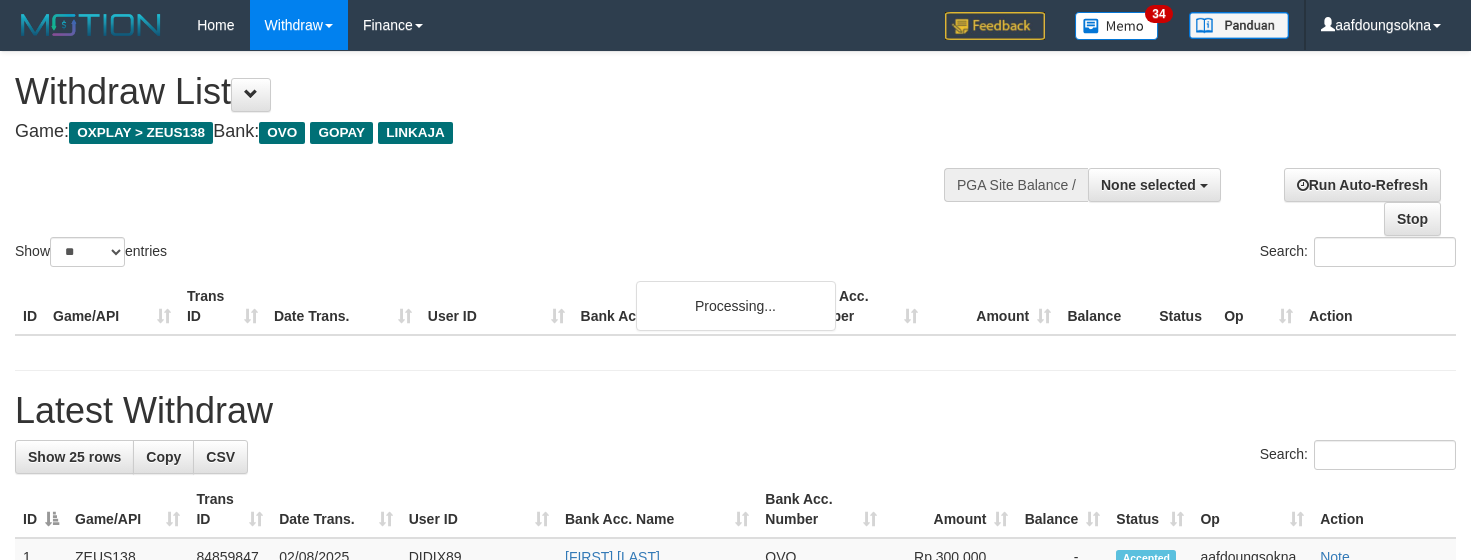 select 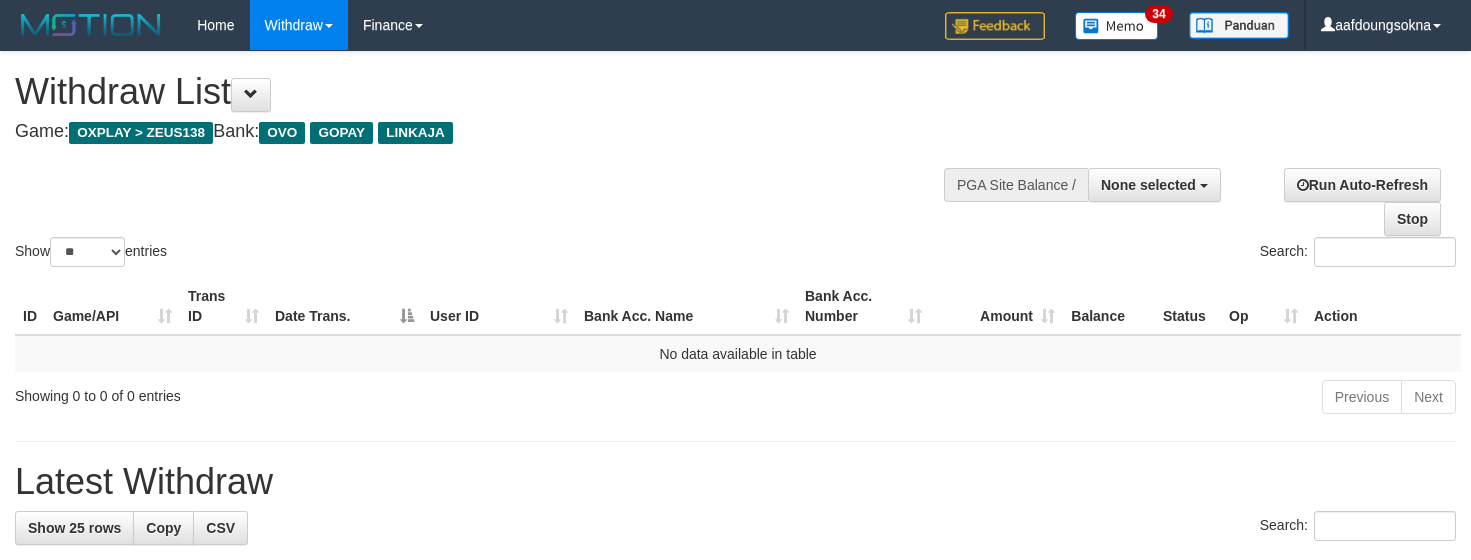 select 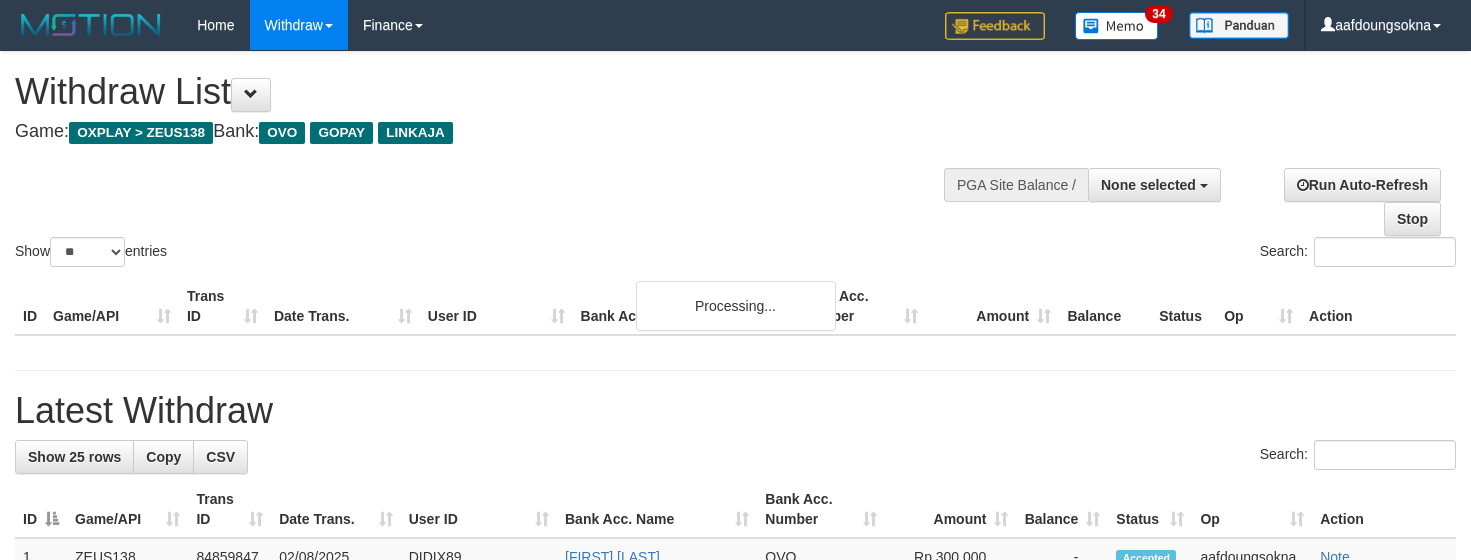 select 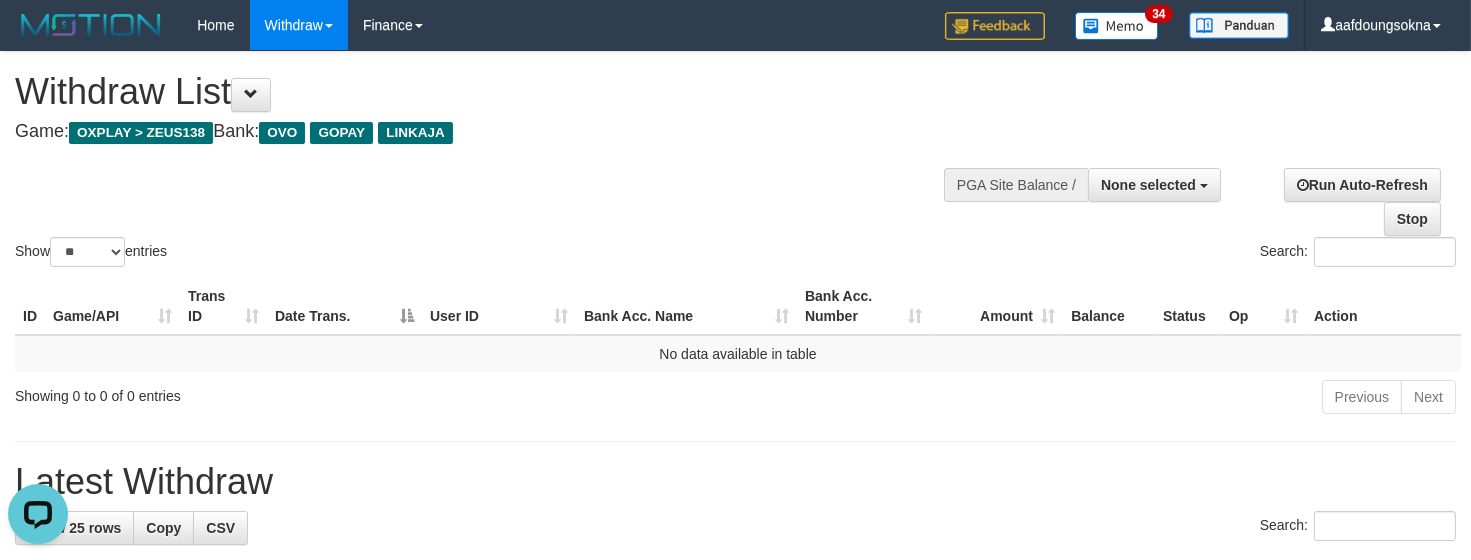 scroll, scrollTop: 0, scrollLeft: 0, axis: both 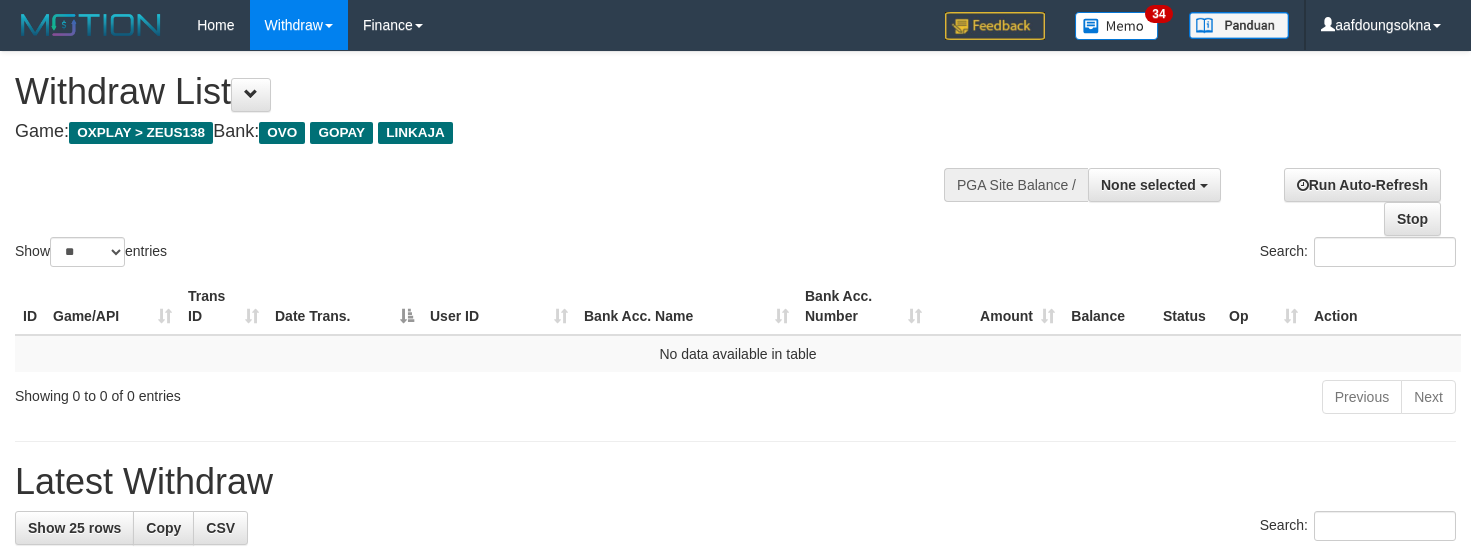 select 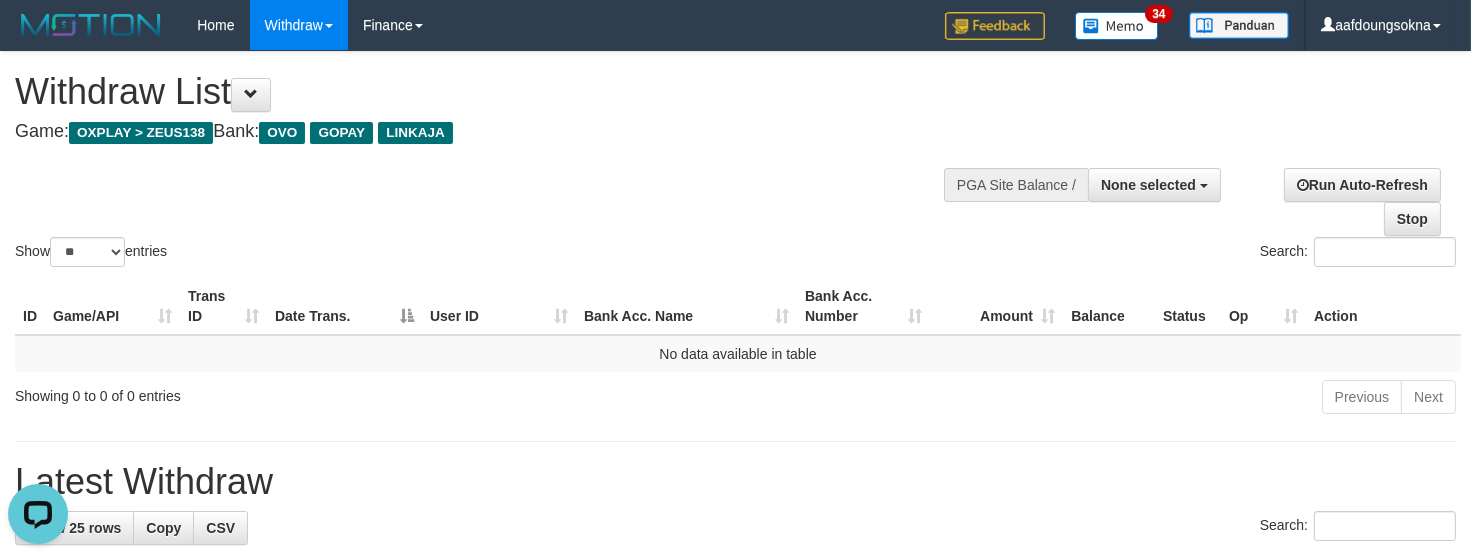 scroll, scrollTop: 0, scrollLeft: 0, axis: both 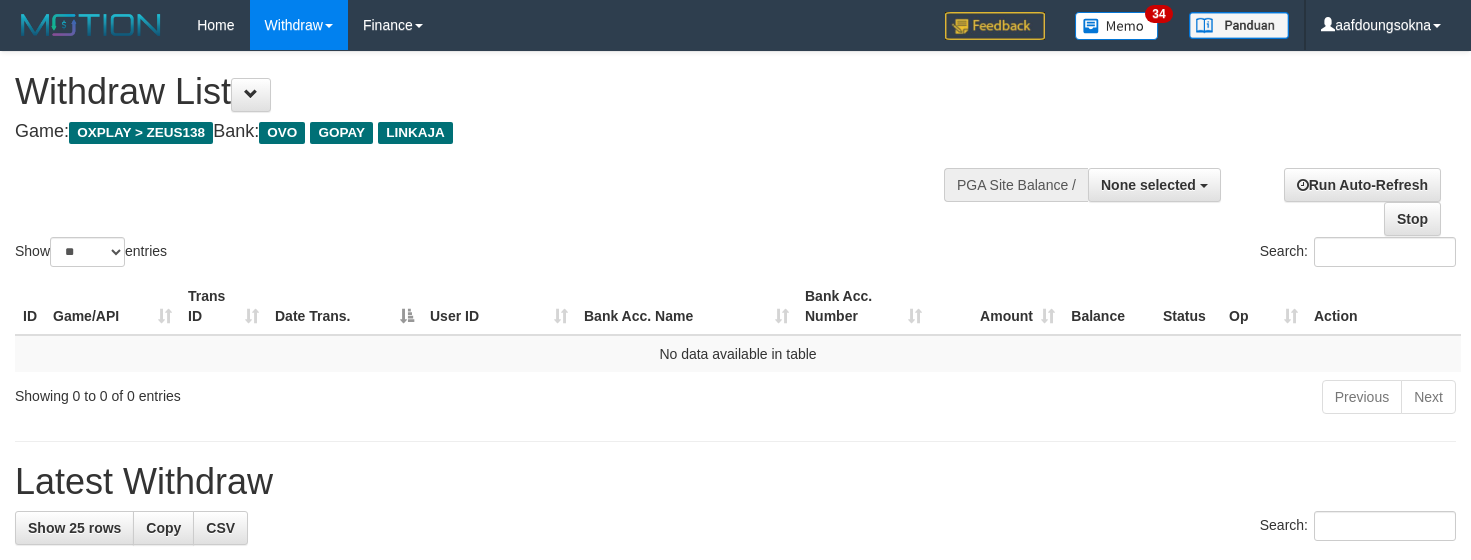 select 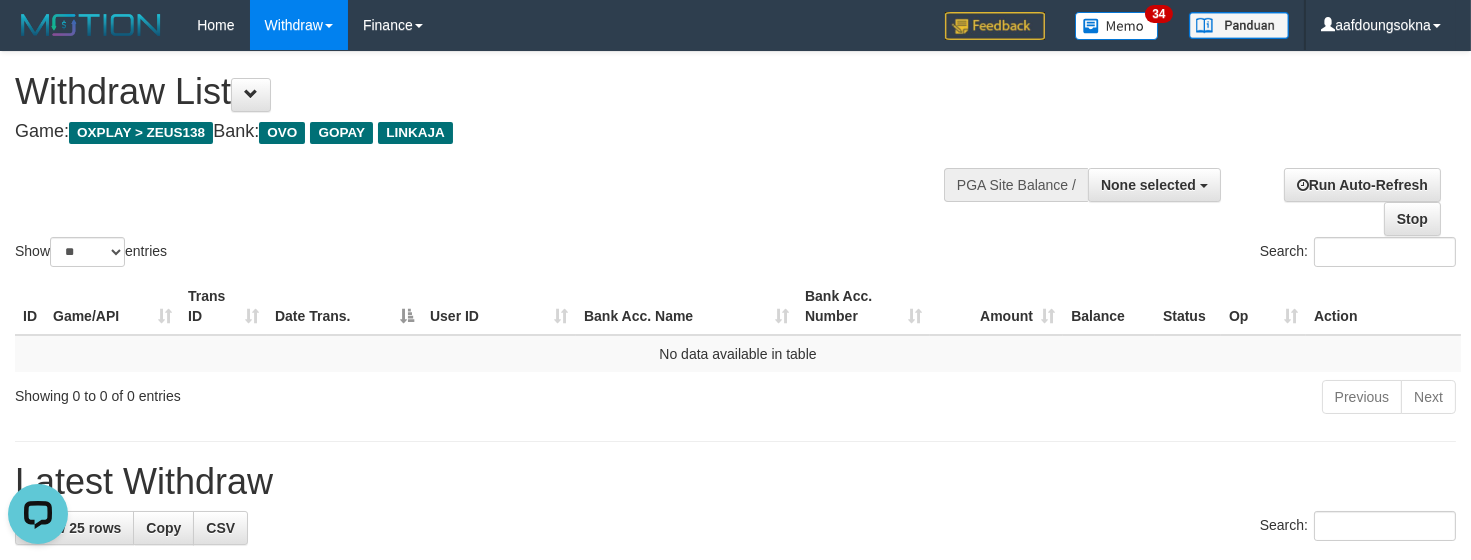 scroll, scrollTop: 0, scrollLeft: 0, axis: both 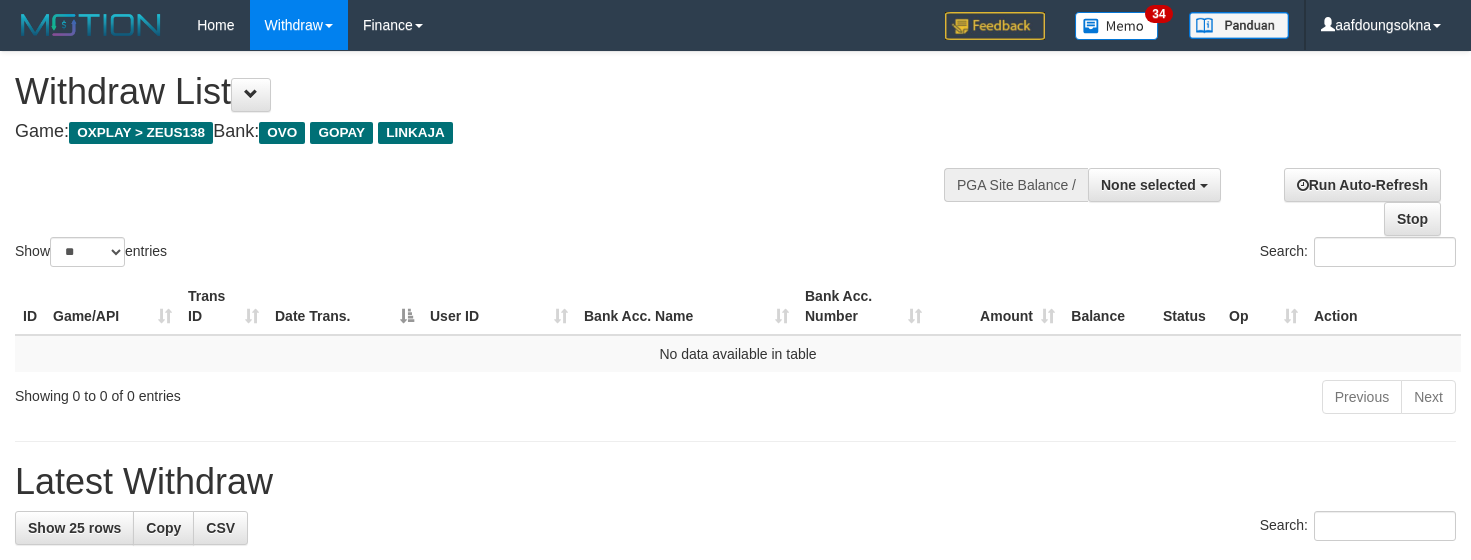 select 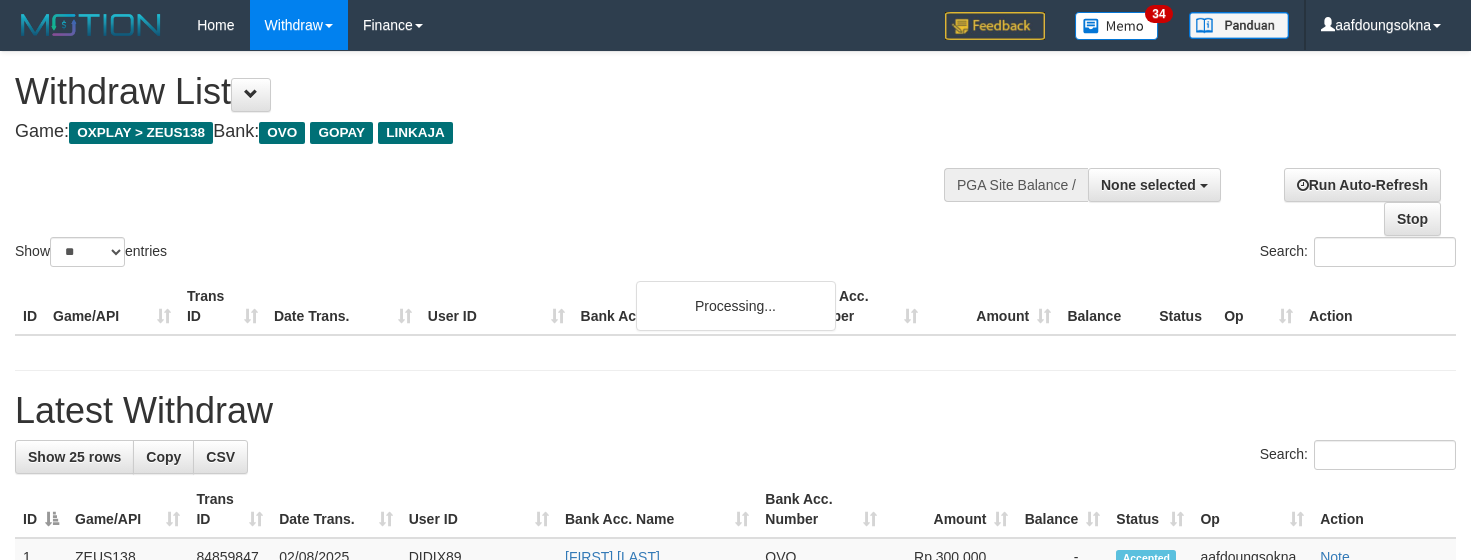 select 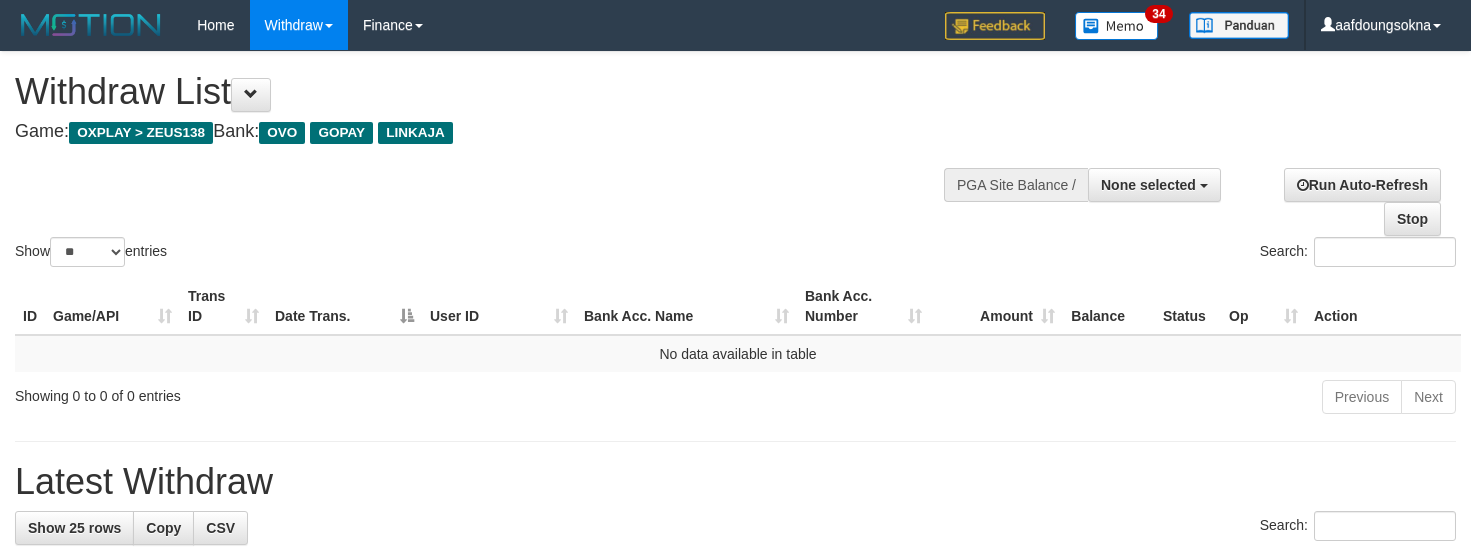 select 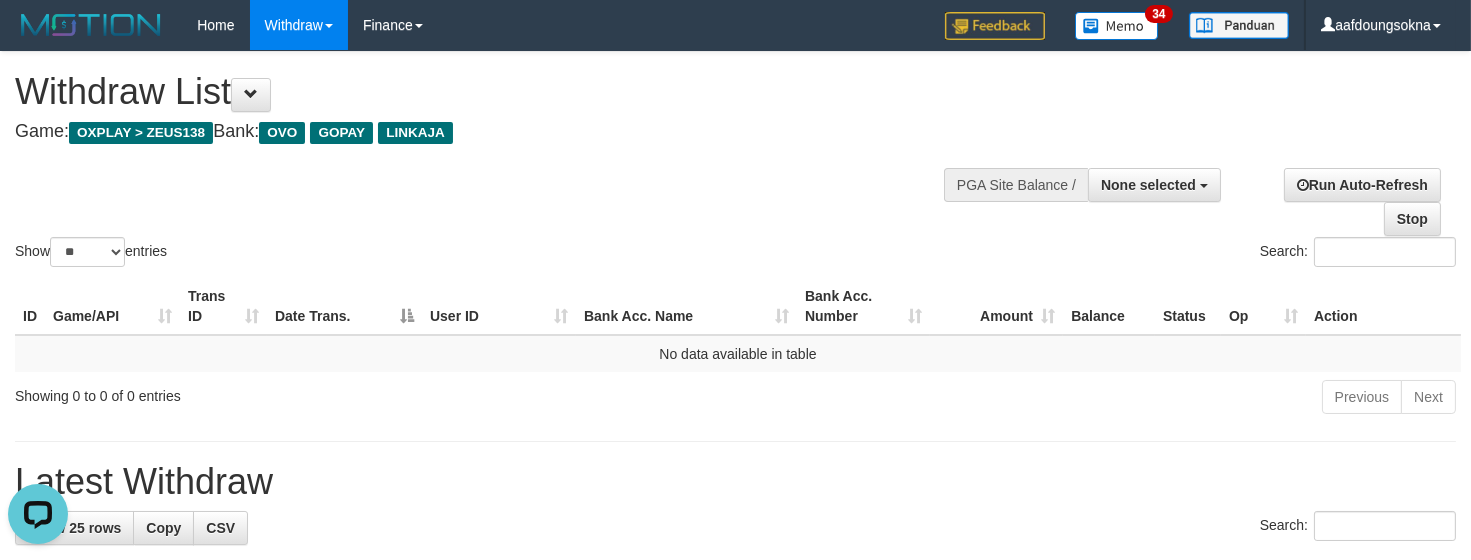 scroll, scrollTop: 0, scrollLeft: 0, axis: both 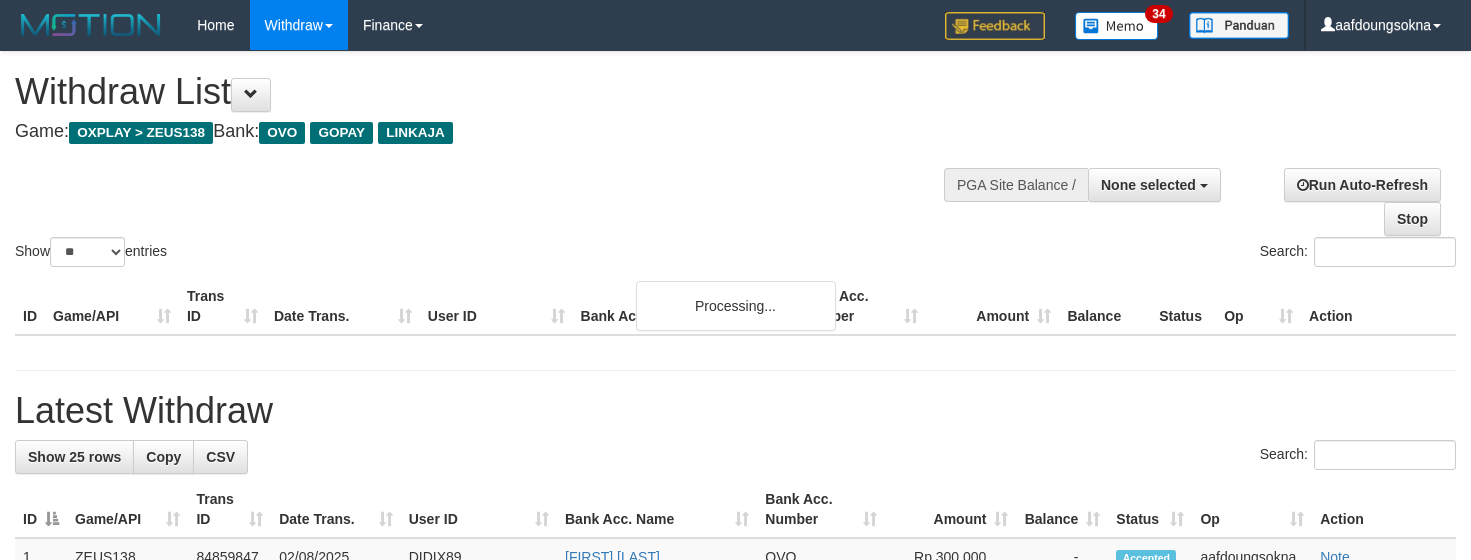 select 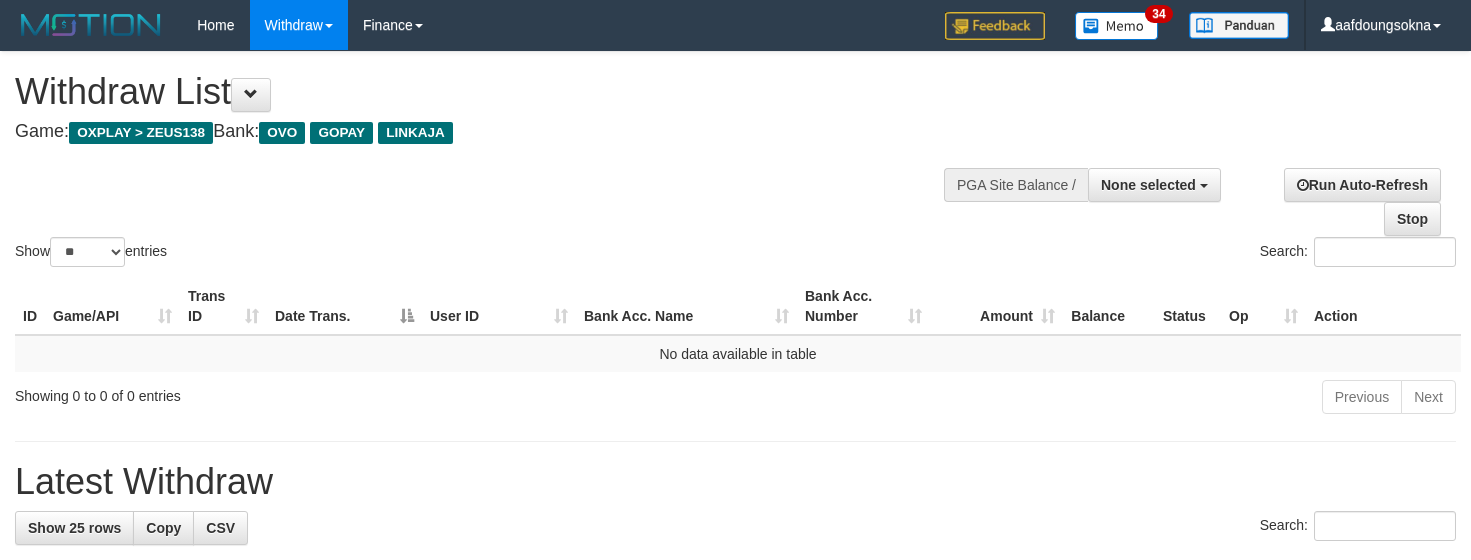 select 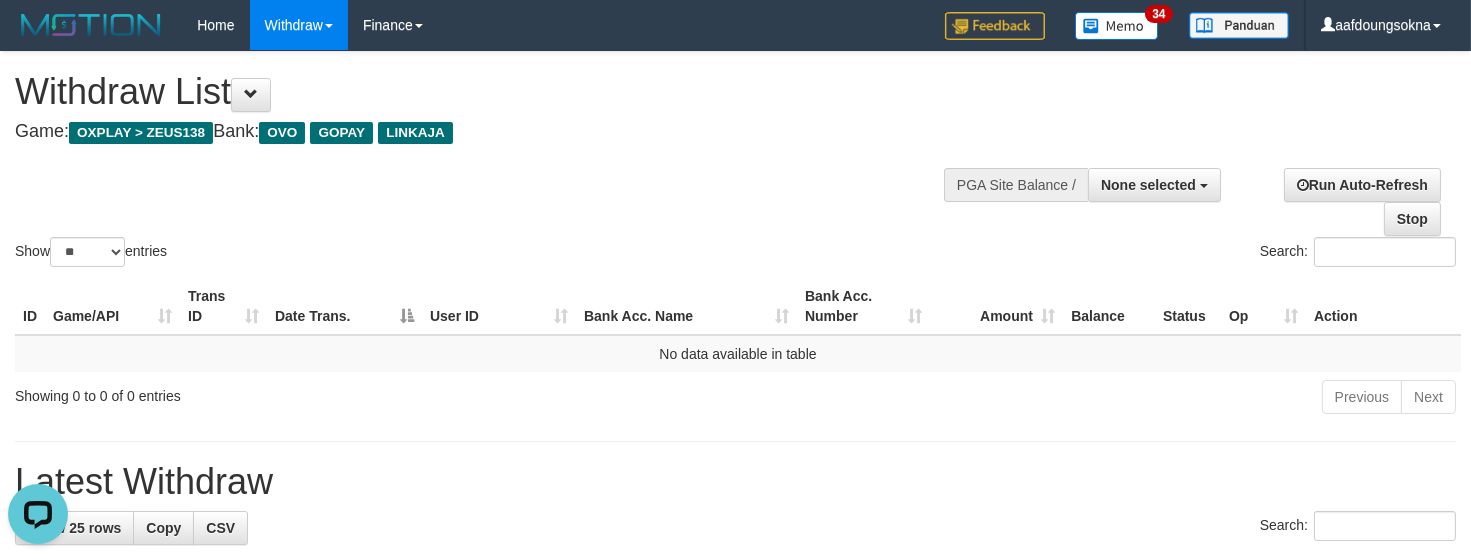 scroll, scrollTop: 0, scrollLeft: 0, axis: both 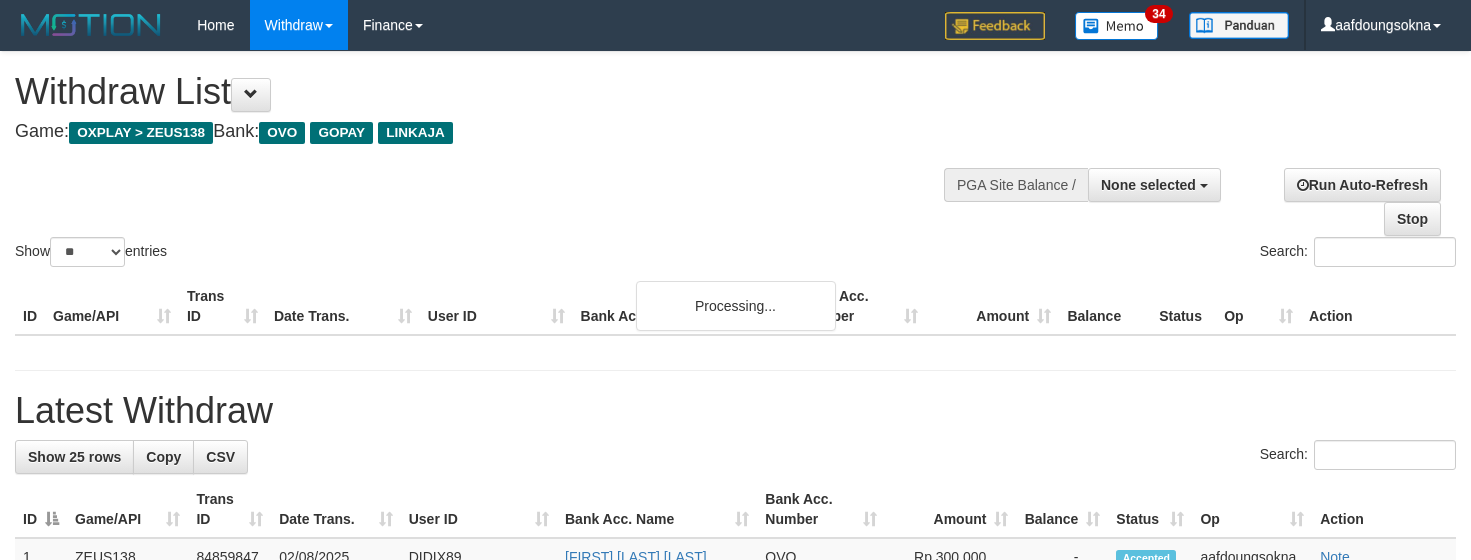 select 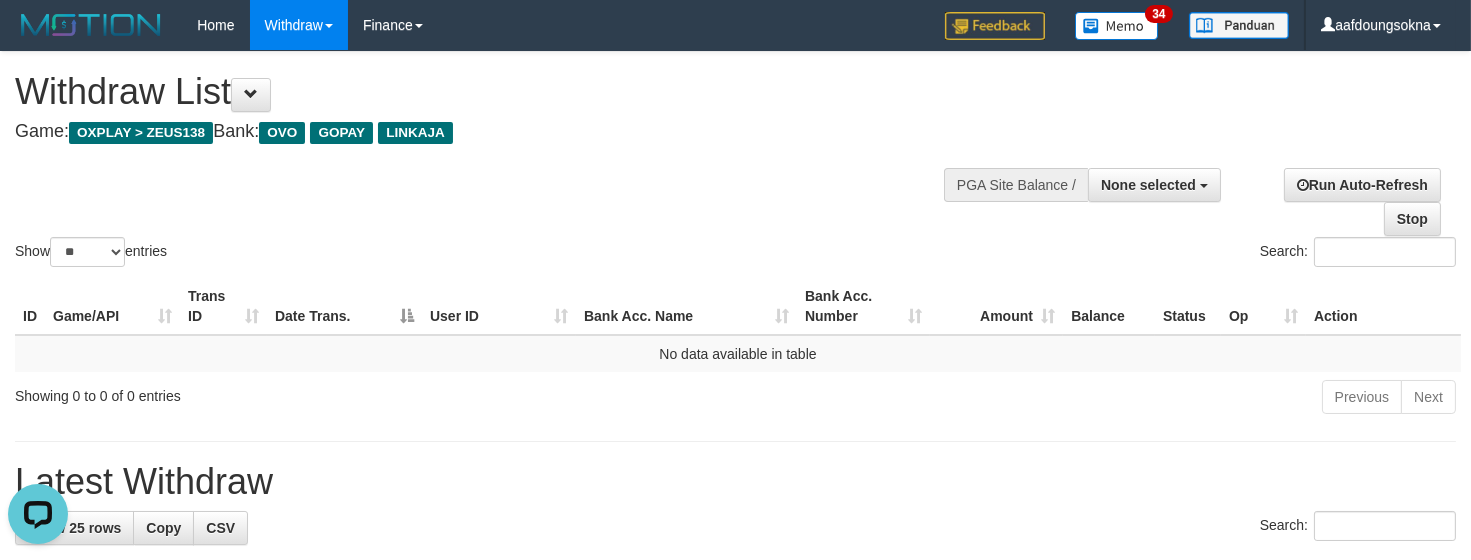 scroll, scrollTop: 0, scrollLeft: 0, axis: both 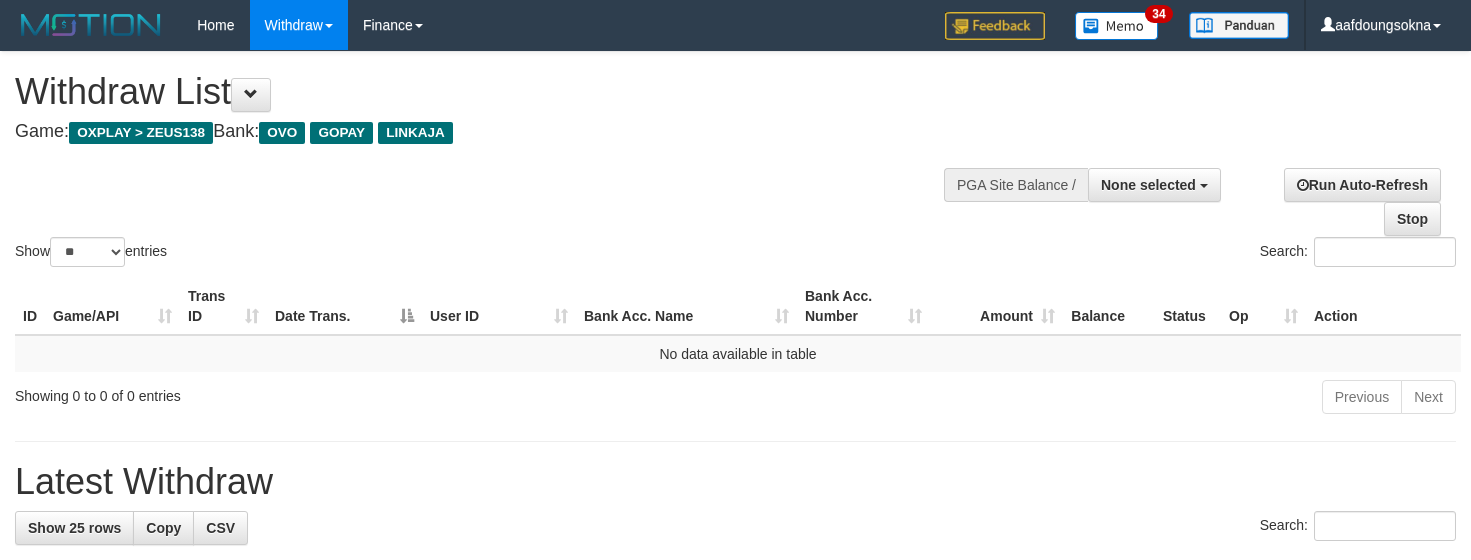 select 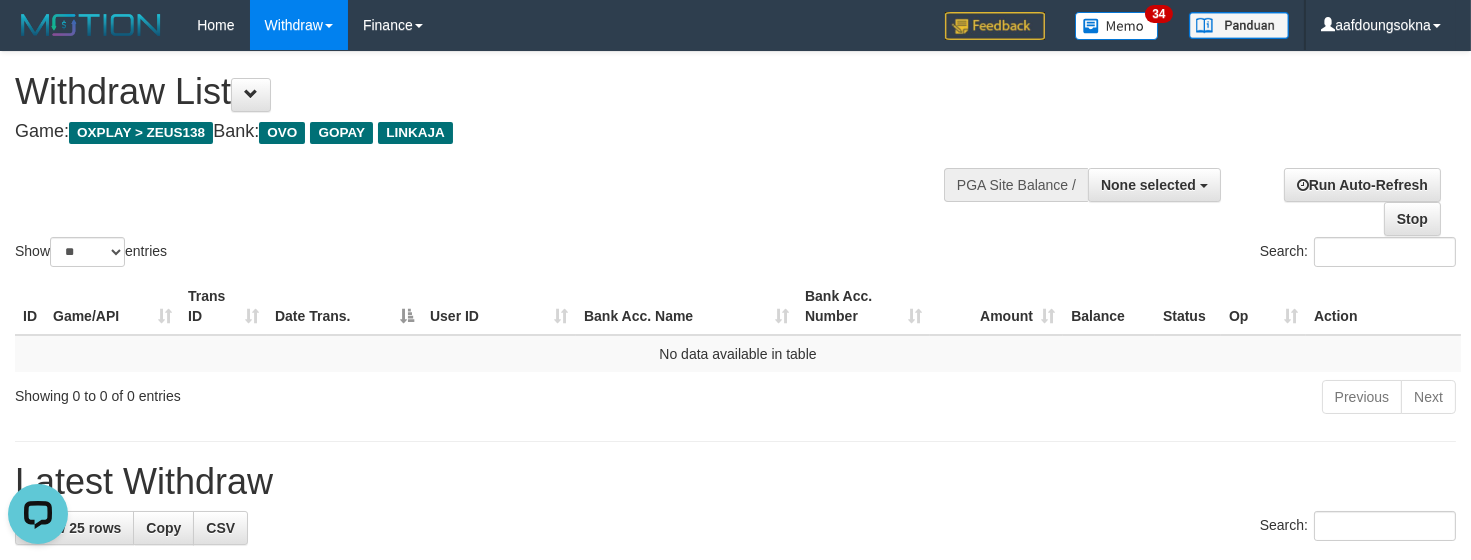 scroll, scrollTop: 0, scrollLeft: 0, axis: both 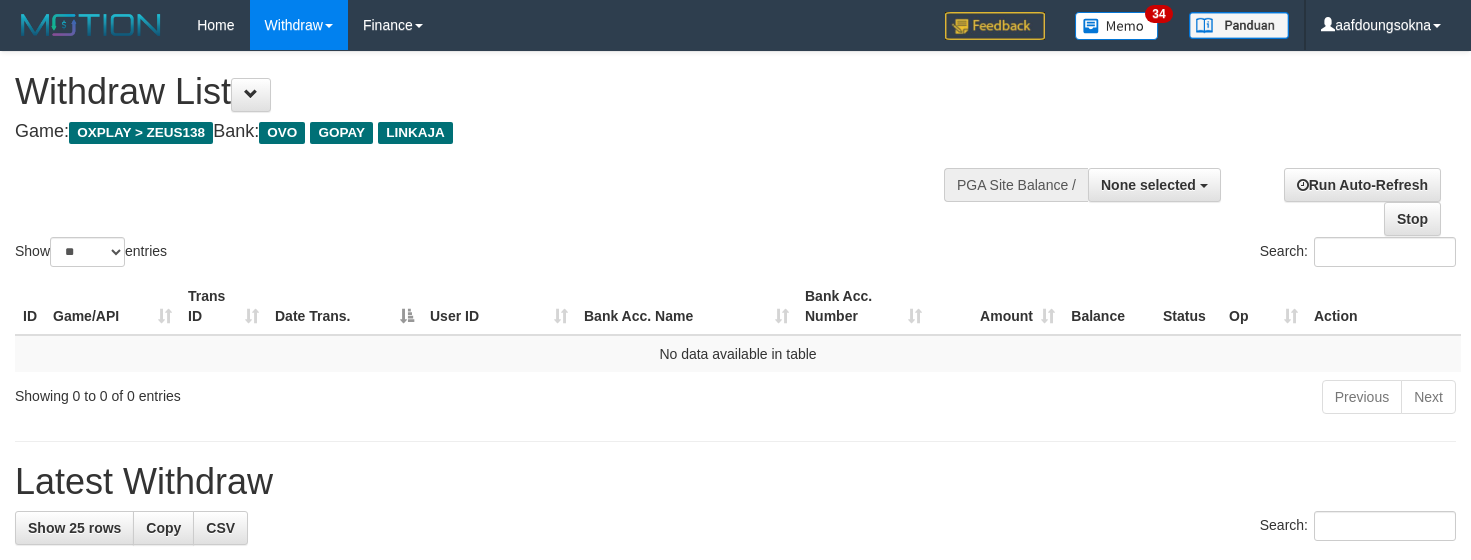 select 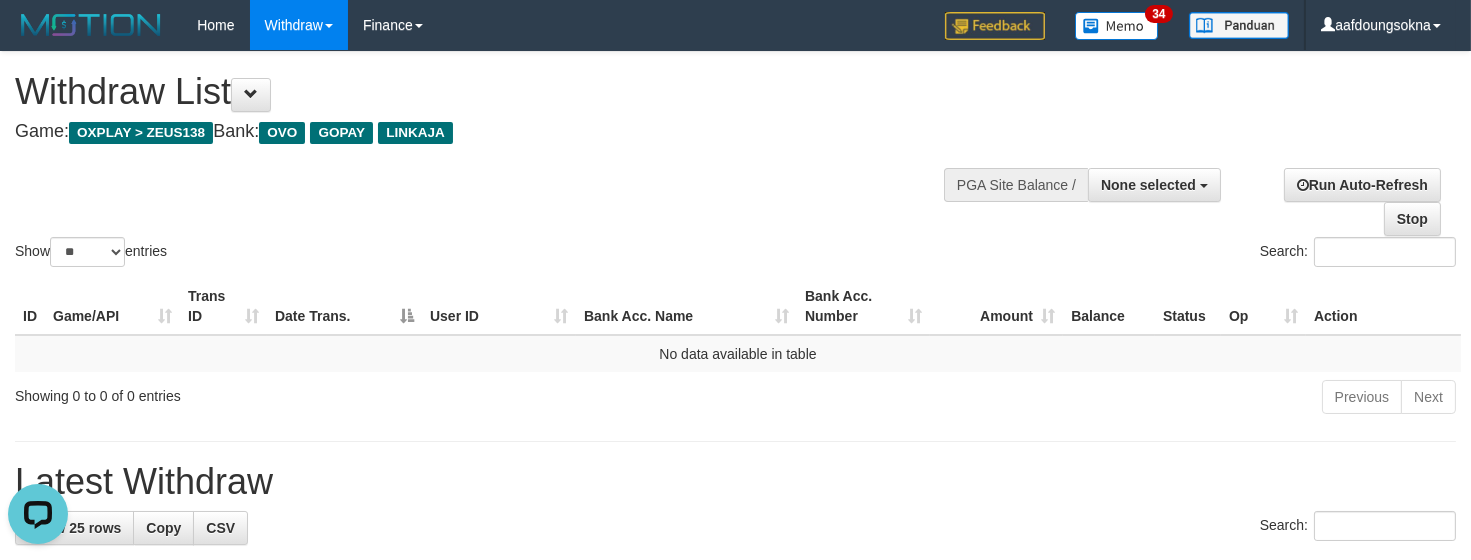 scroll, scrollTop: 0, scrollLeft: 0, axis: both 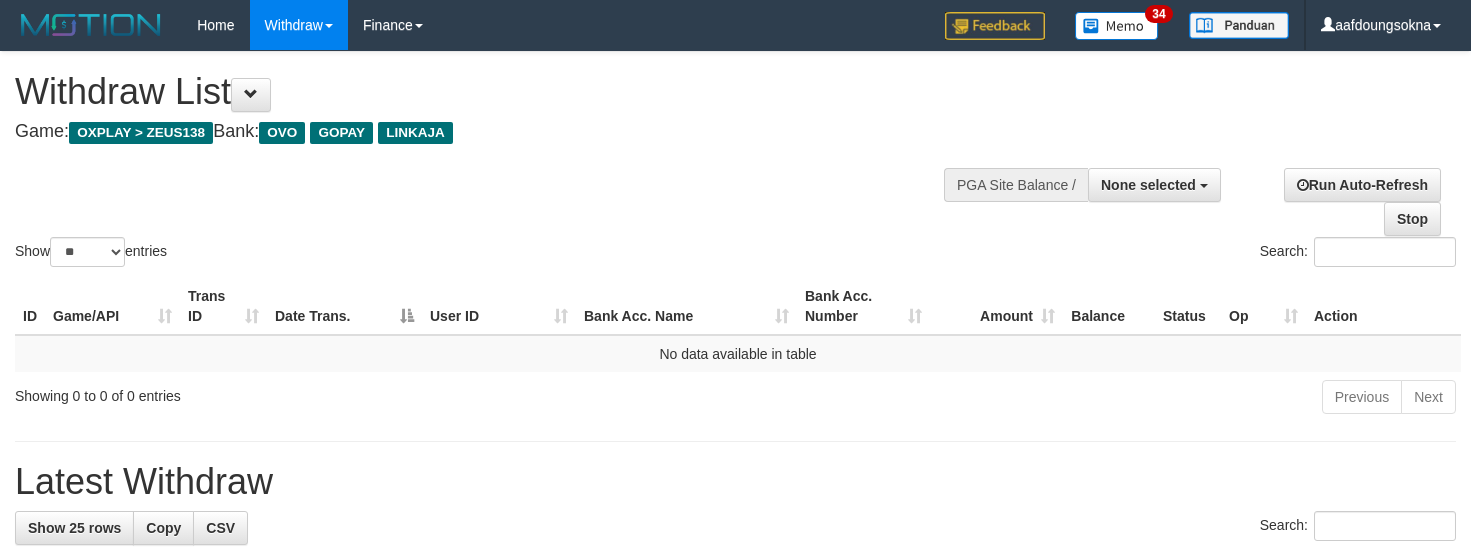 select 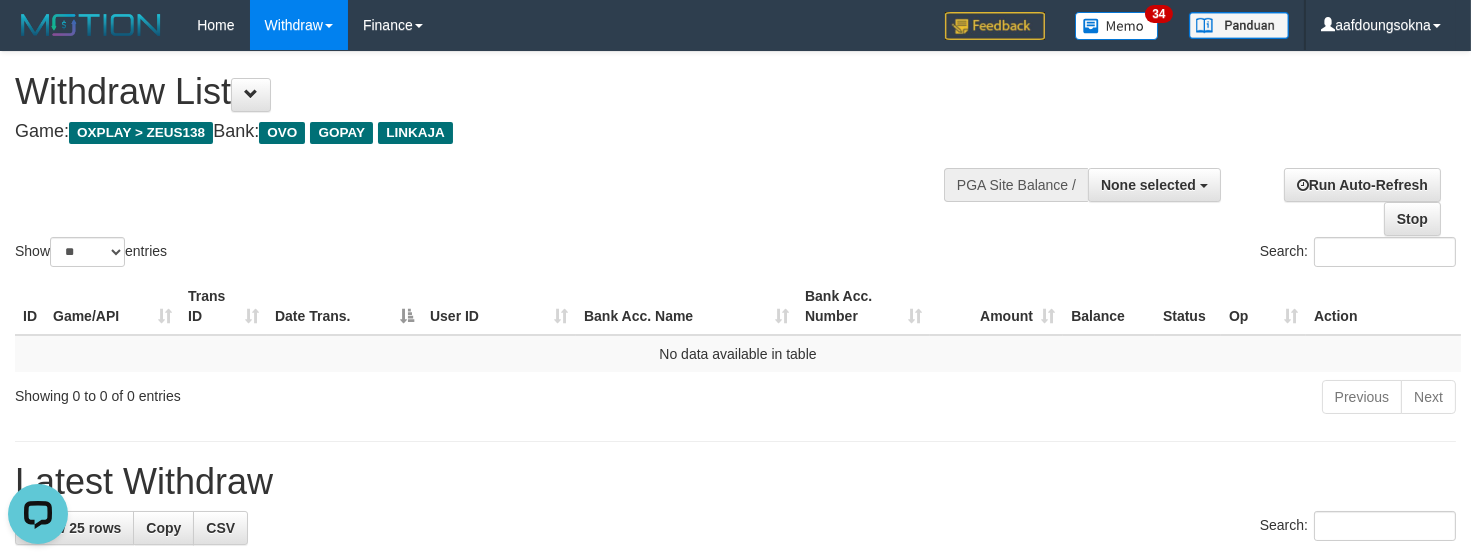 scroll, scrollTop: 0, scrollLeft: 0, axis: both 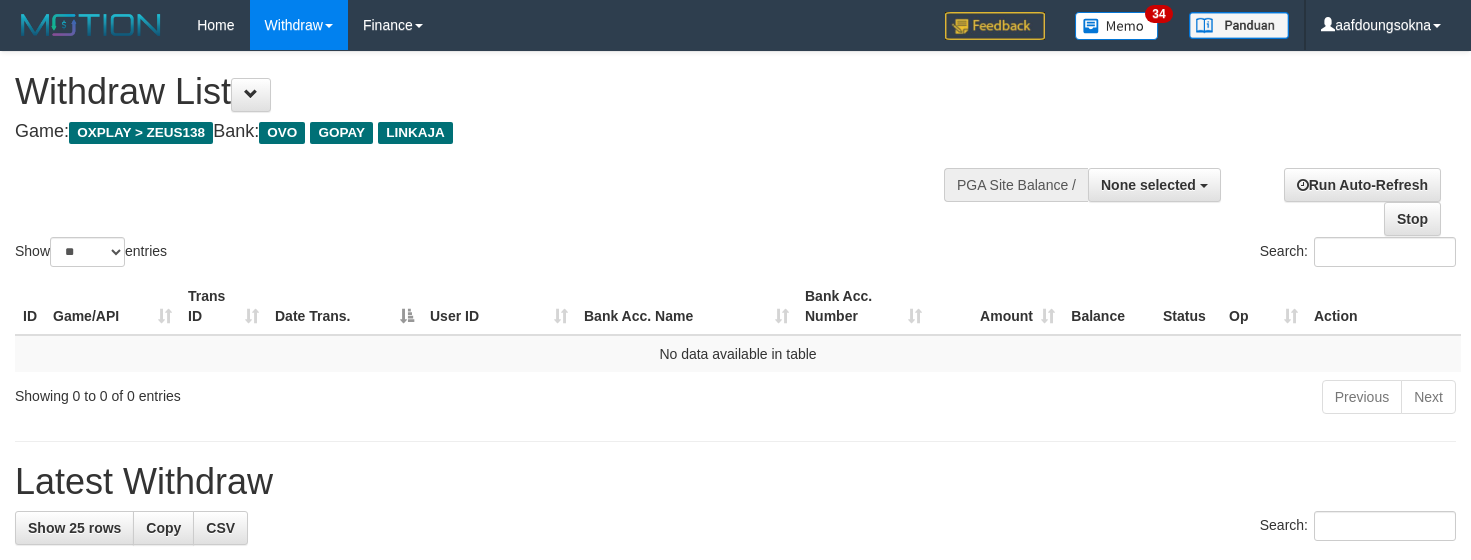 select 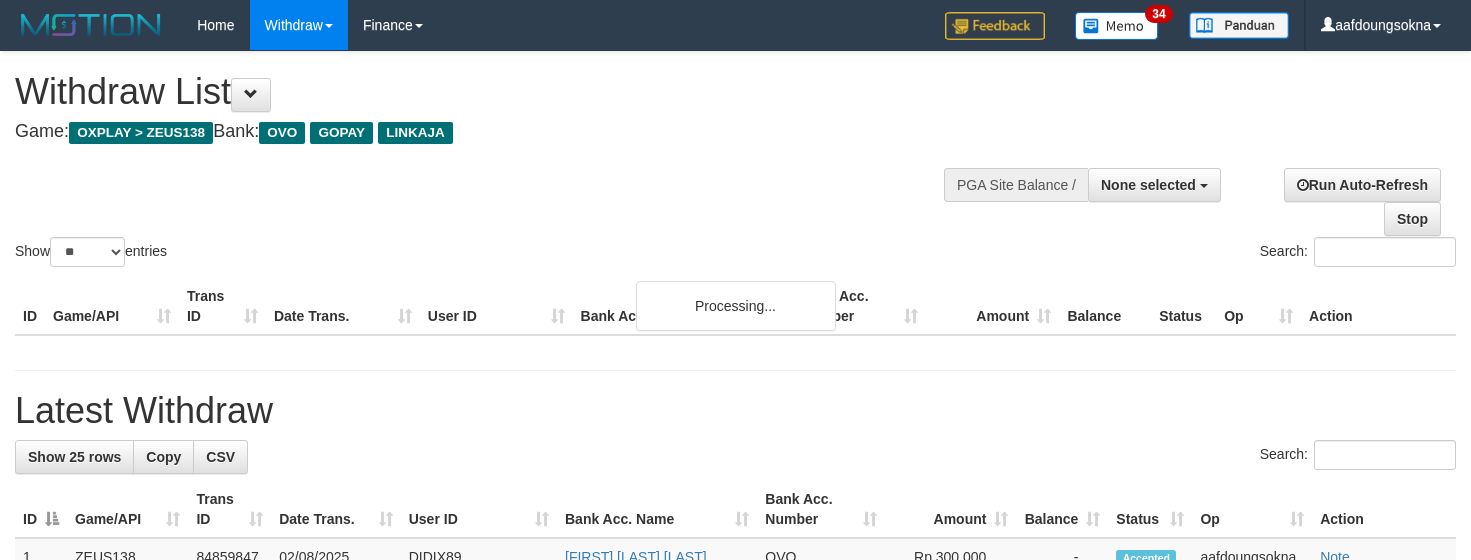 select 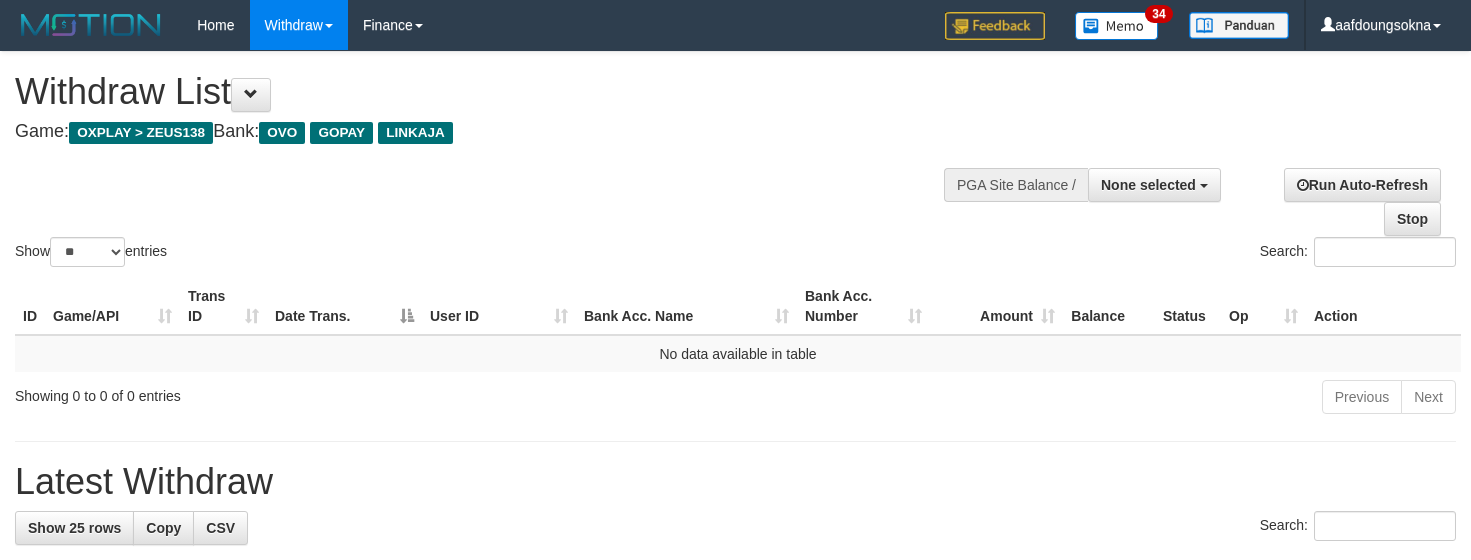 select 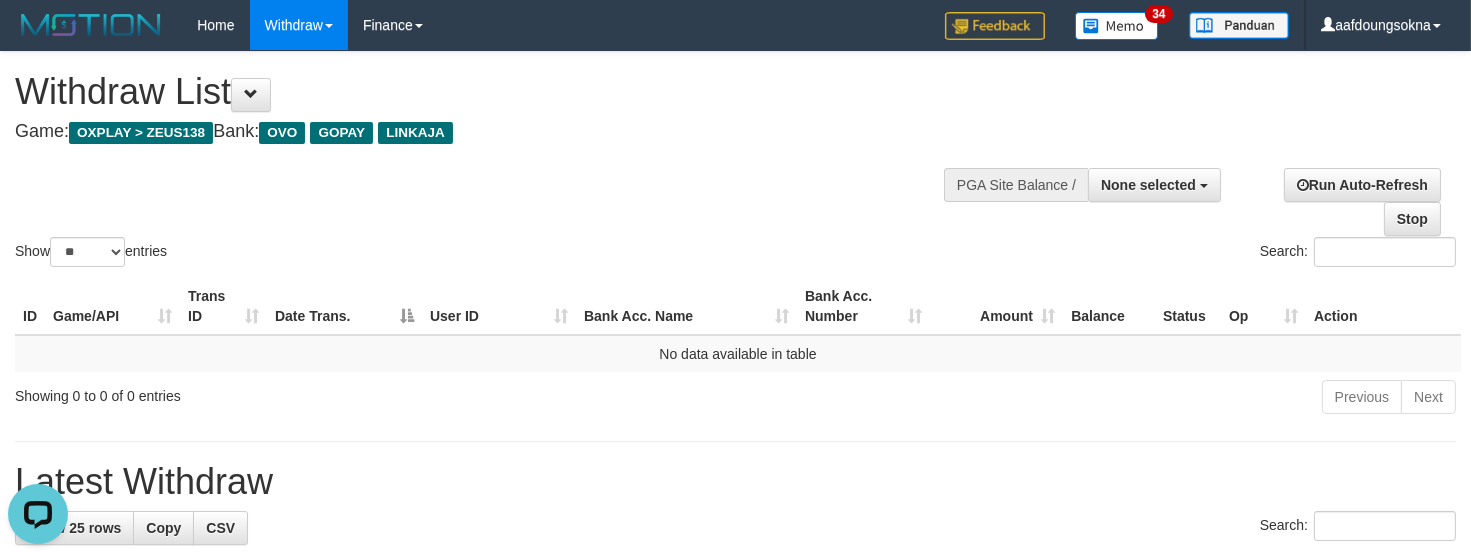 scroll, scrollTop: 0, scrollLeft: 0, axis: both 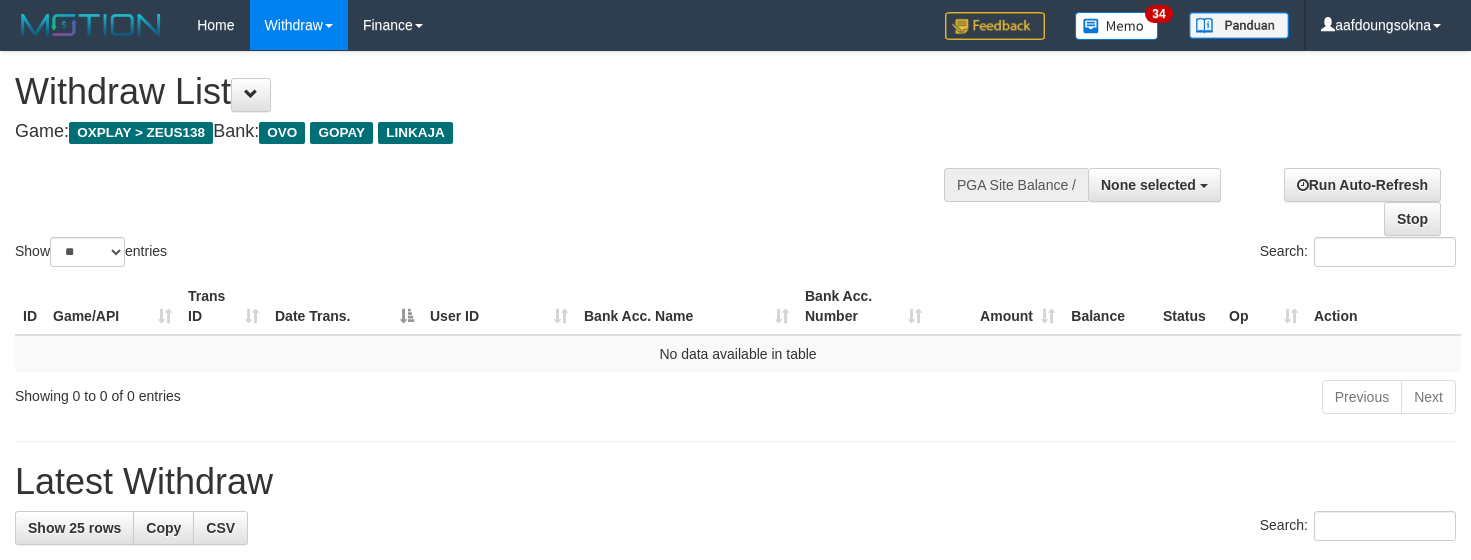 select 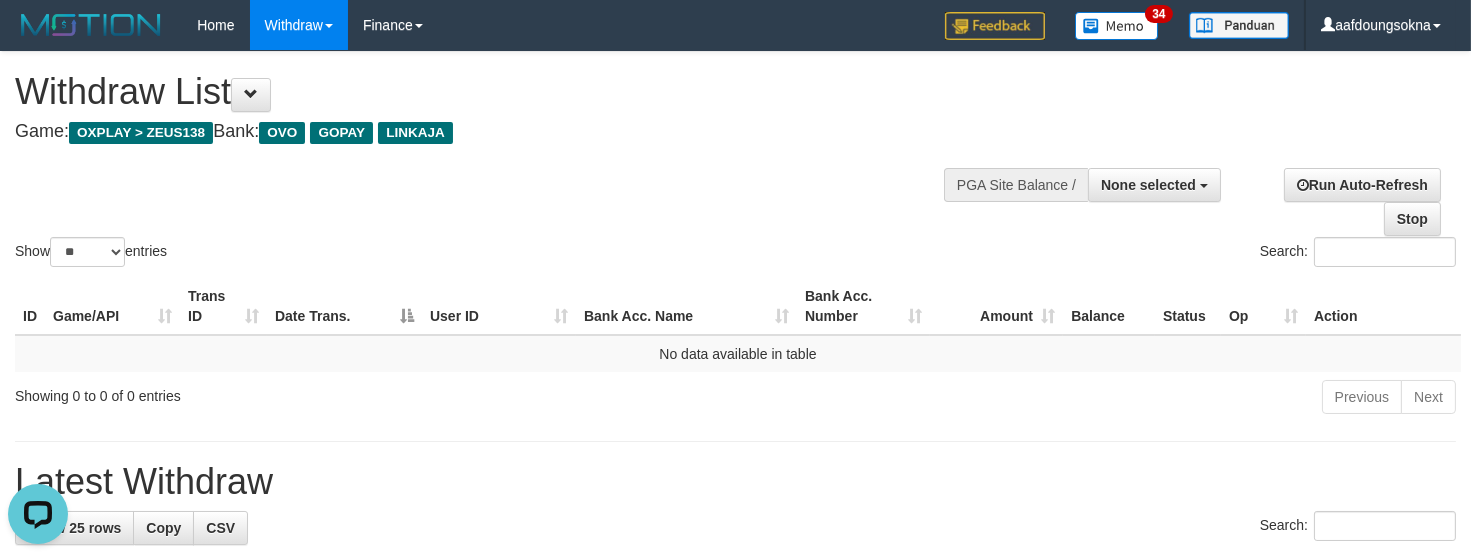 scroll, scrollTop: 0, scrollLeft: 0, axis: both 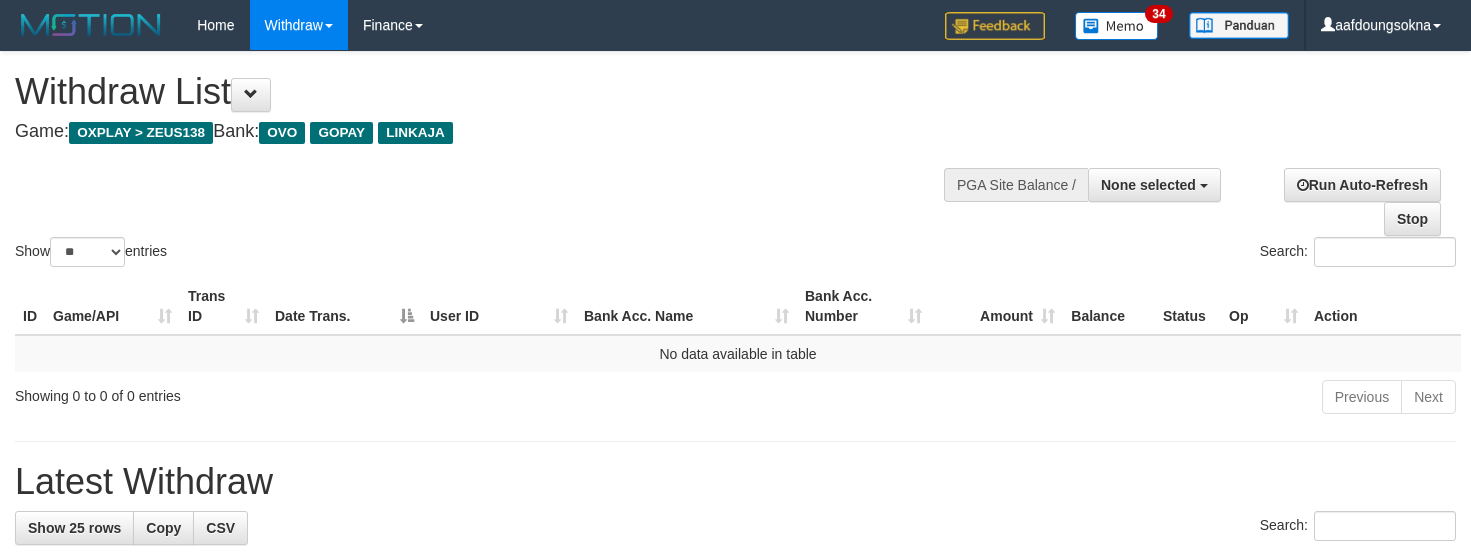 select 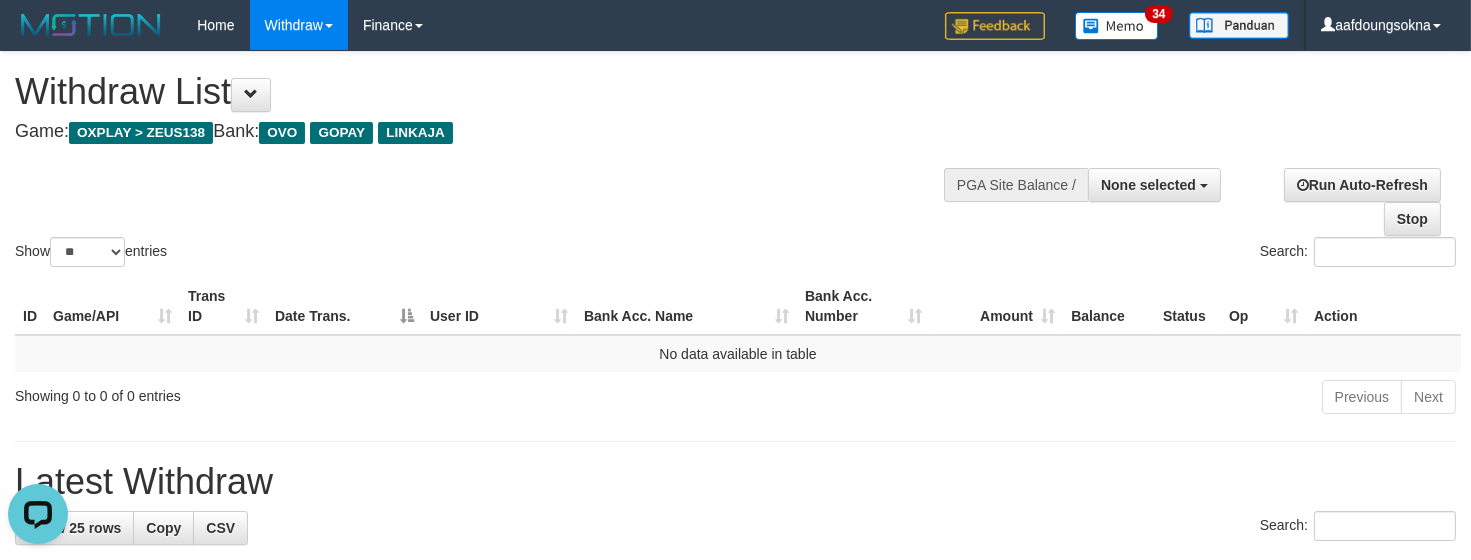 scroll, scrollTop: 0, scrollLeft: 0, axis: both 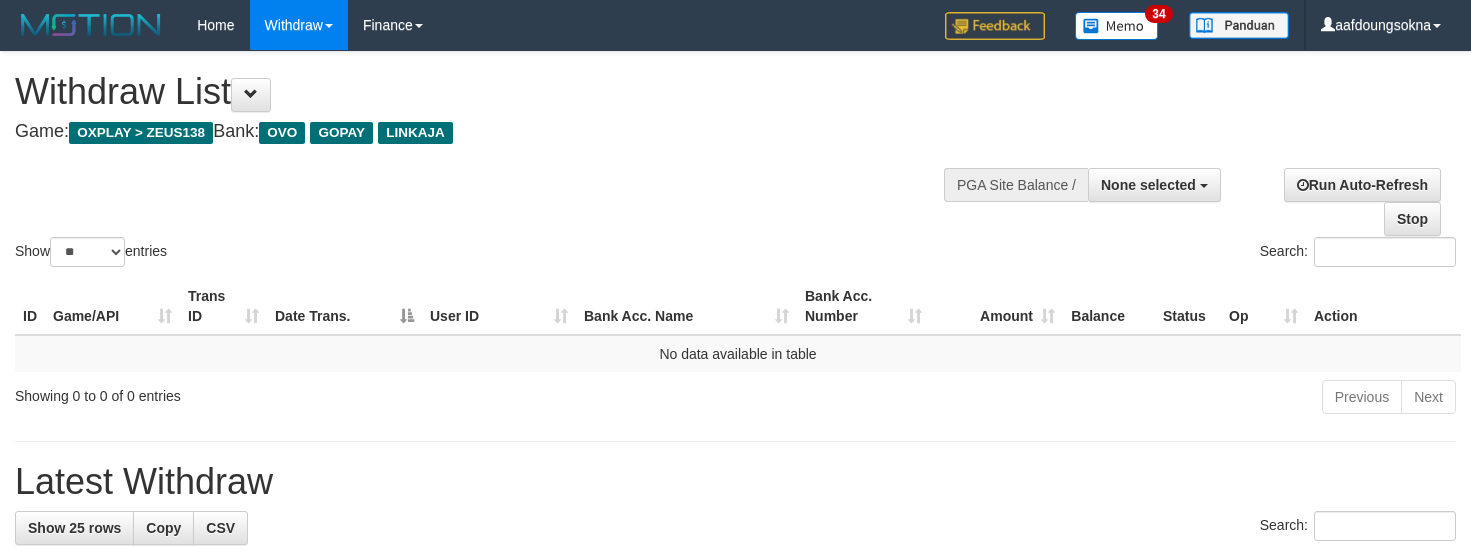 select 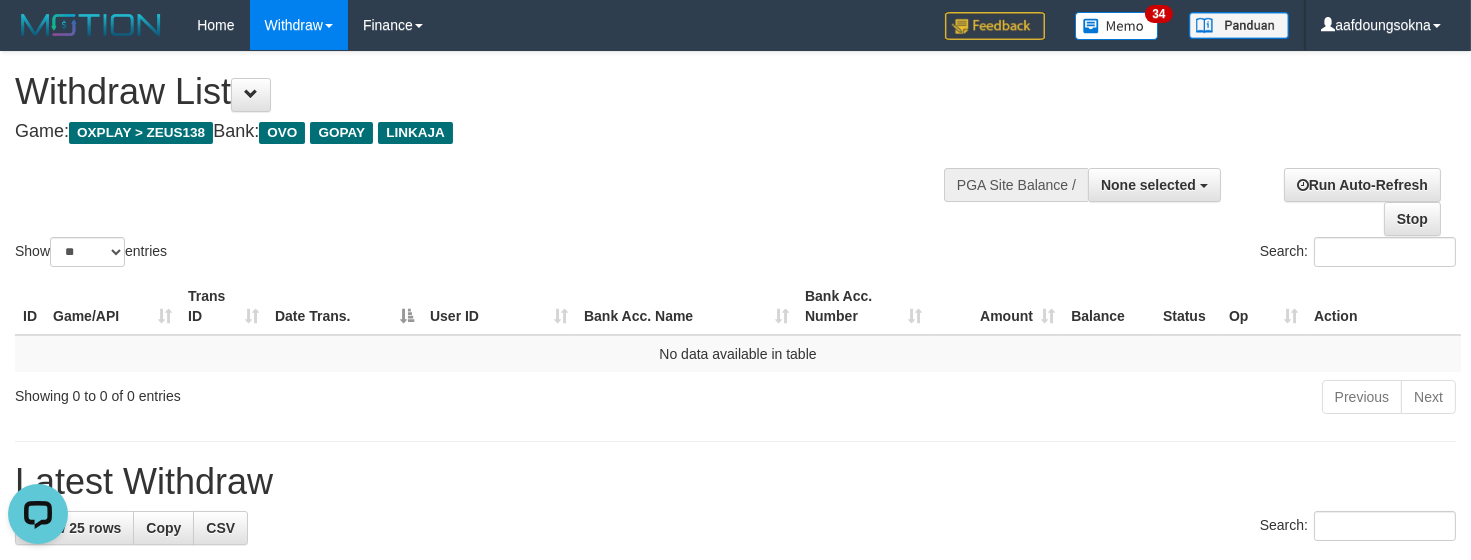 scroll, scrollTop: 0, scrollLeft: 0, axis: both 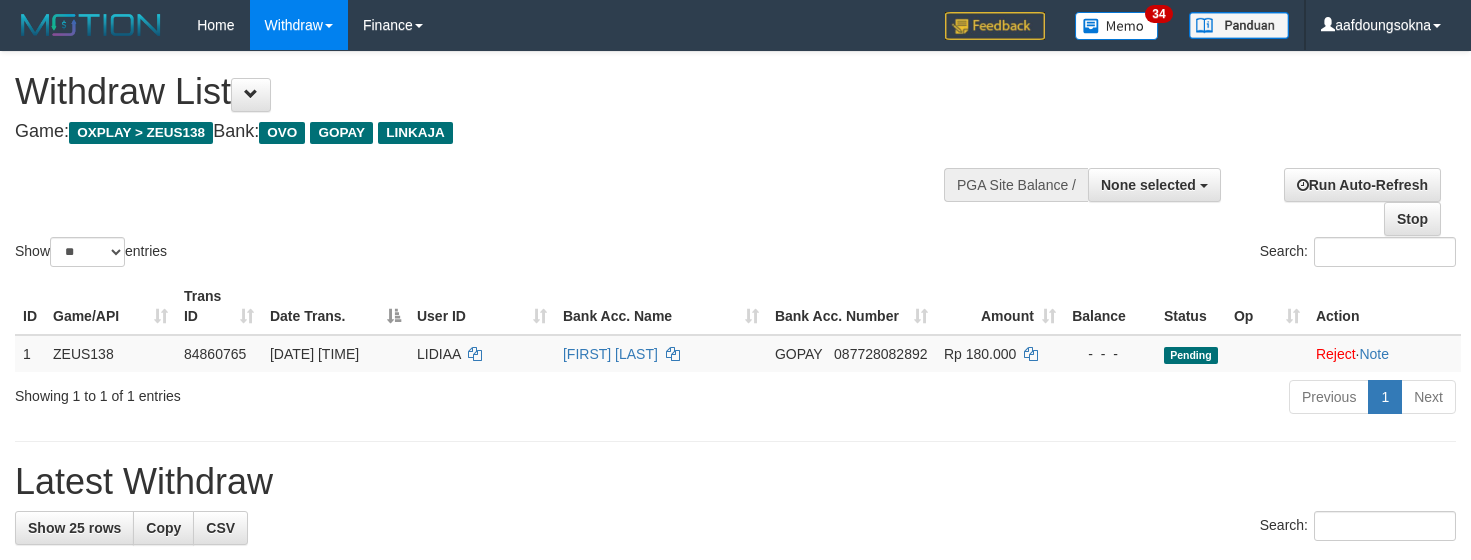 select 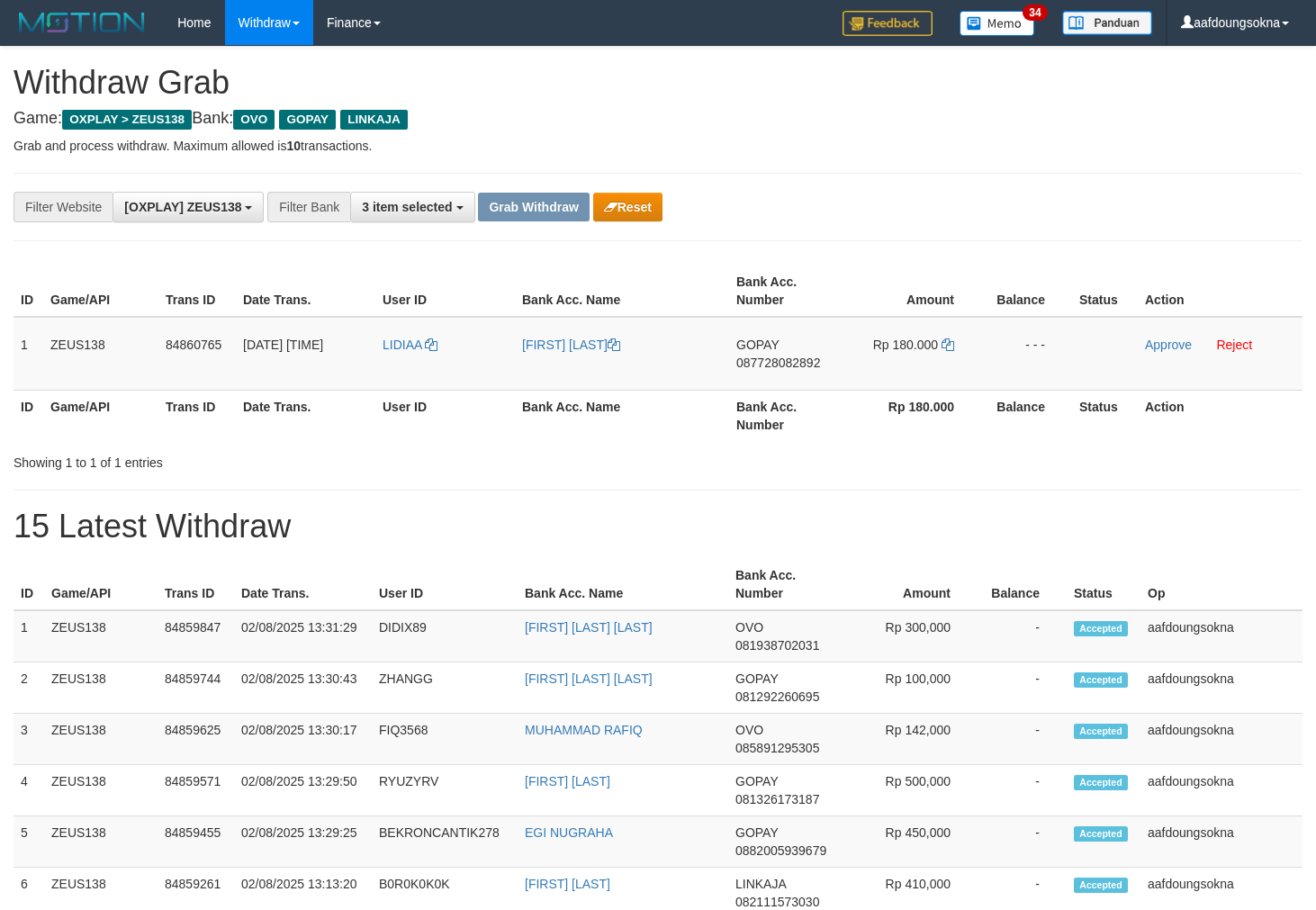 scroll, scrollTop: 0, scrollLeft: 0, axis: both 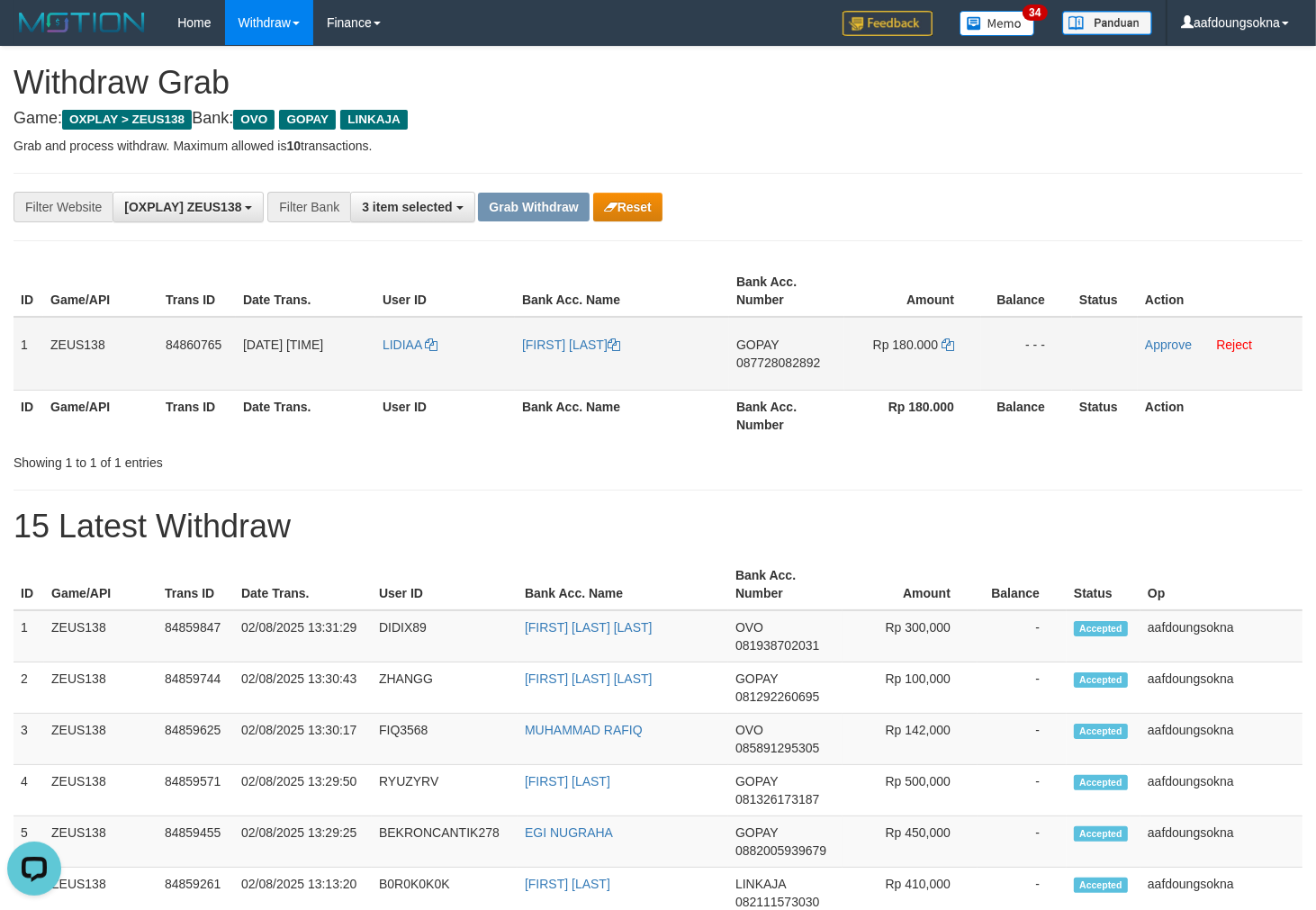 click on "LIDIAA" at bounding box center (445, 354) 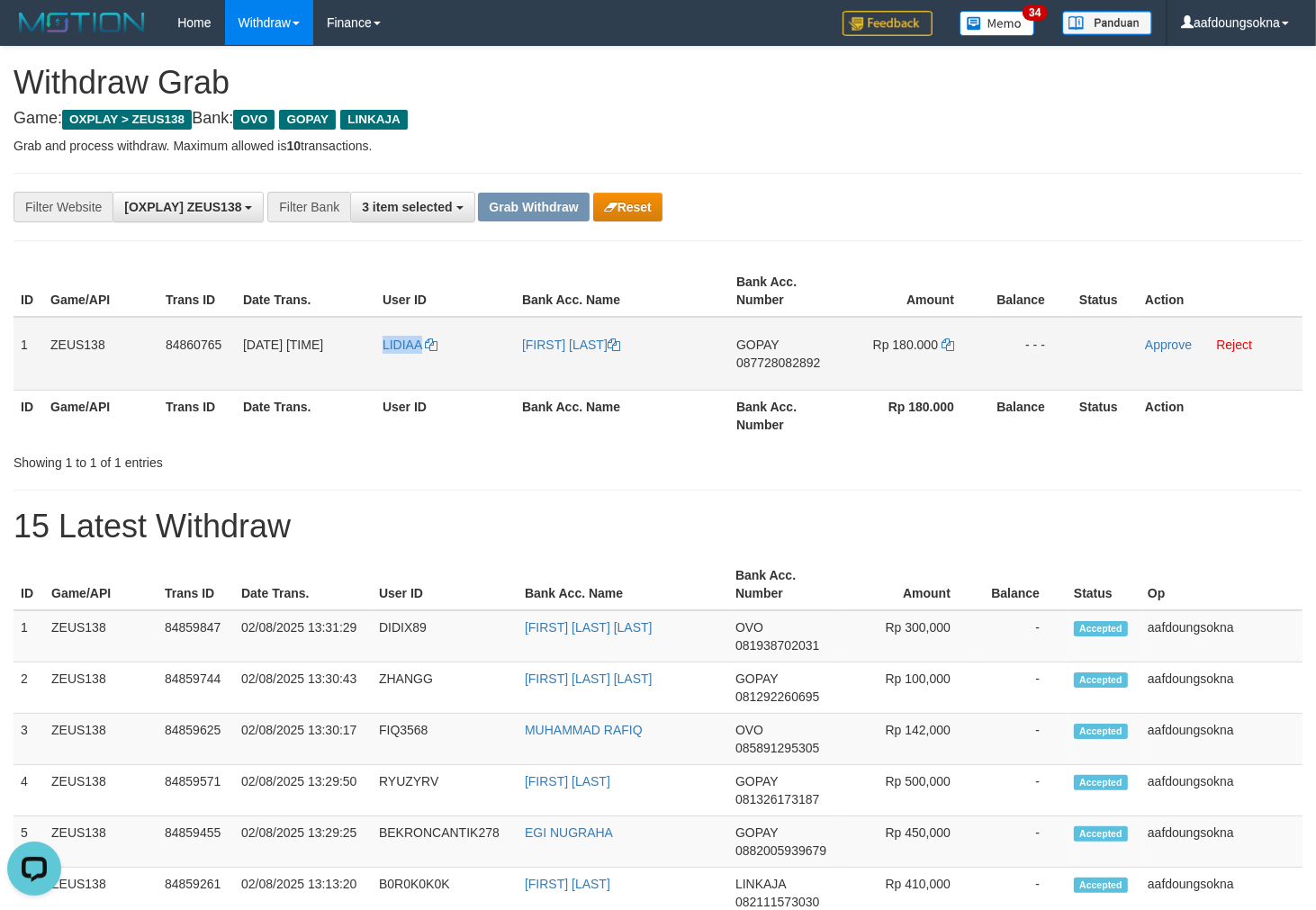 click on "LIDIAA" at bounding box center (445, 354) 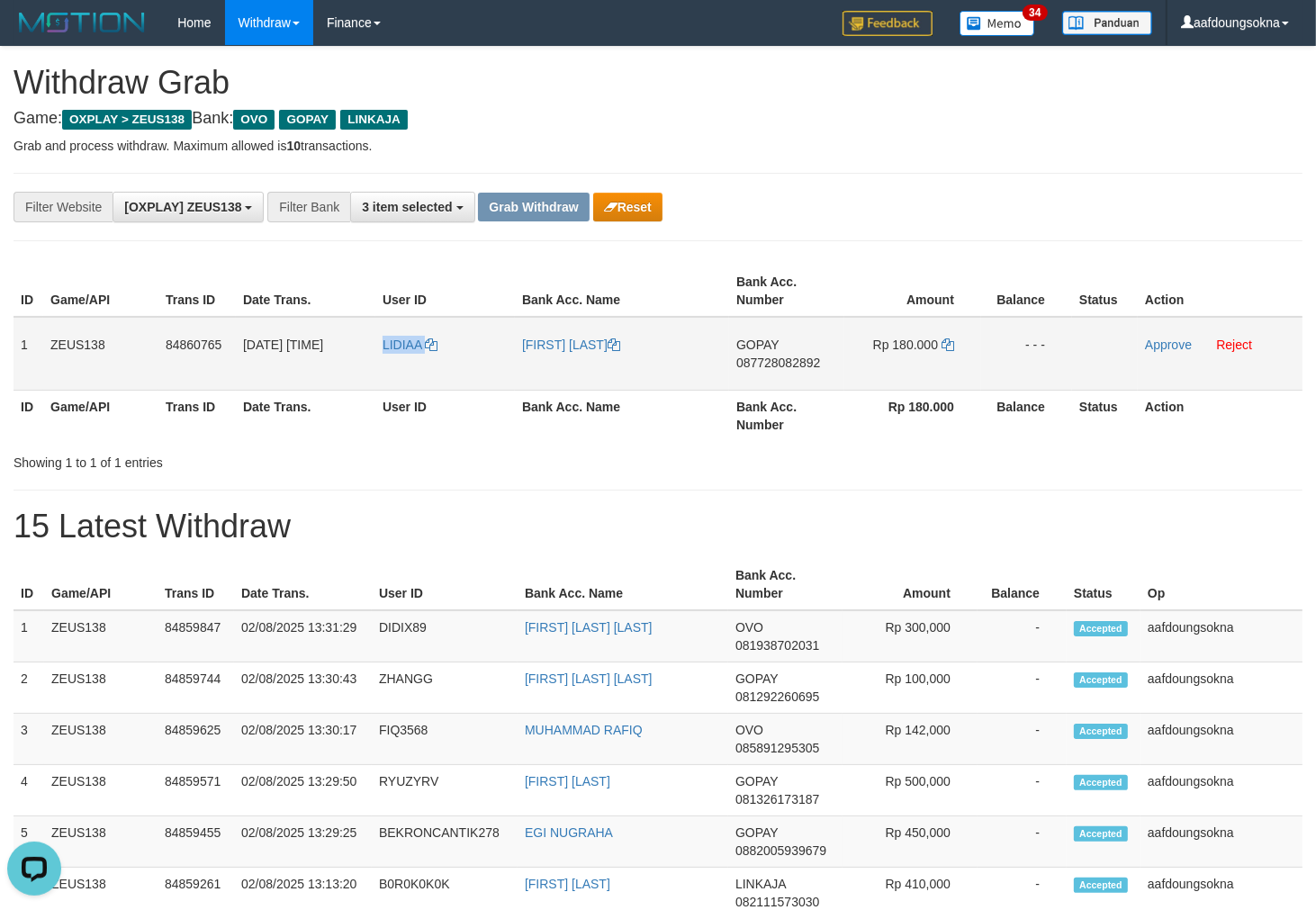 copy on "LIDIAA" 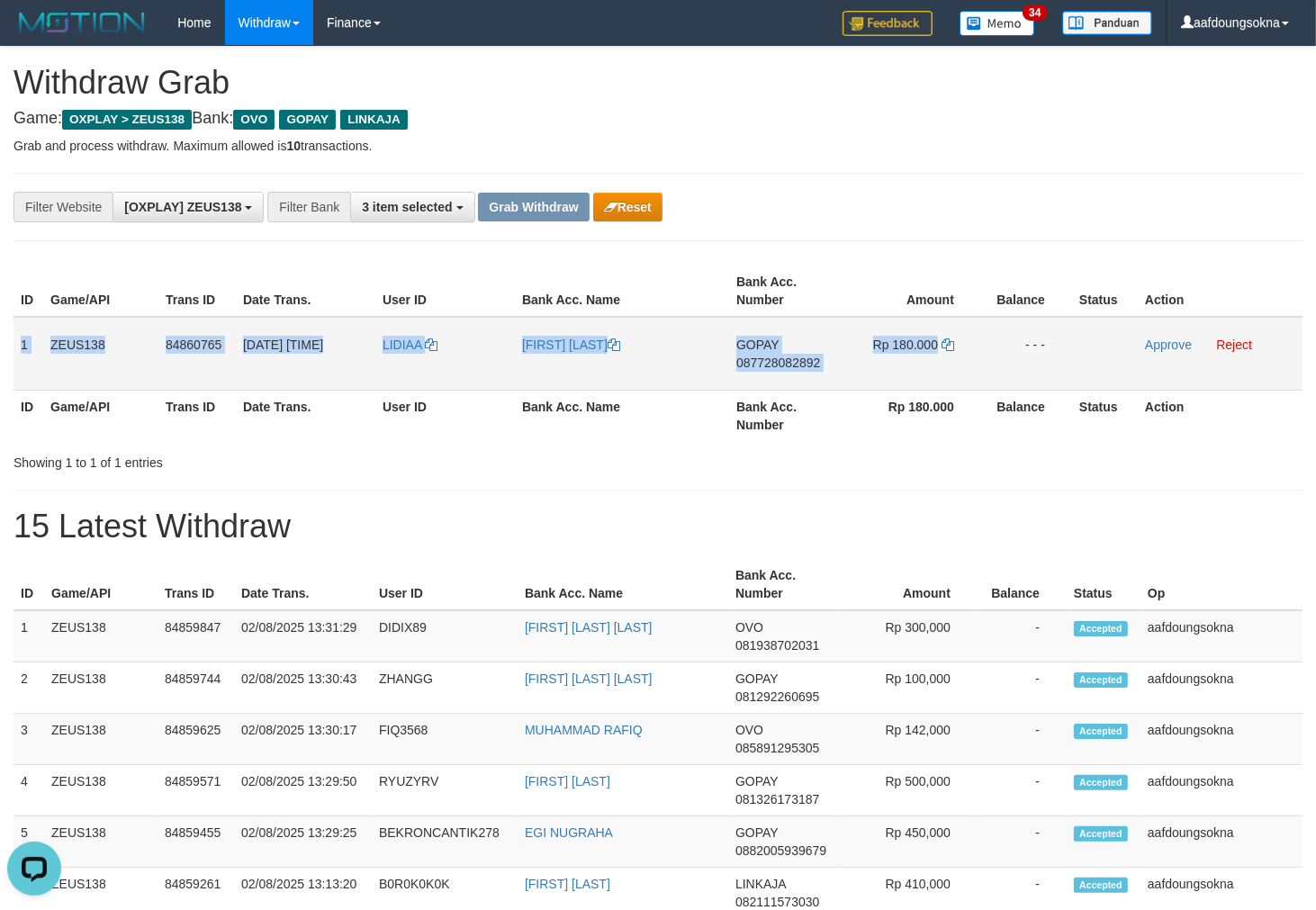copy on "1
ZEUS138
84860765
02/08/2025 13:54:04
LIDIAA
NUR FATMAWATI
GOPAY
087728082892
Rp 180.000" 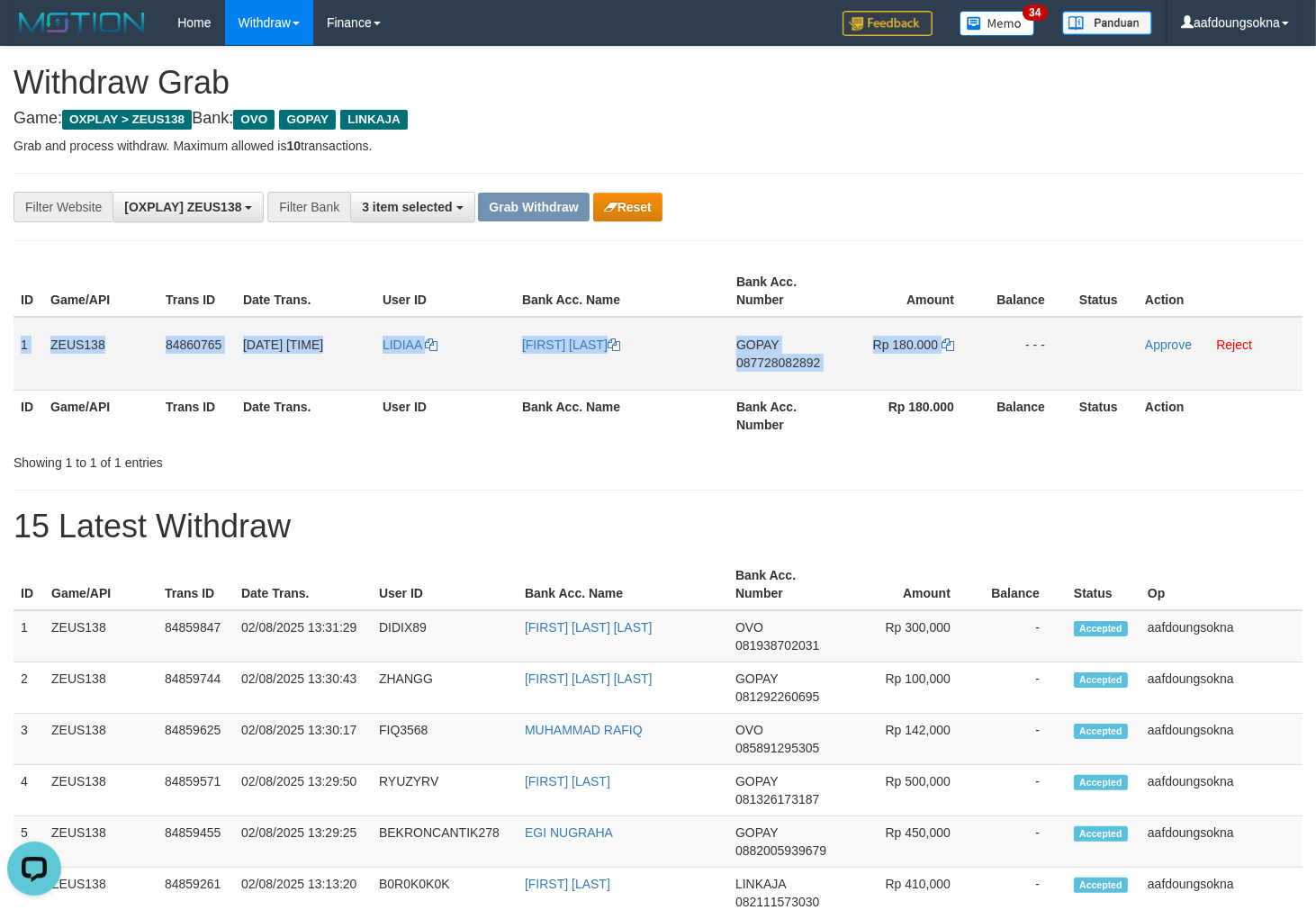 copy on "1
ZEUS138
84860765
02/08/2025 13:54:04
LIDIAA
NUR FATMAWATI
GOPAY
087728082892
Rp 180.000" 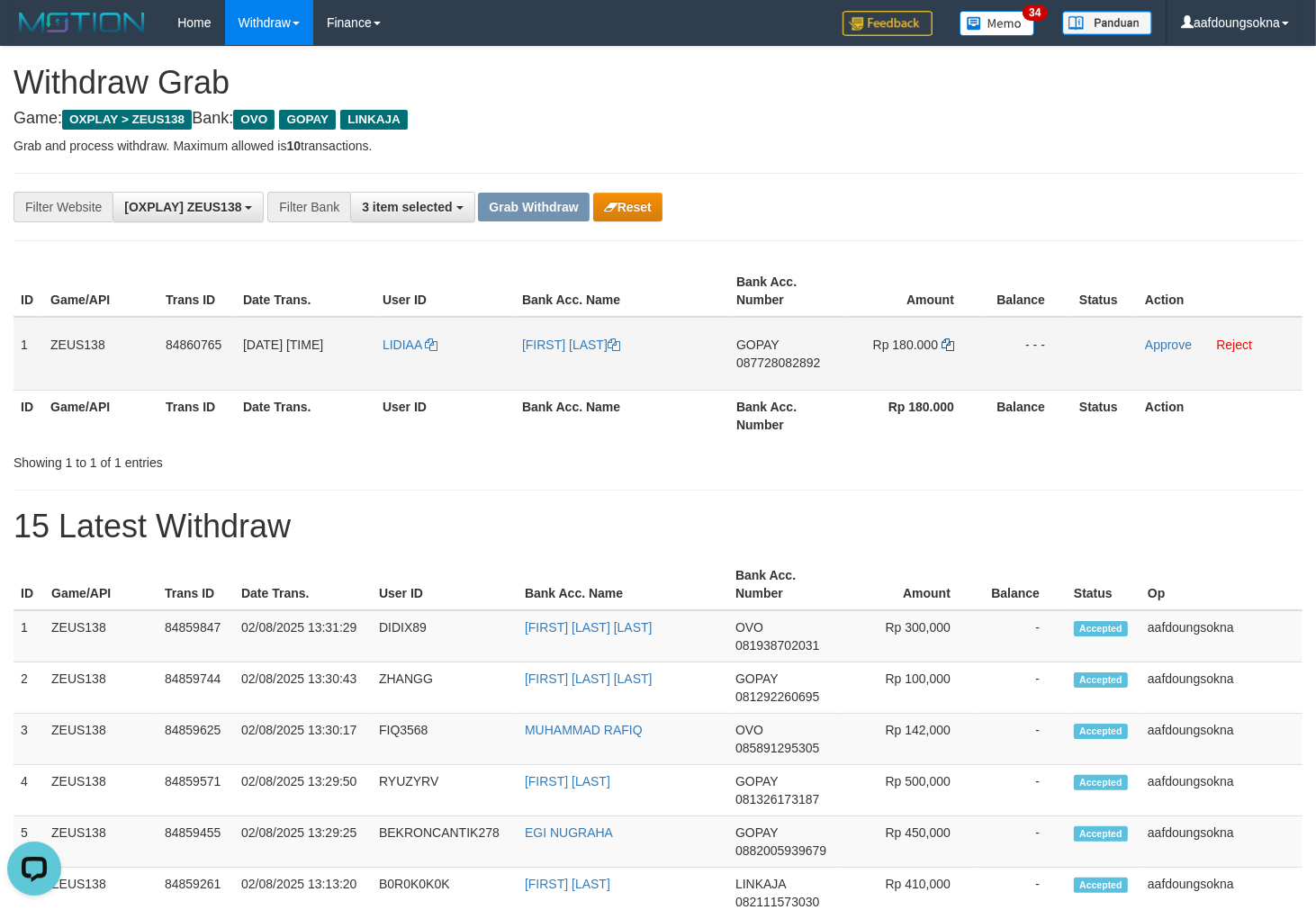 click on "Rp 180.000" at bounding box center [913, 354] 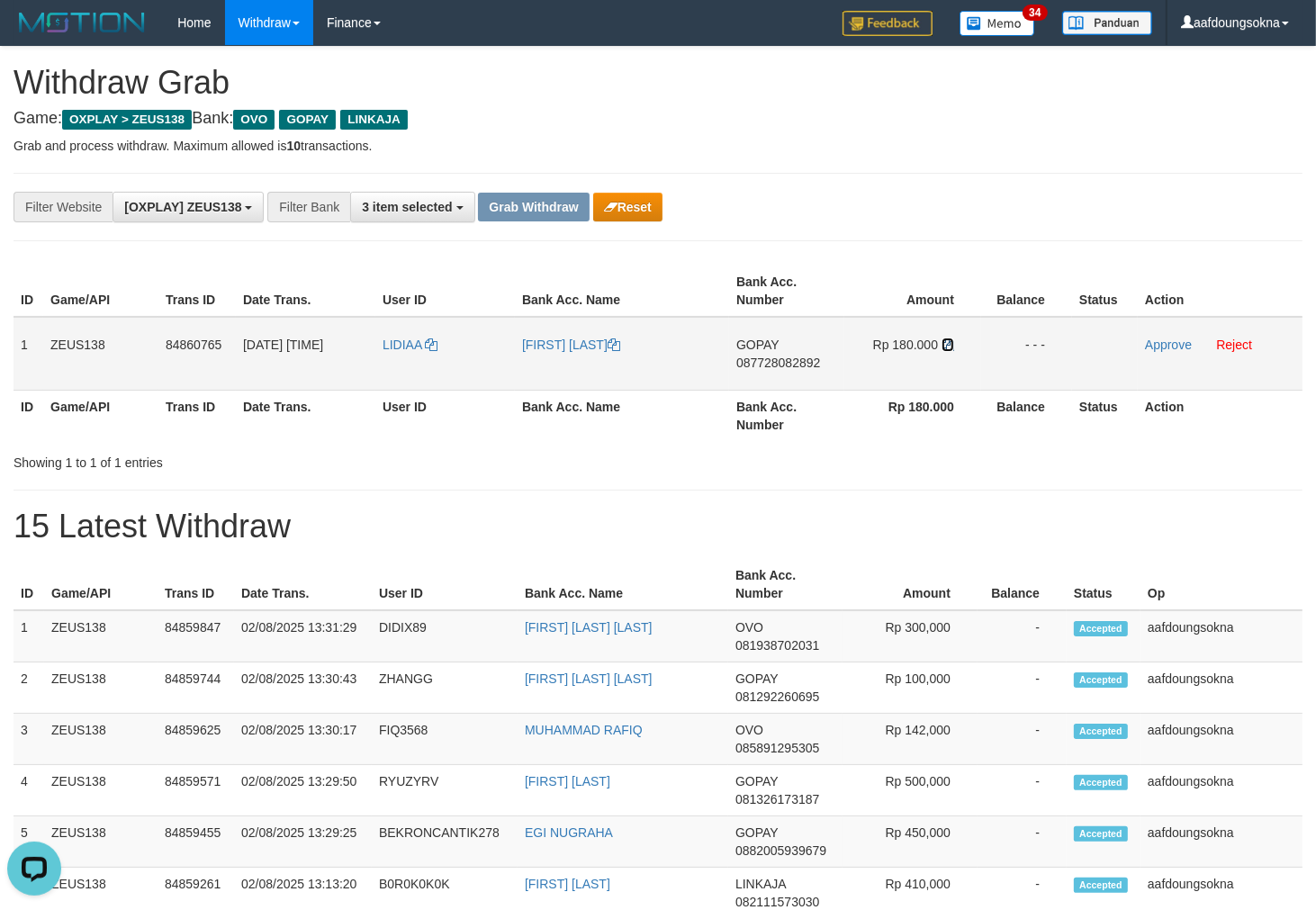 click at bounding box center [948, 345] 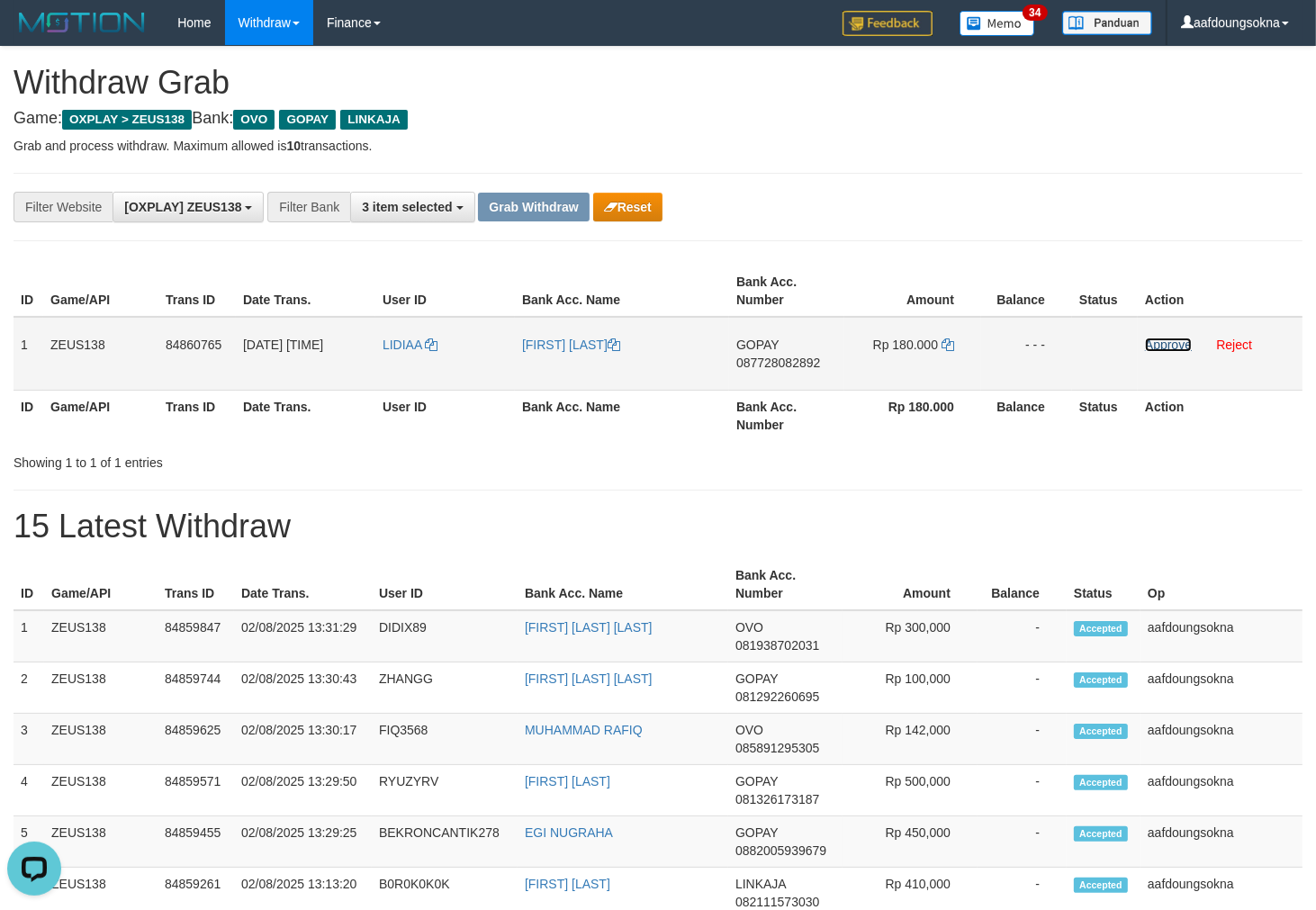 click on "Approve" at bounding box center [1168, 345] 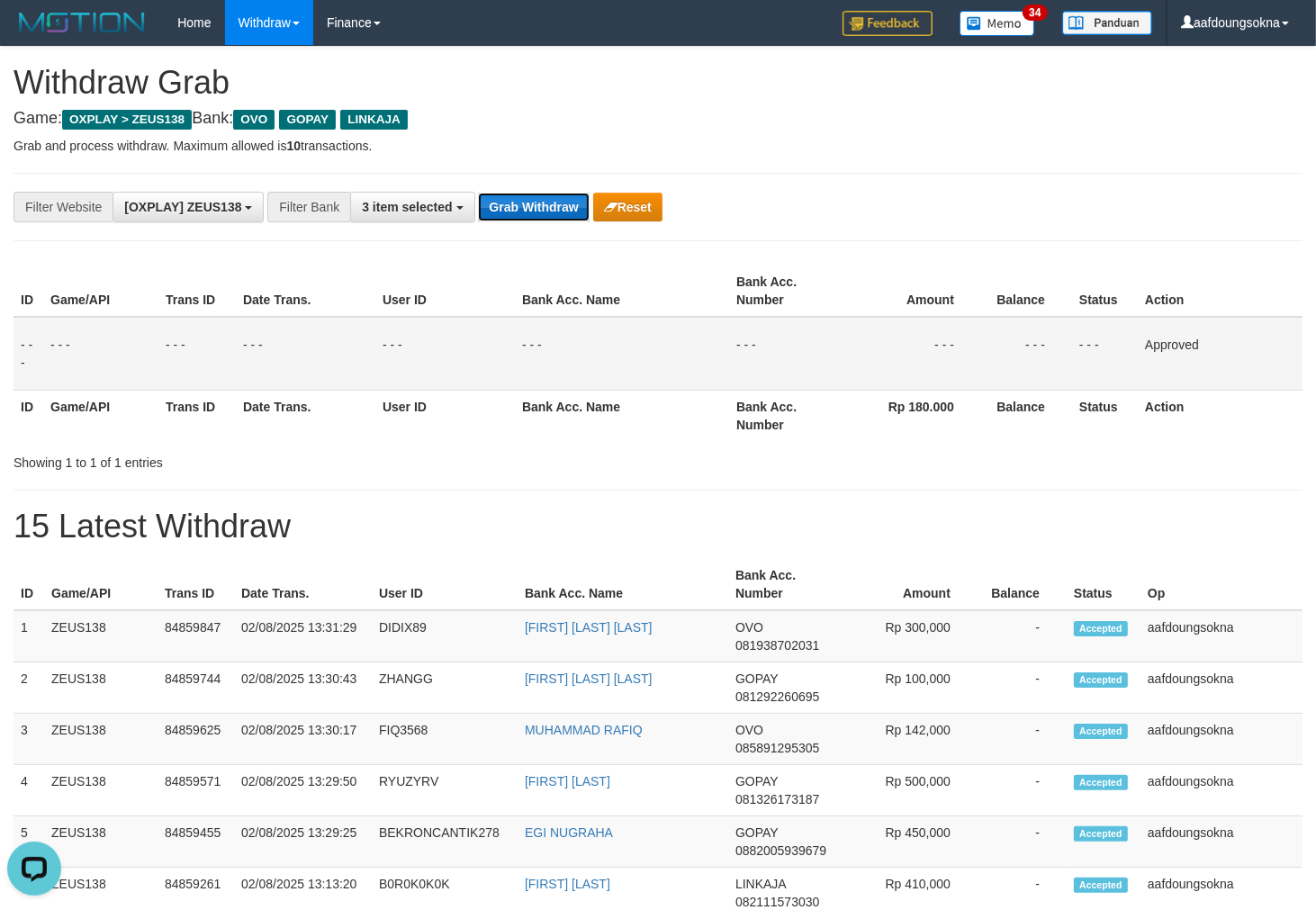 click on "Grab Withdraw" at bounding box center [533, 207] 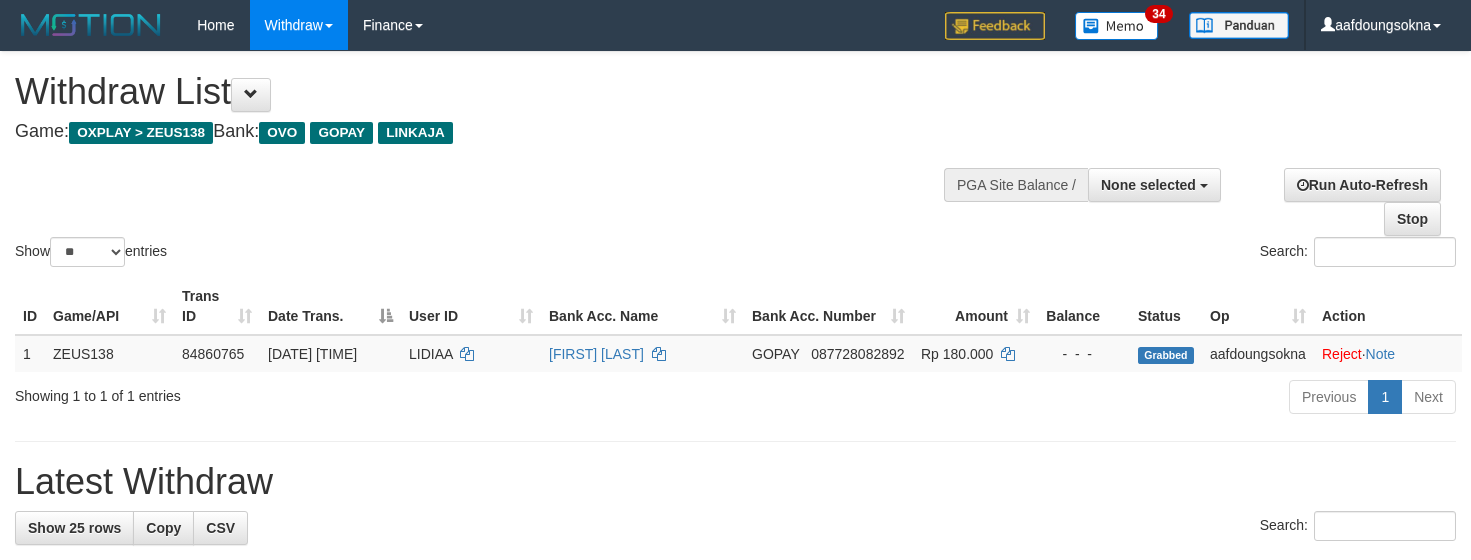 select 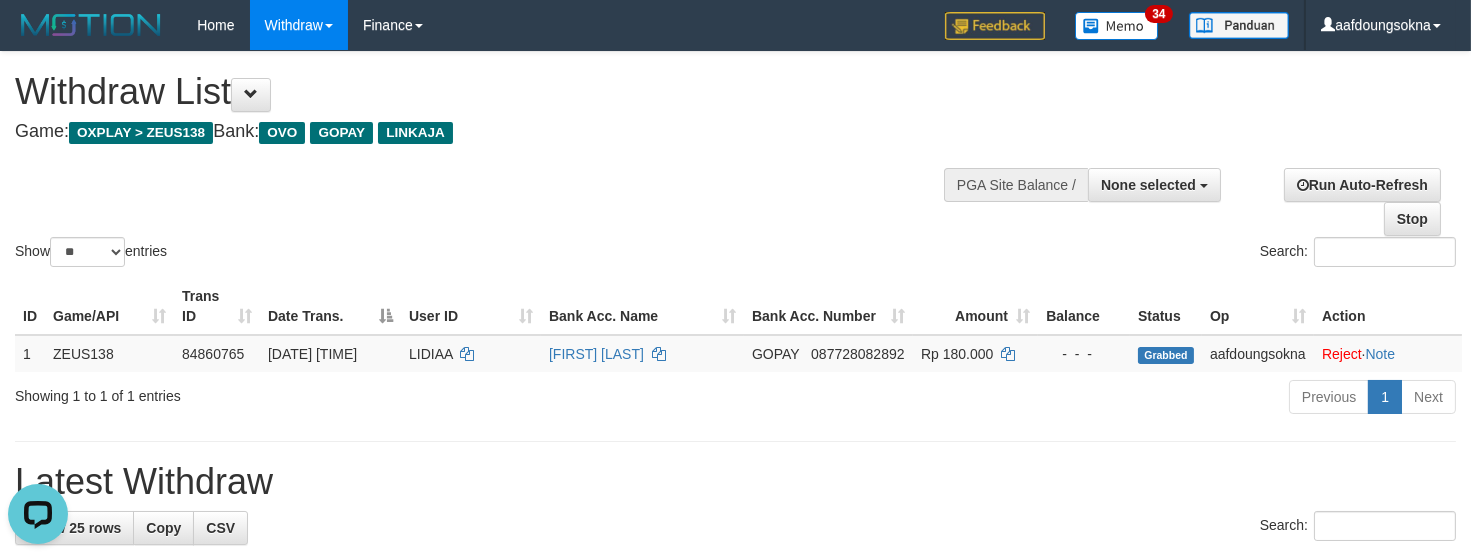 scroll, scrollTop: 0, scrollLeft: 0, axis: both 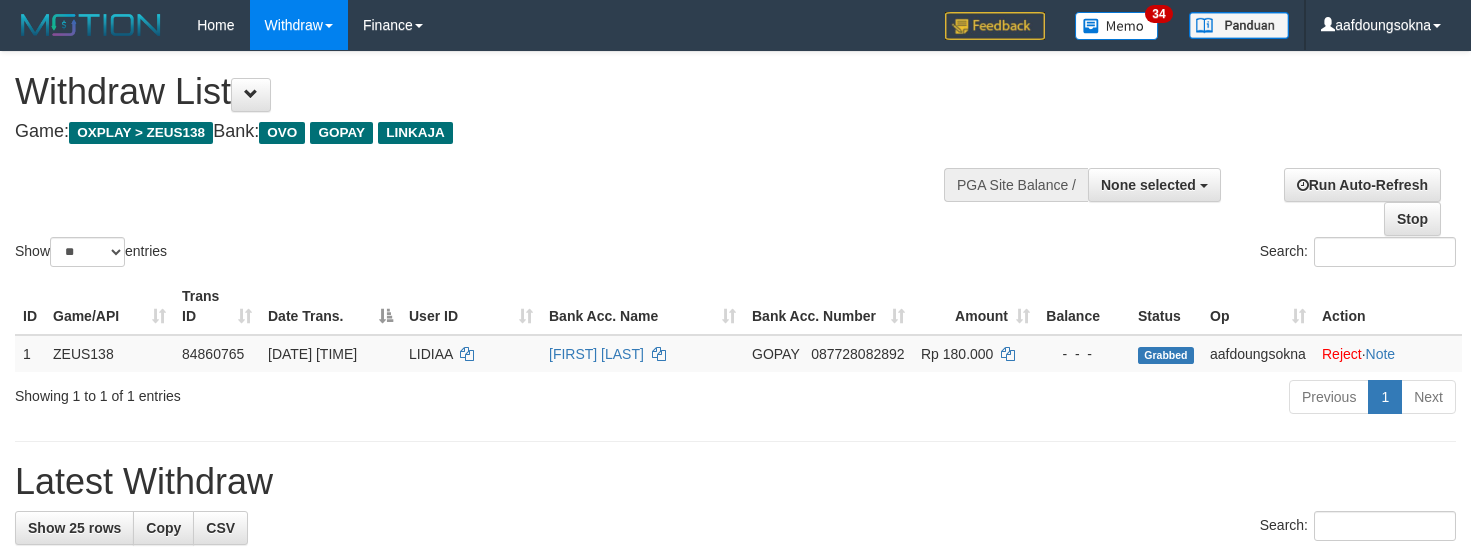 select 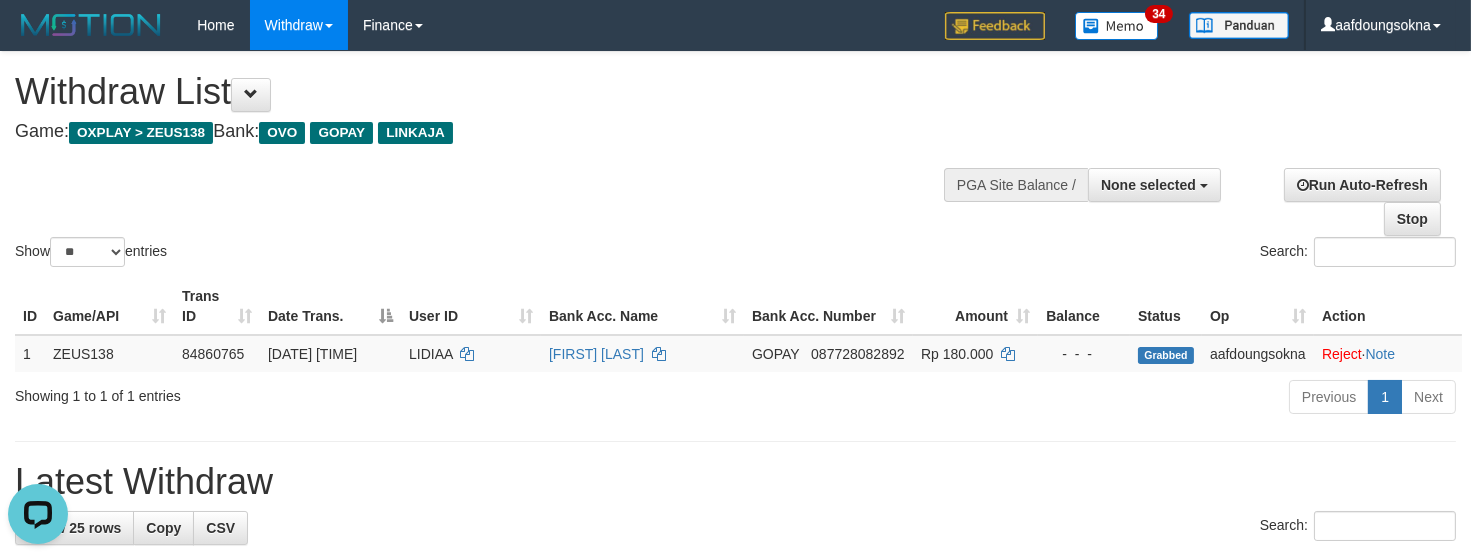 scroll, scrollTop: 0, scrollLeft: 0, axis: both 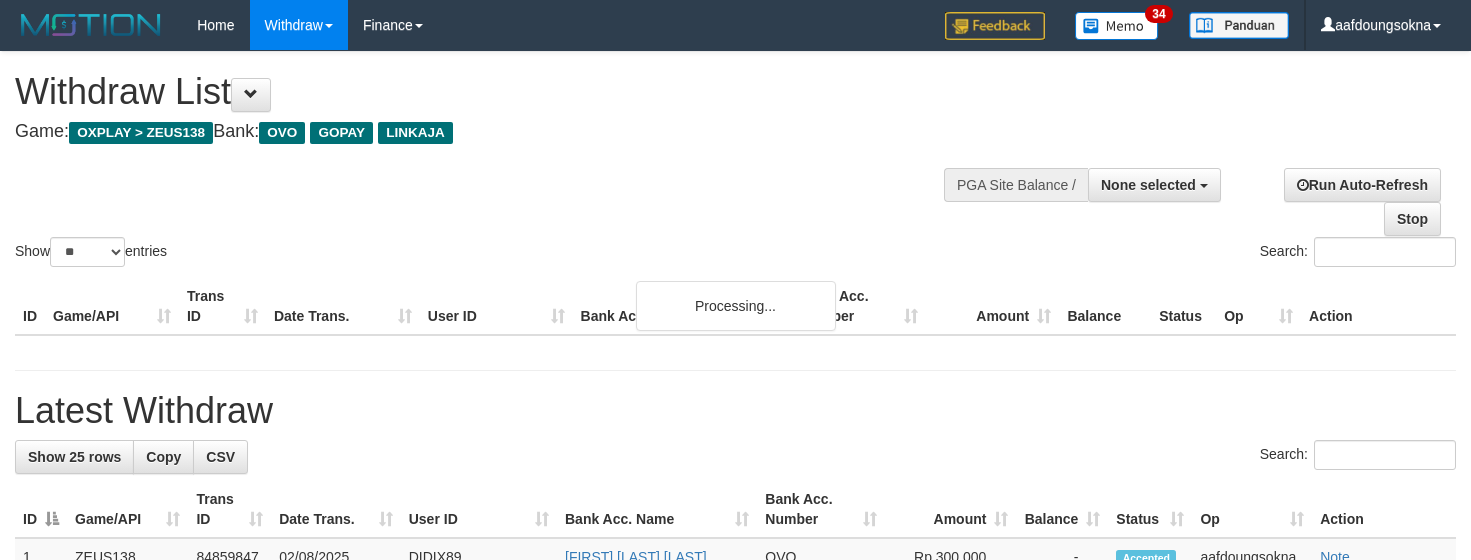 select 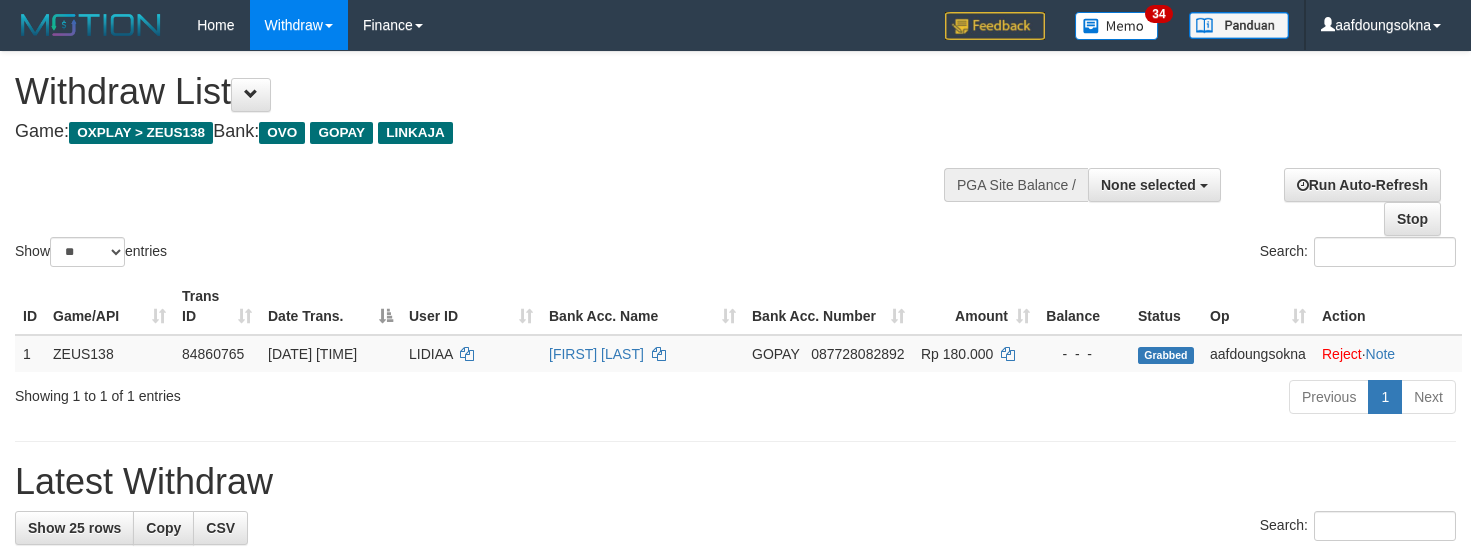 select 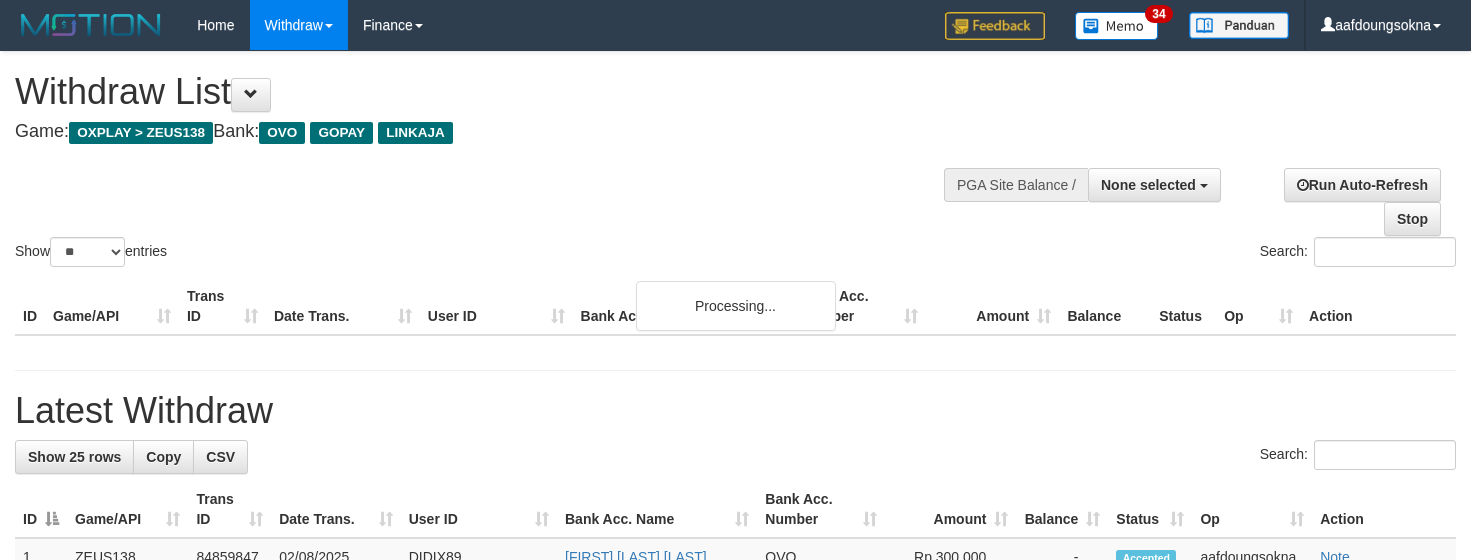 select 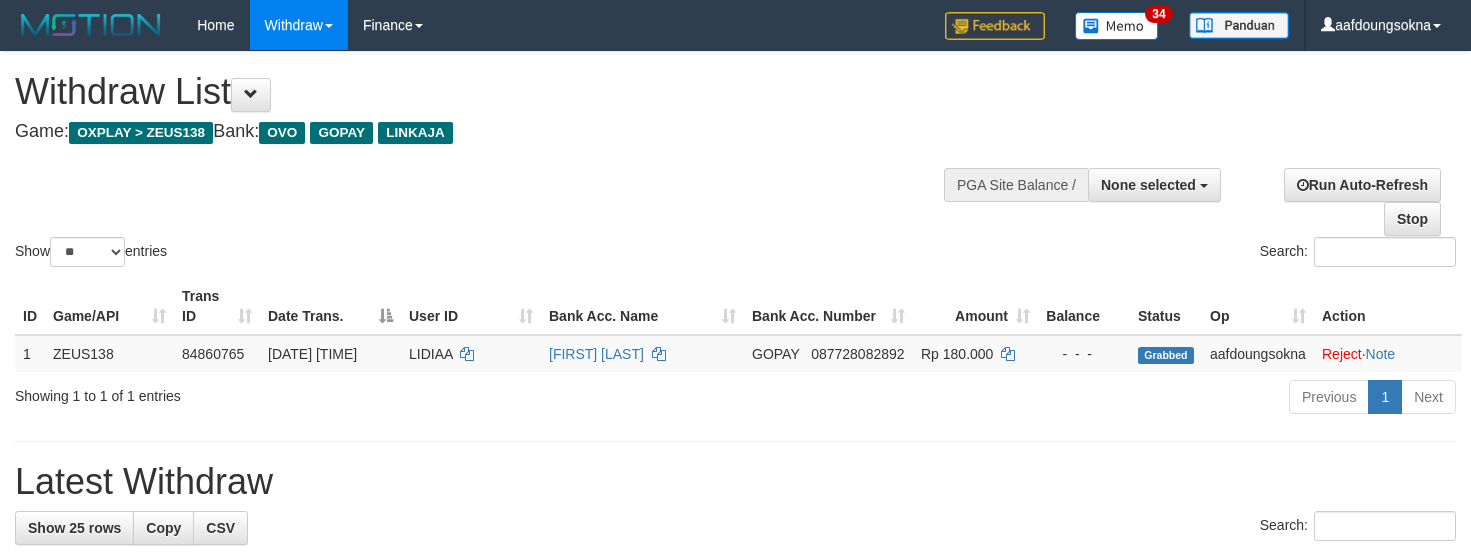select 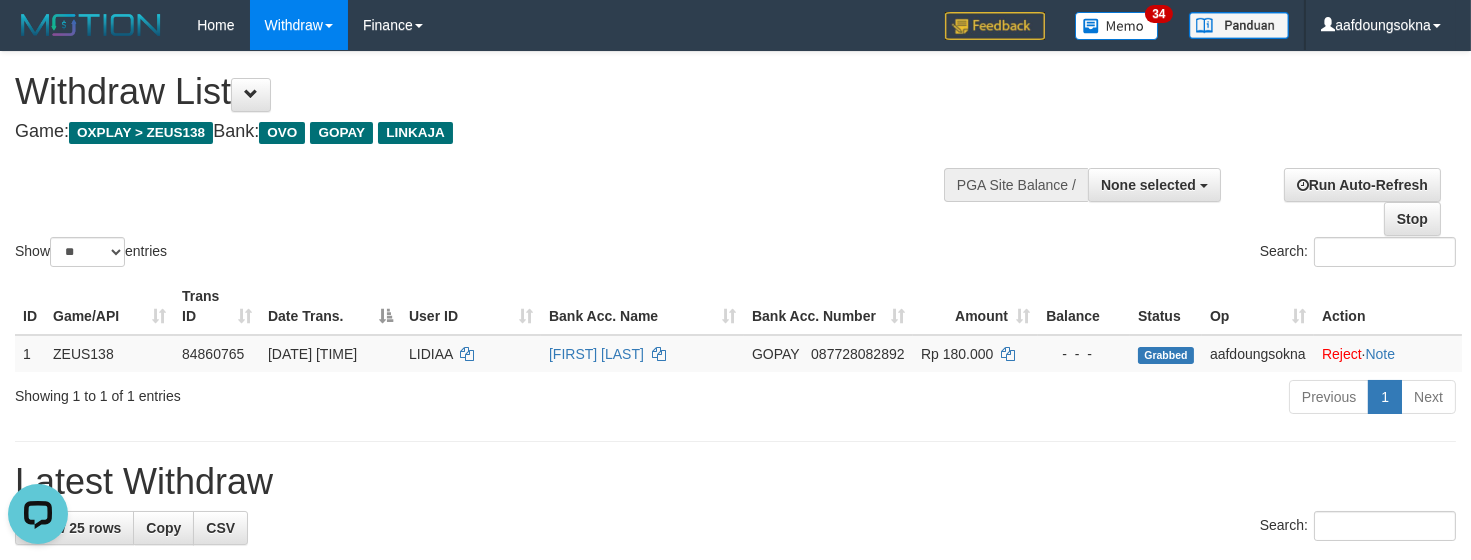 scroll, scrollTop: 0, scrollLeft: 0, axis: both 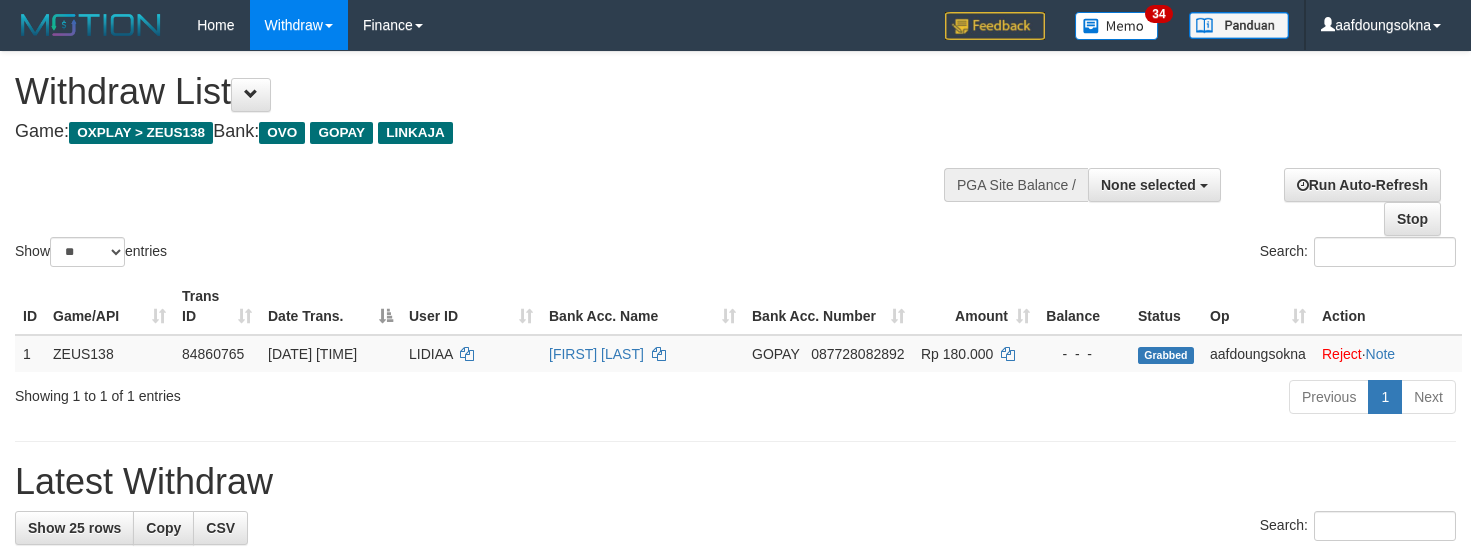 select 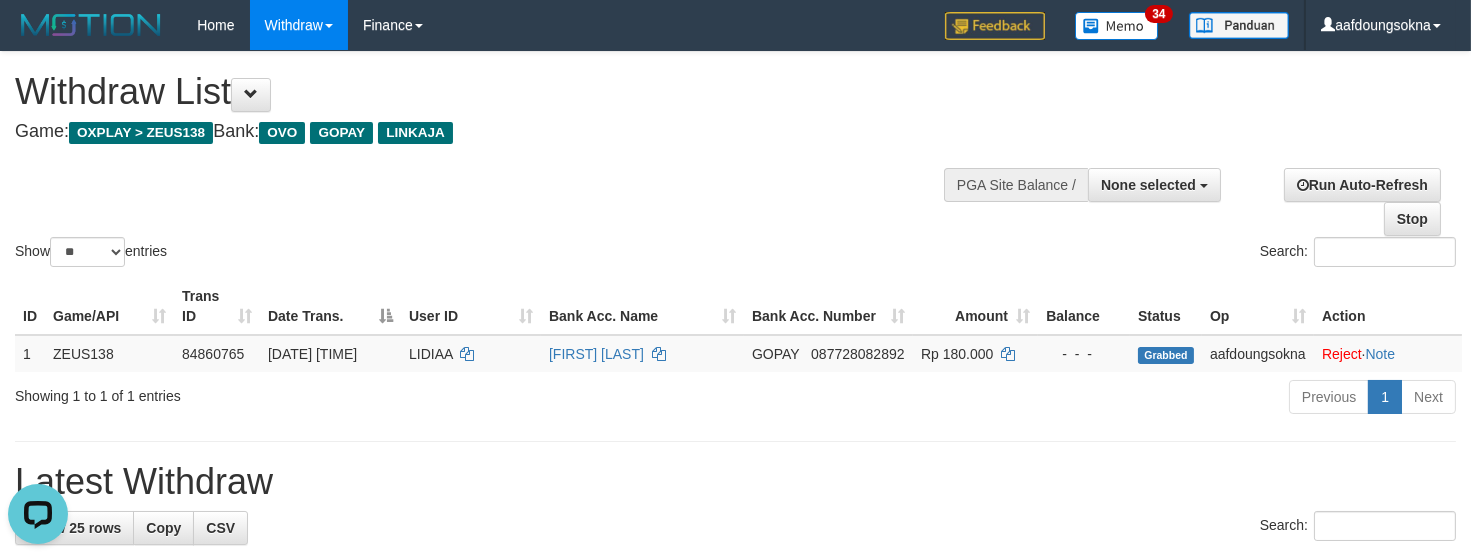 scroll, scrollTop: 0, scrollLeft: 0, axis: both 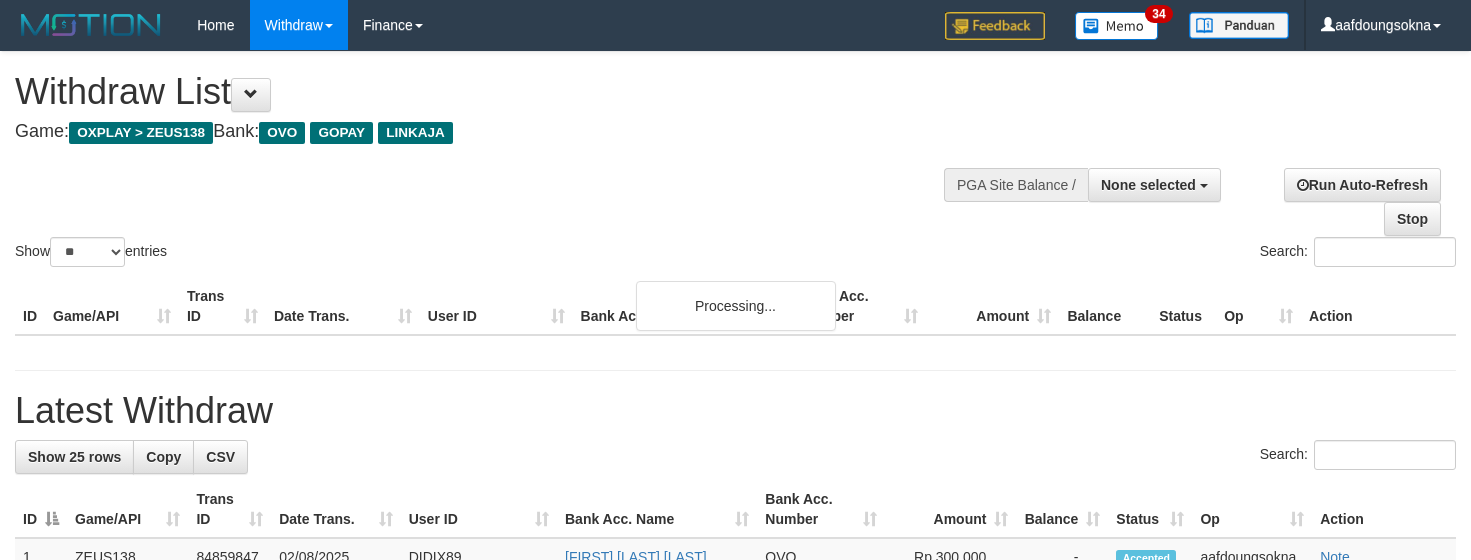 select 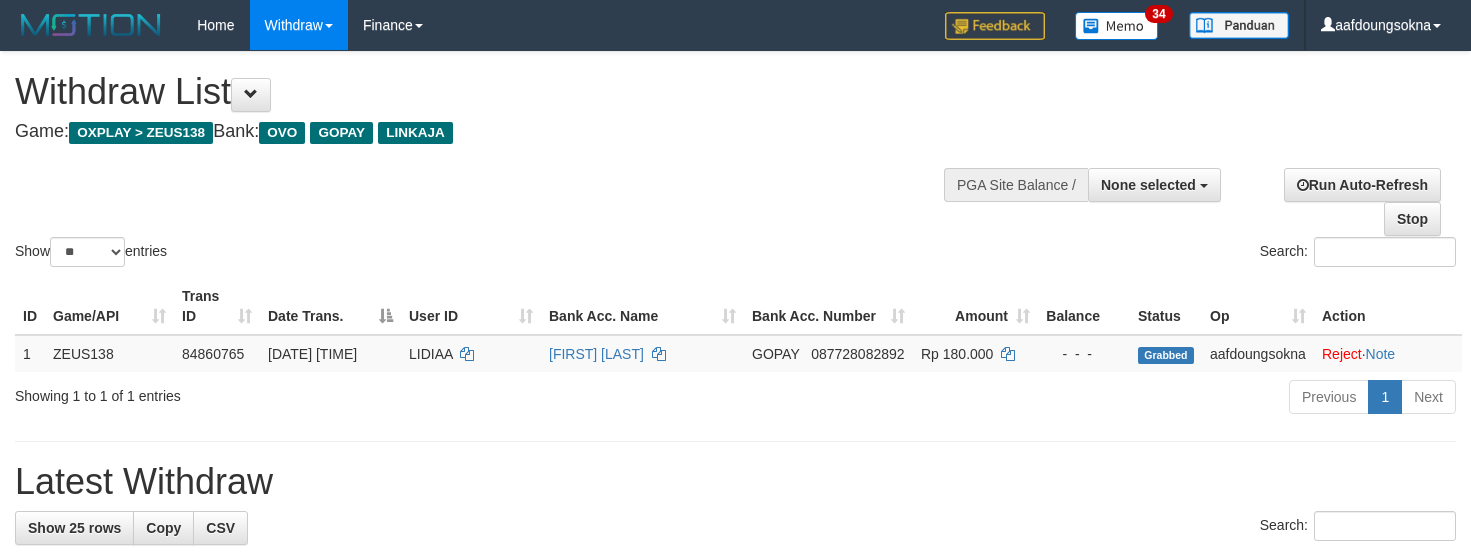 select 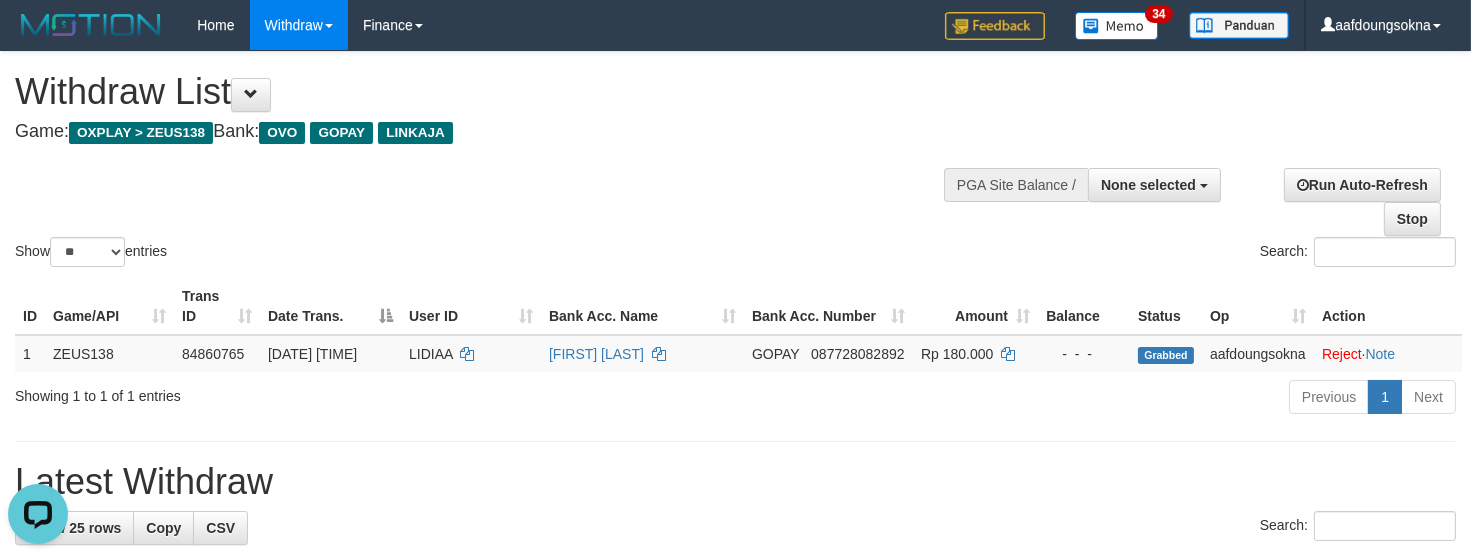 scroll, scrollTop: 0, scrollLeft: 0, axis: both 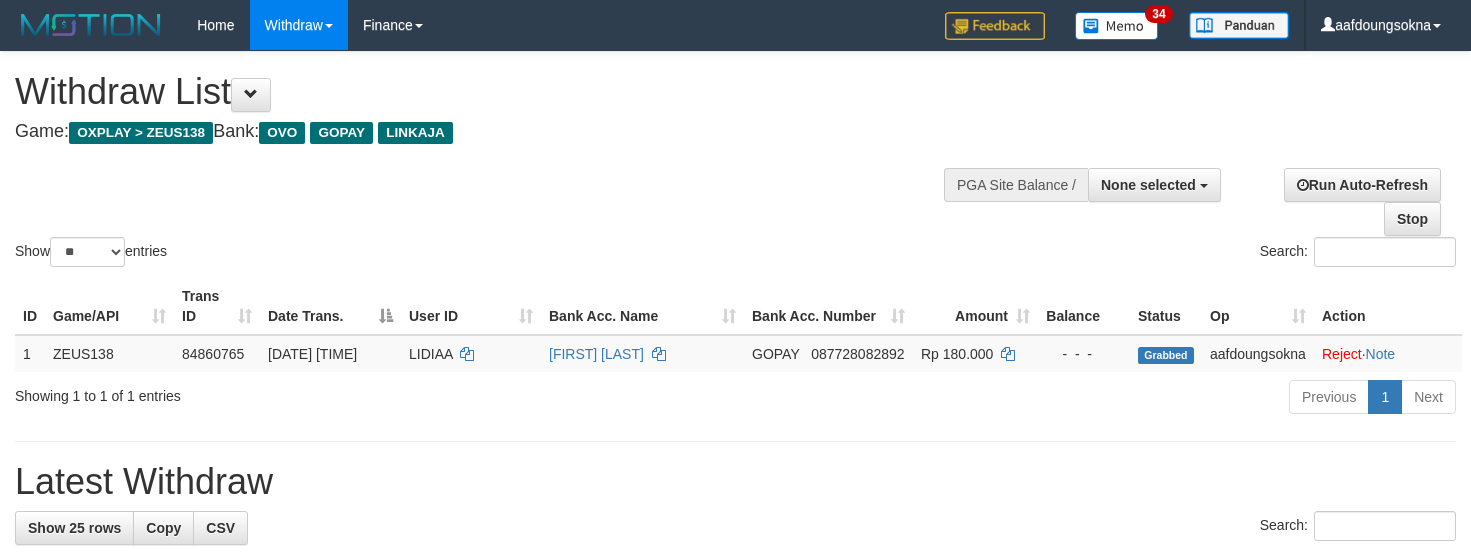 select 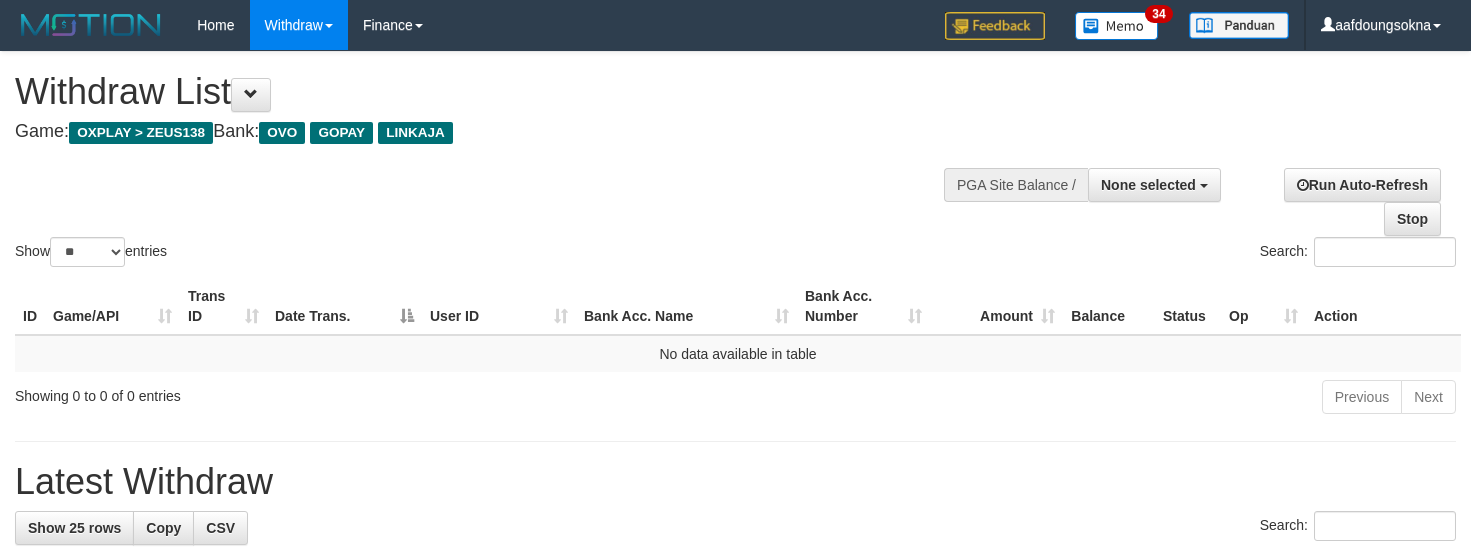 select 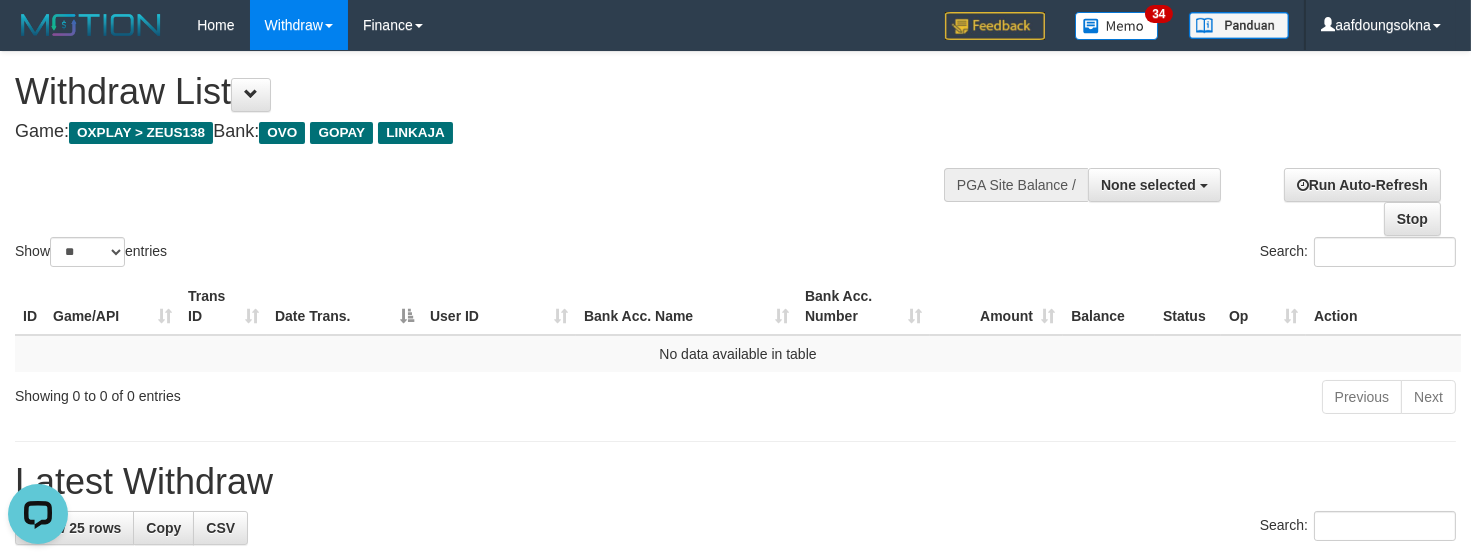scroll, scrollTop: 0, scrollLeft: 0, axis: both 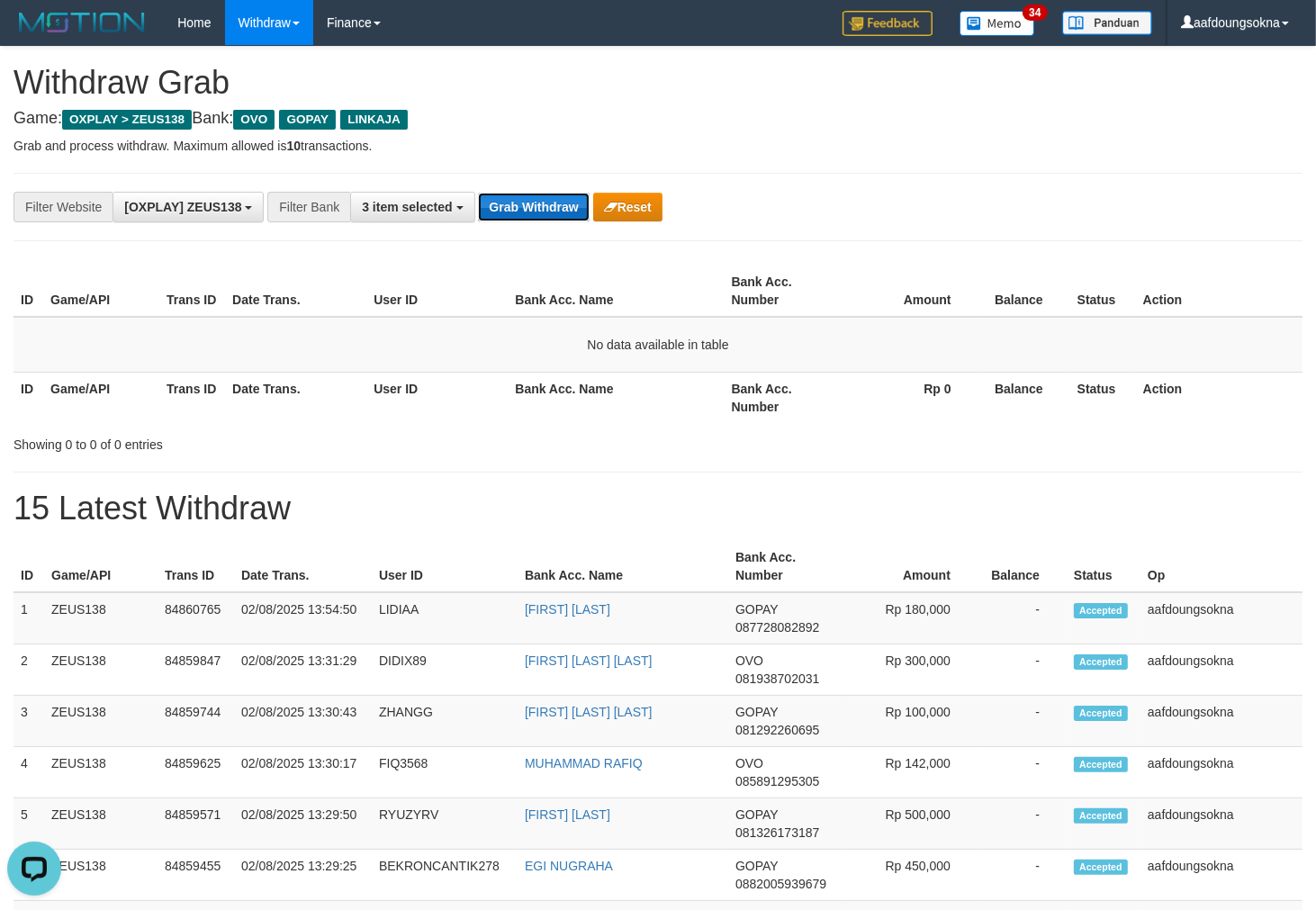 click on "Grab Withdraw" at bounding box center [533, 207] 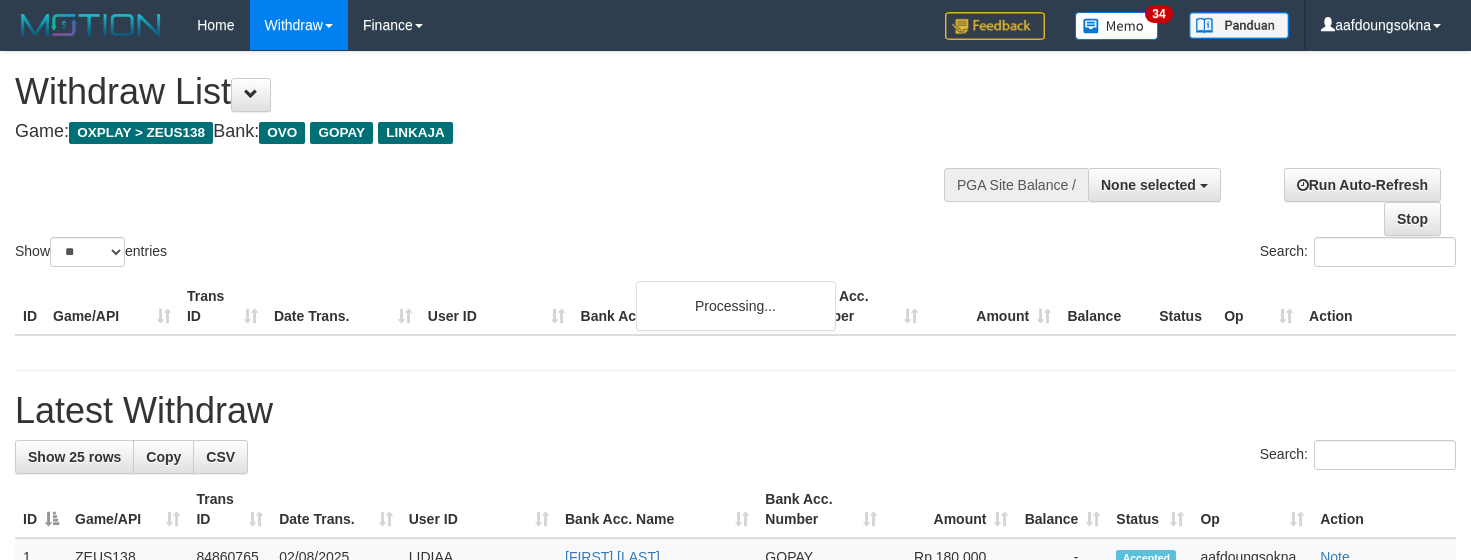 select 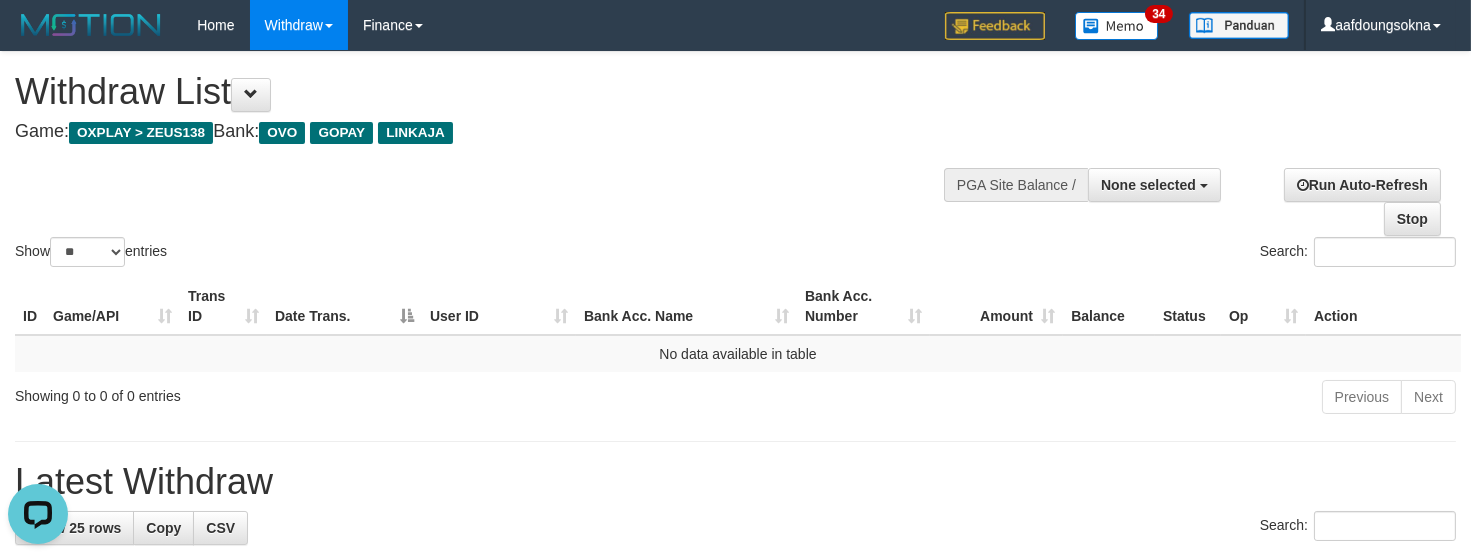 scroll, scrollTop: 0, scrollLeft: 0, axis: both 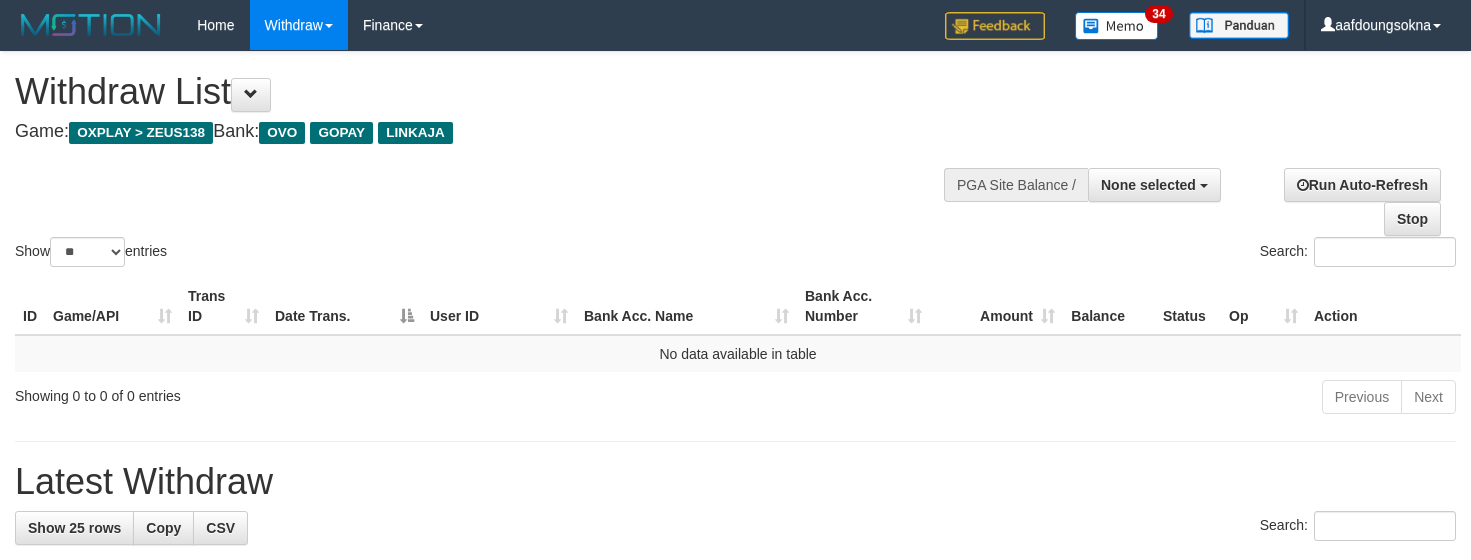 select 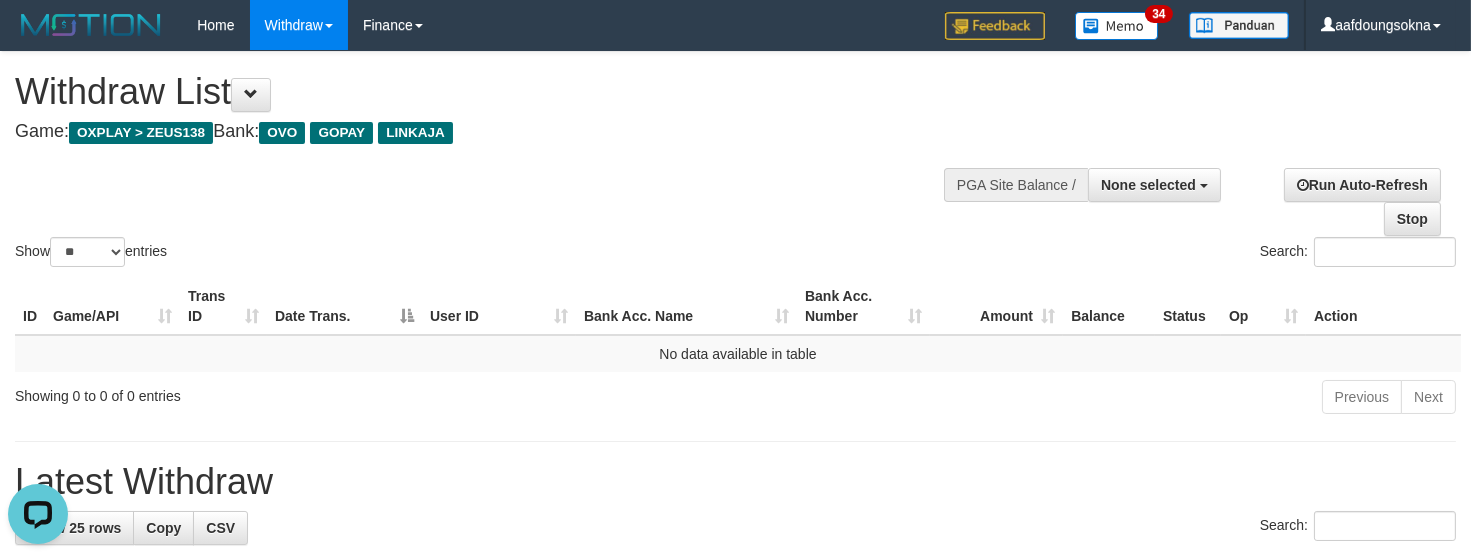 scroll, scrollTop: 0, scrollLeft: 0, axis: both 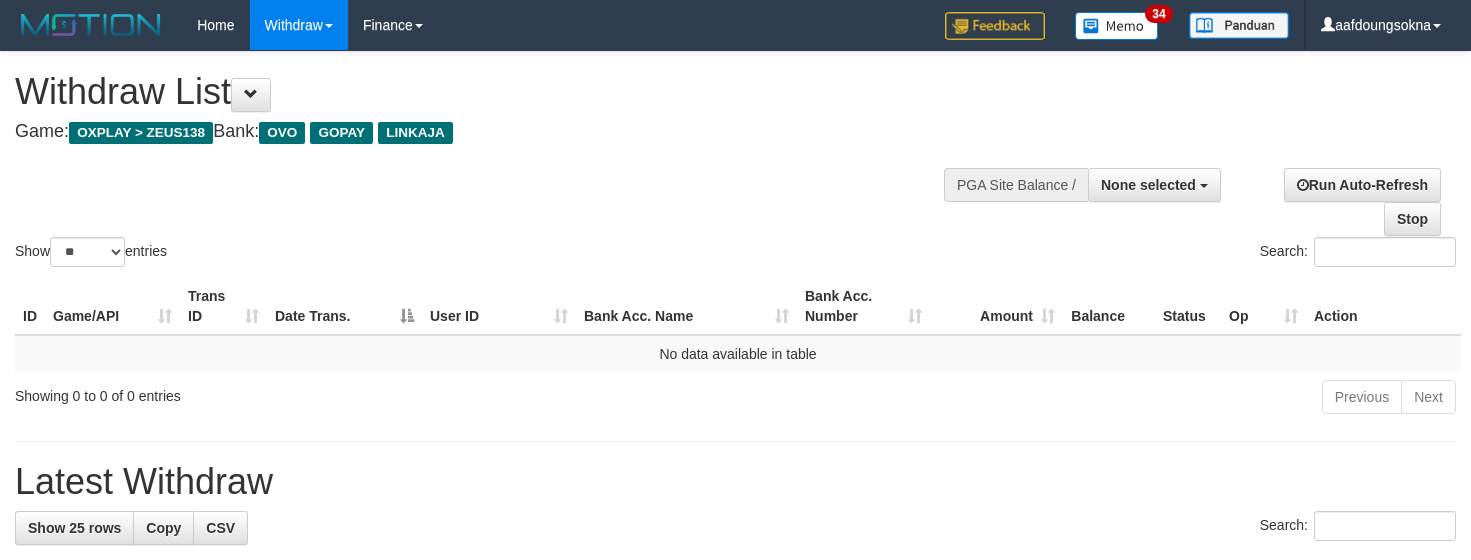 select 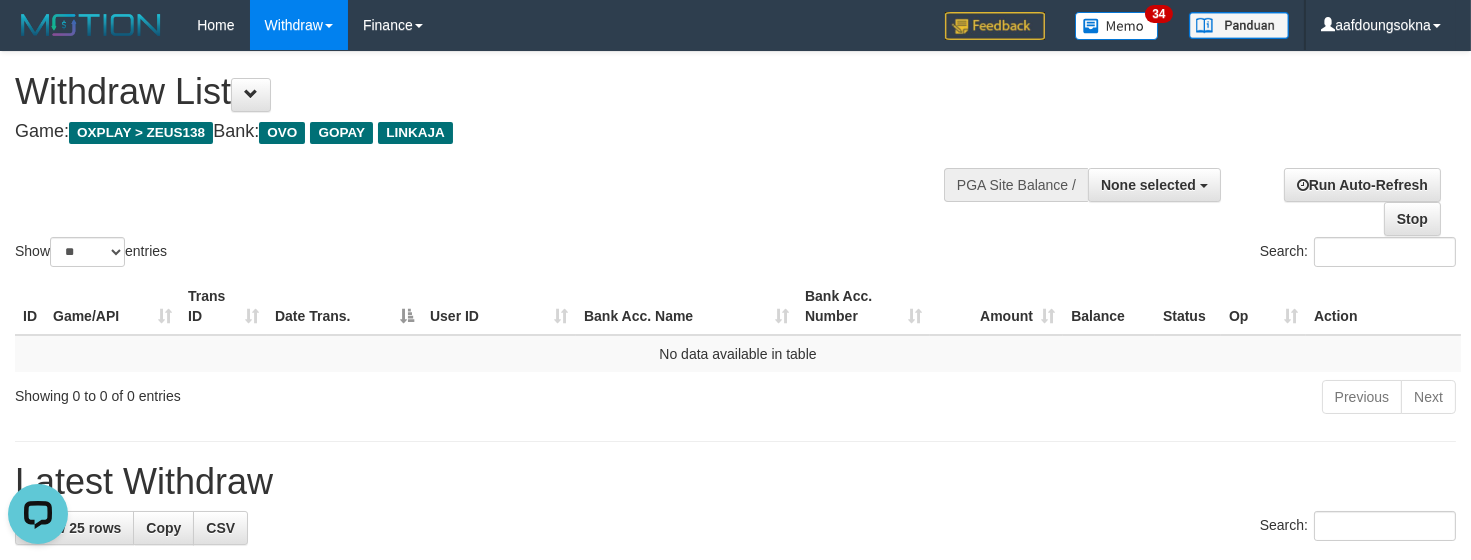 scroll, scrollTop: 0, scrollLeft: 0, axis: both 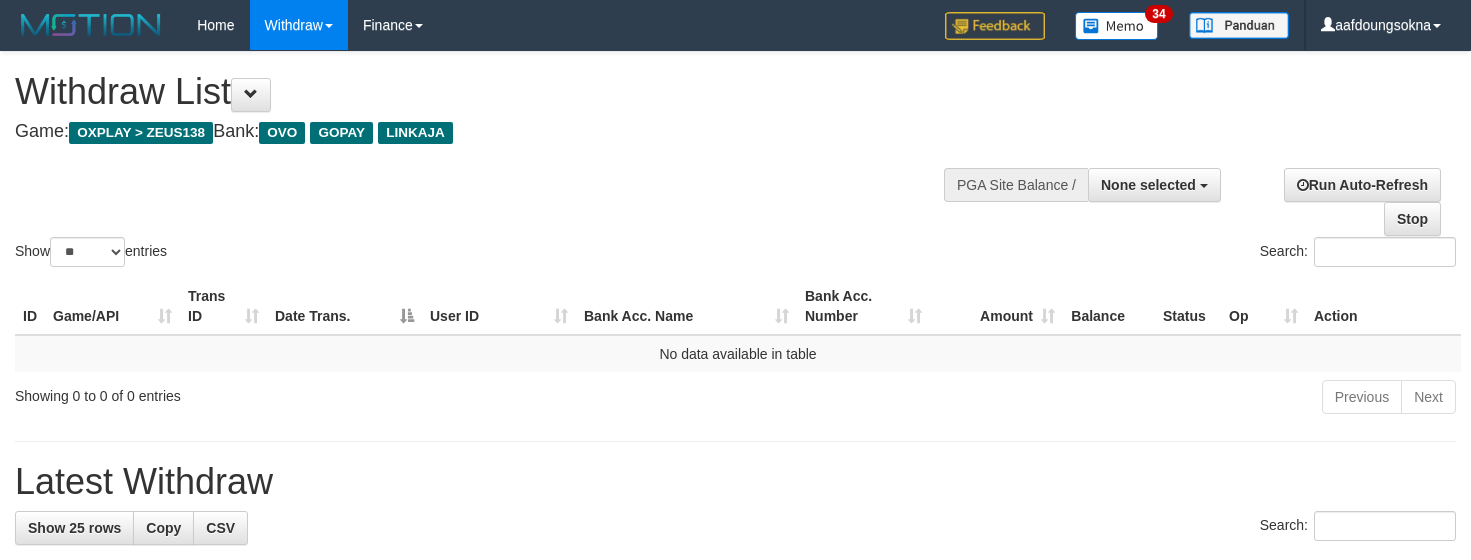 select 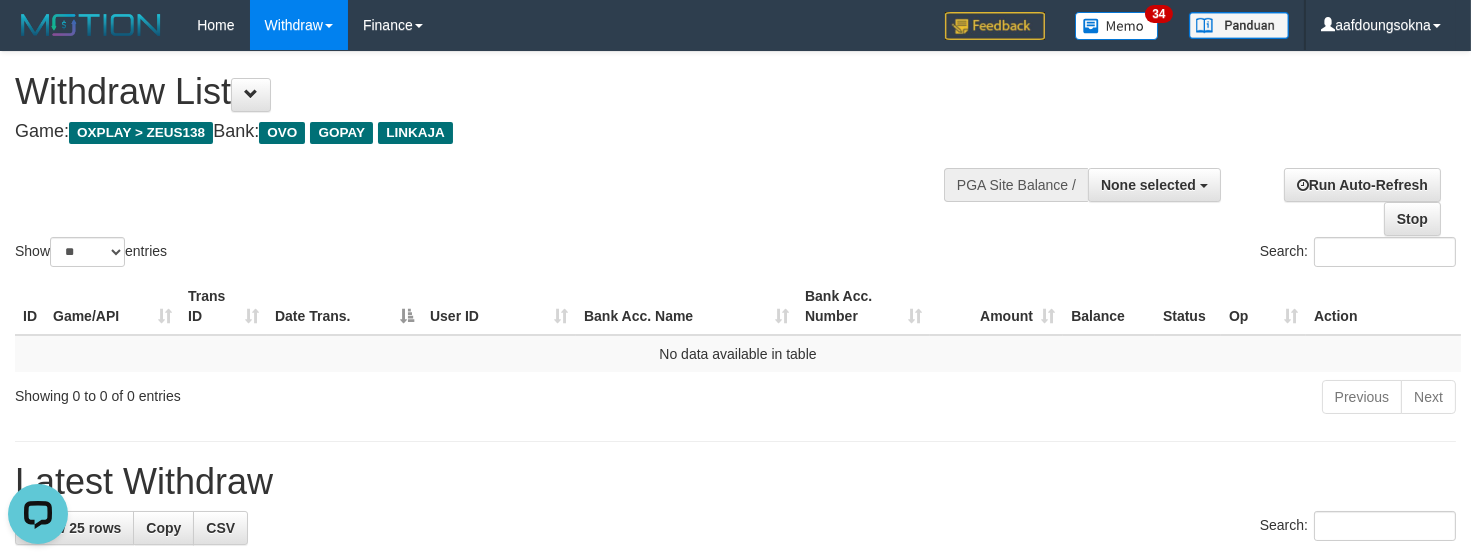 scroll, scrollTop: 0, scrollLeft: 0, axis: both 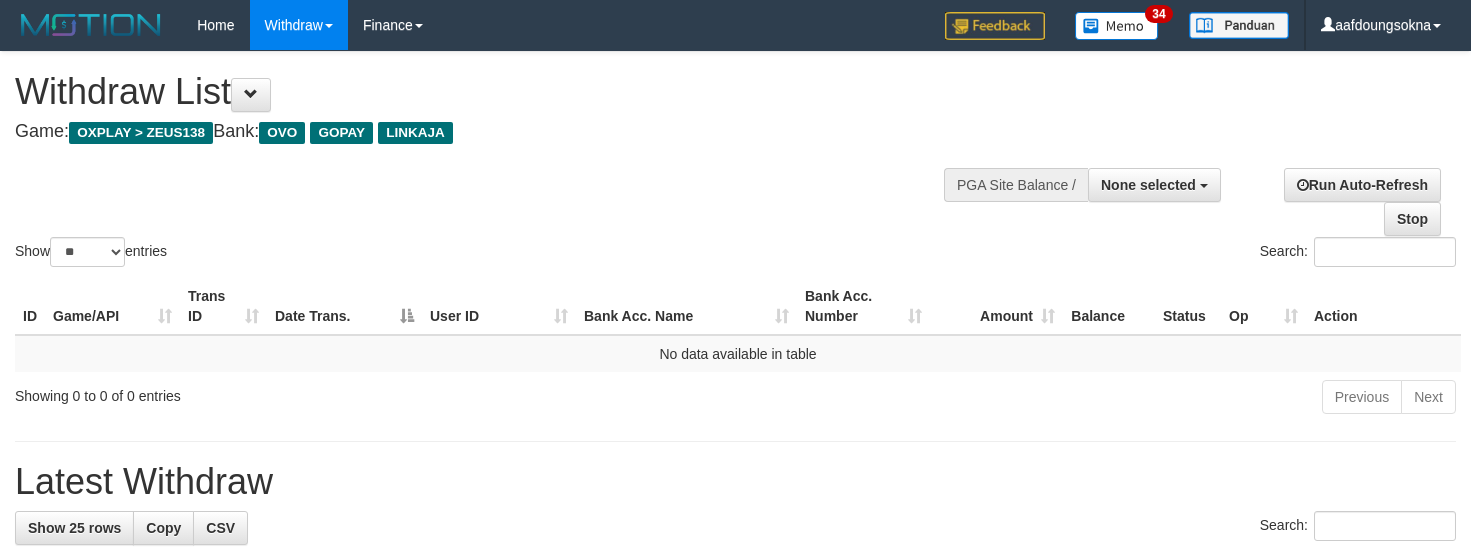 select 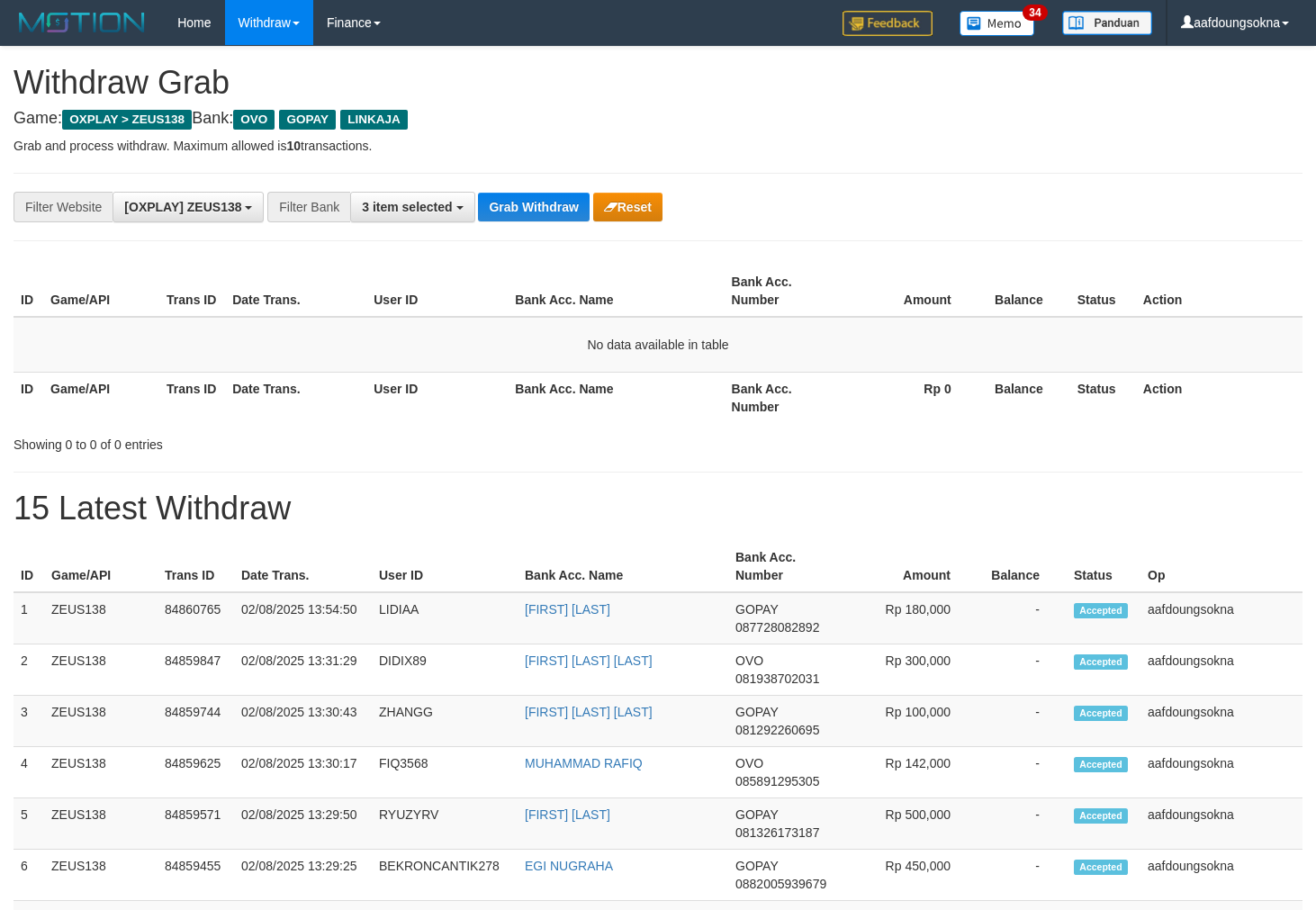 scroll, scrollTop: 0, scrollLeft: 0, axis: both 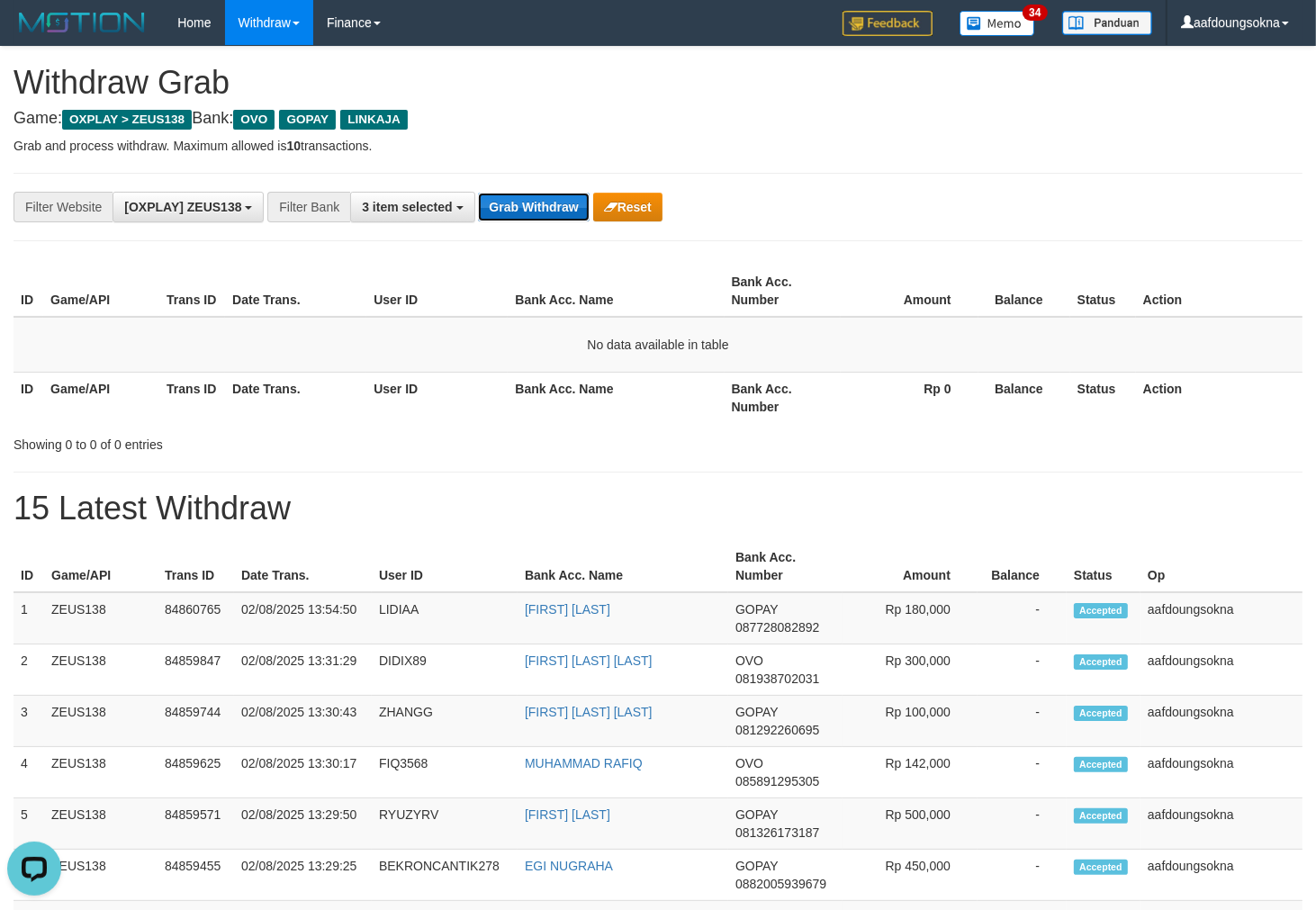 click on "Grab Withdraw" at bounding box center (533, 207) 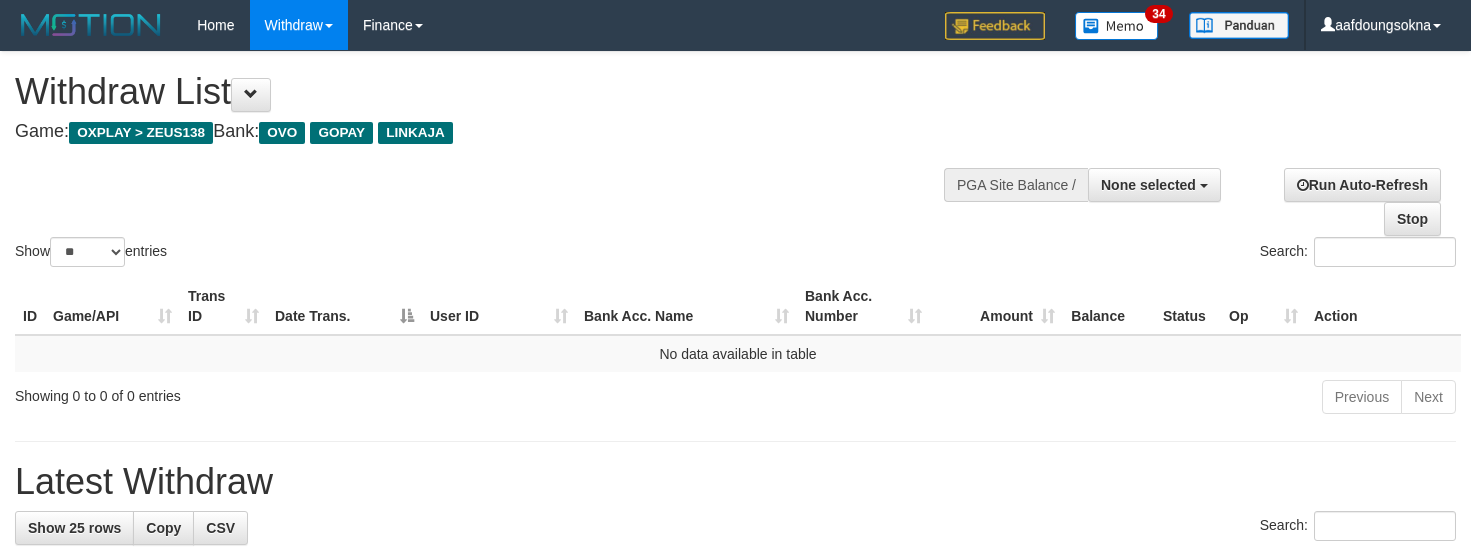 select 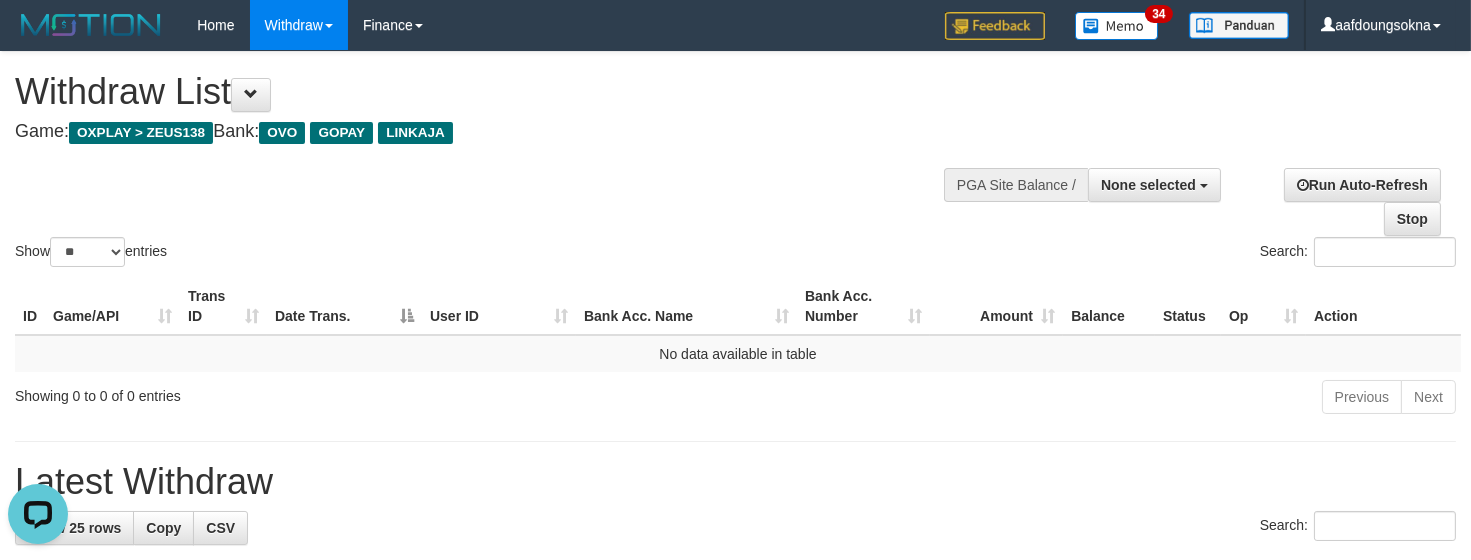 scroll, scrollTop: 0, scrollLeft: 0, axis: both 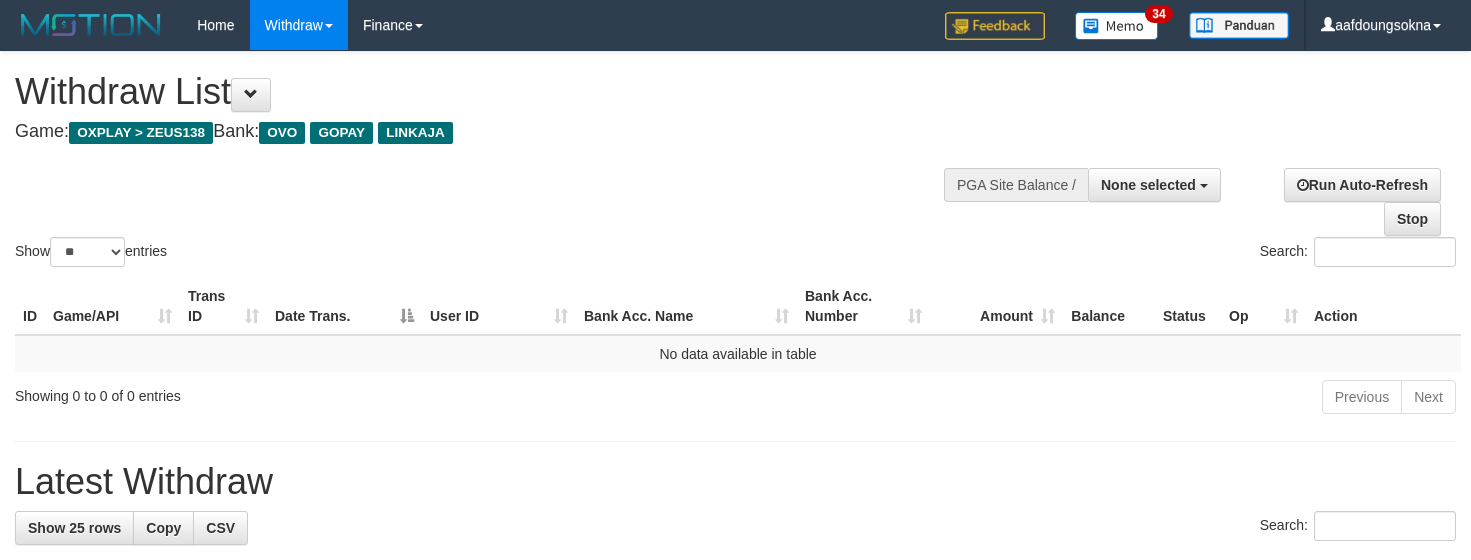 select 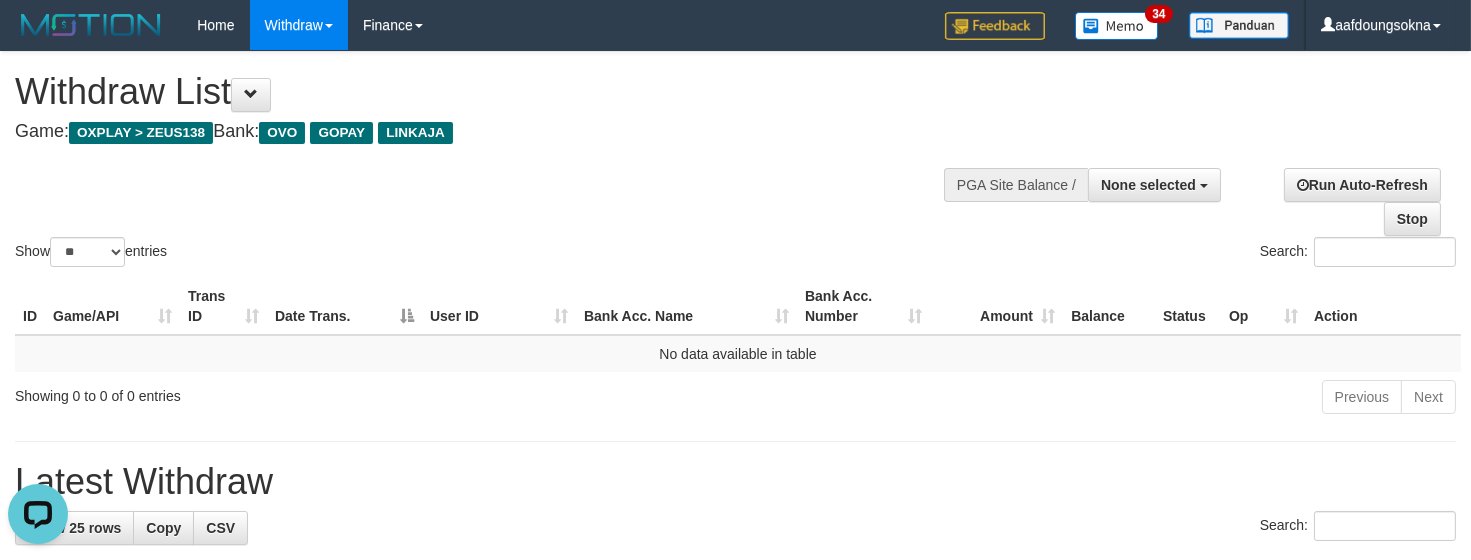 scroll, scrollTop: 0, scrollLeft: 0, axis: both 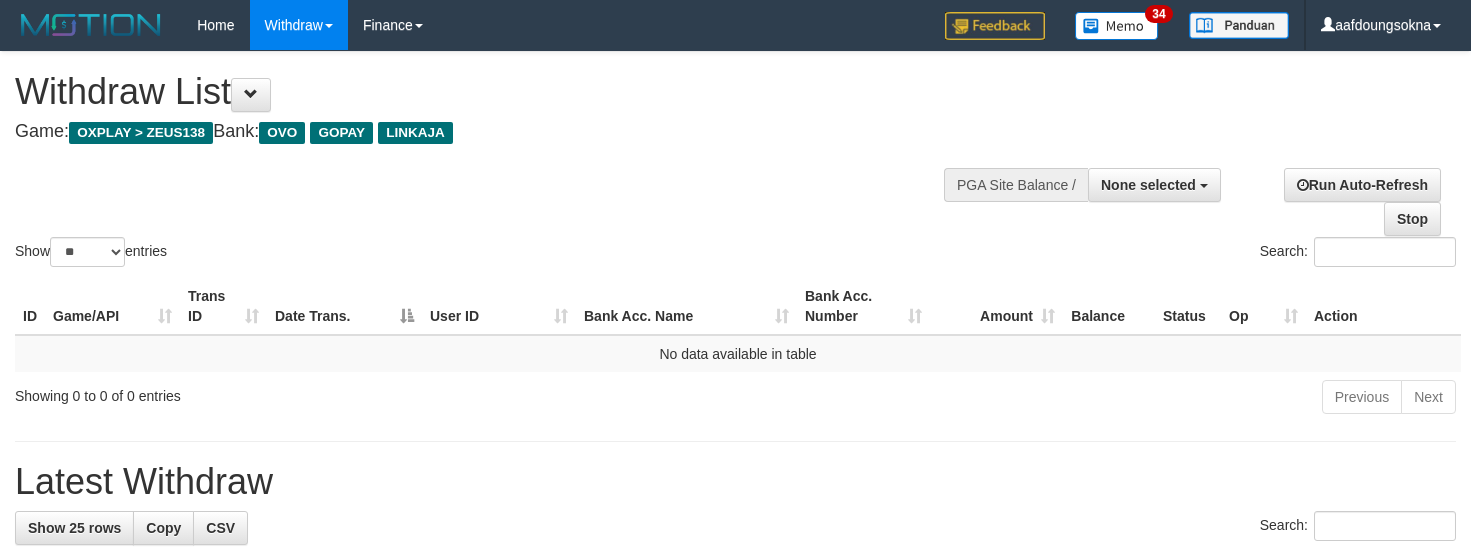 select 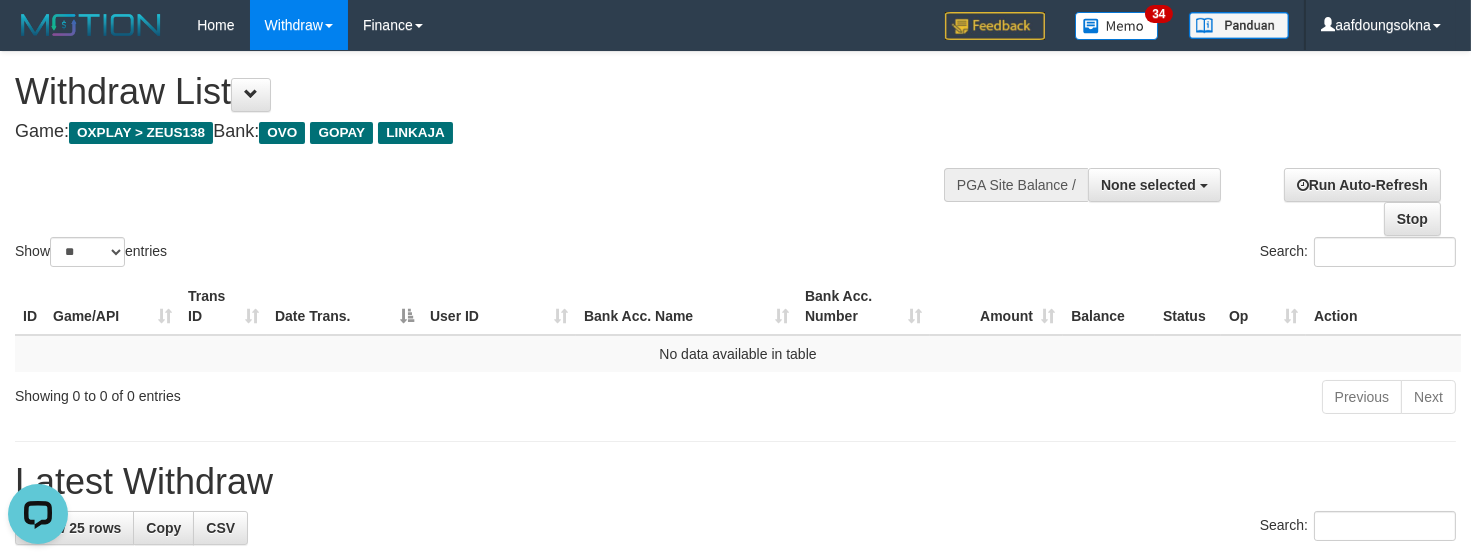scroll, scrollTop: 0, scrollLeft: 0, axis: both 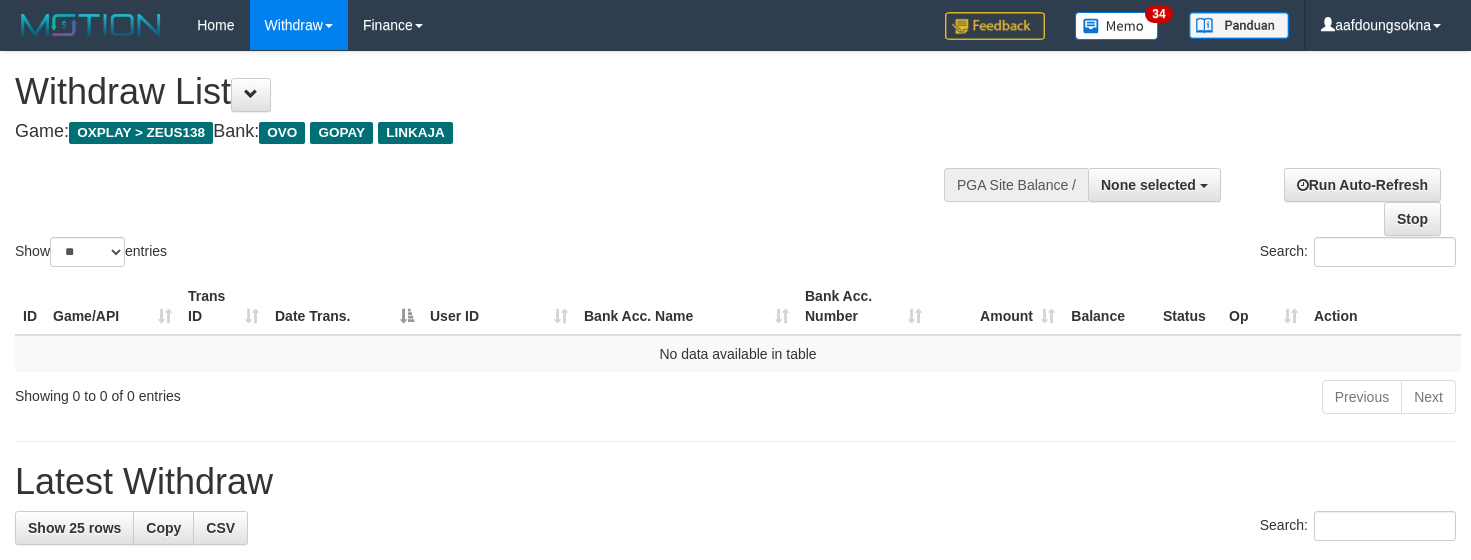 select 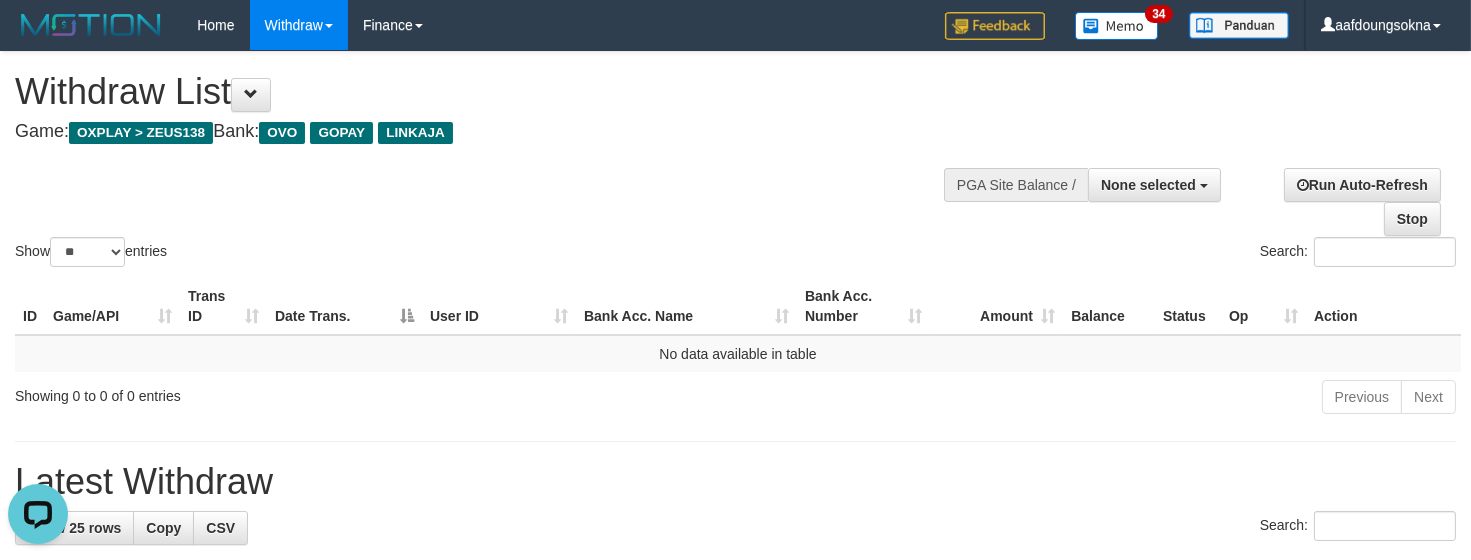 scroll, scrollTop: 0, scrollLeft: 0, axis: both 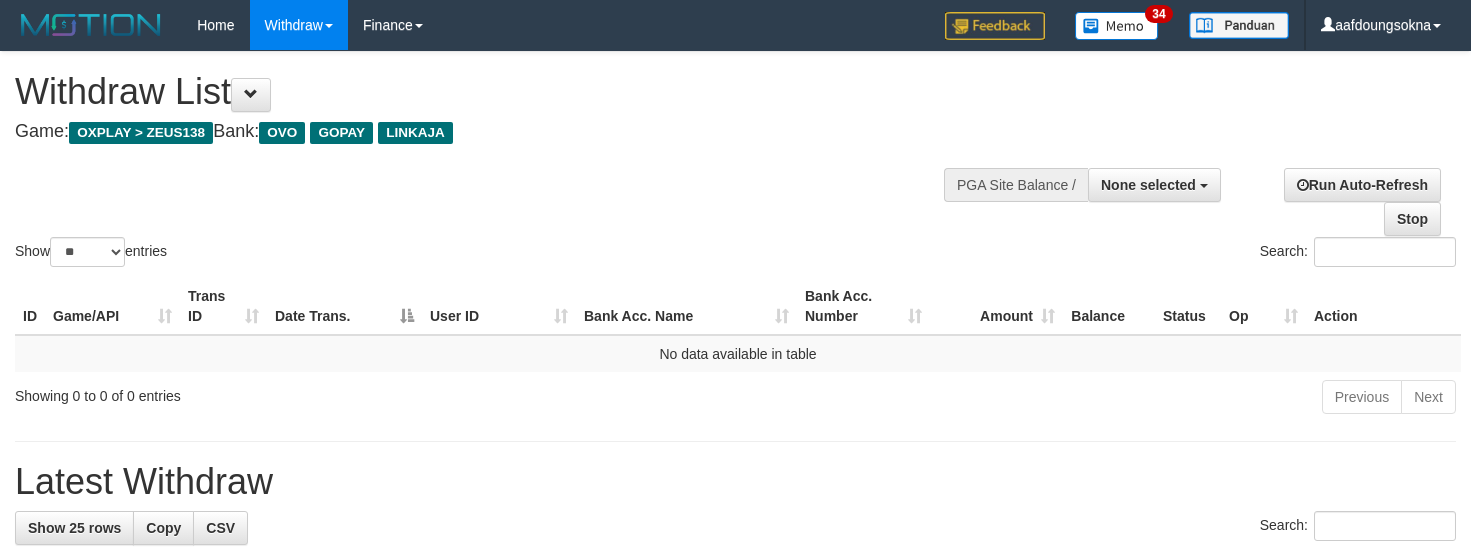 select 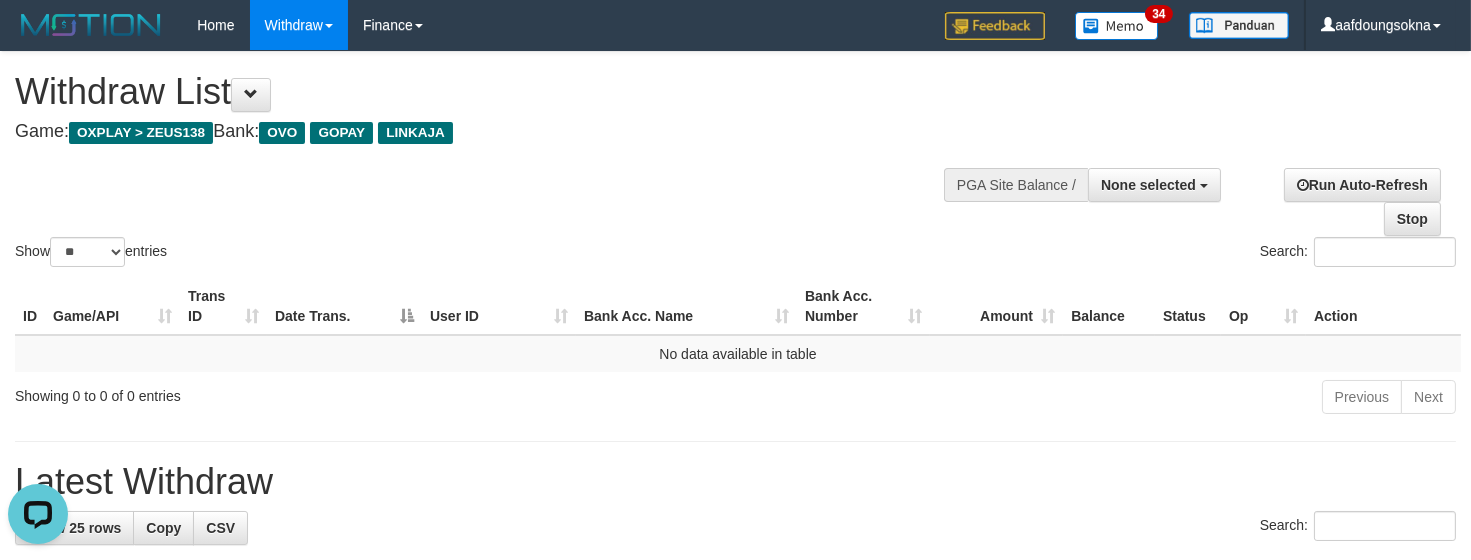 scroll, scrollTop: 0, scrollLeft: 0, axis: both 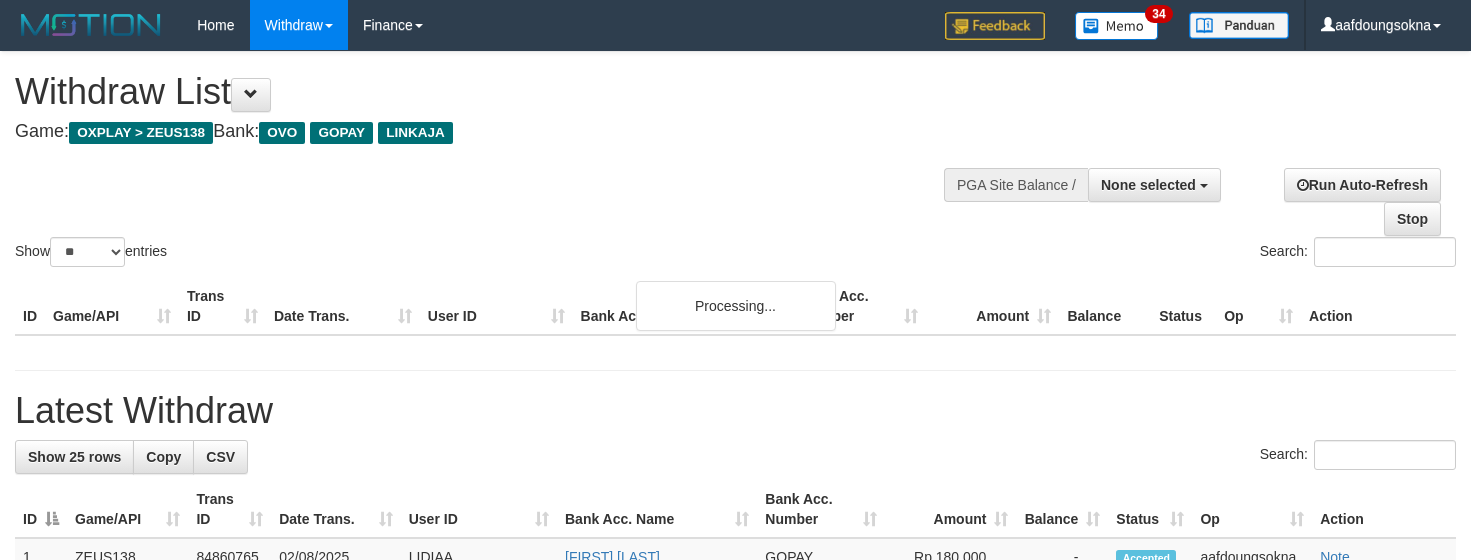 select 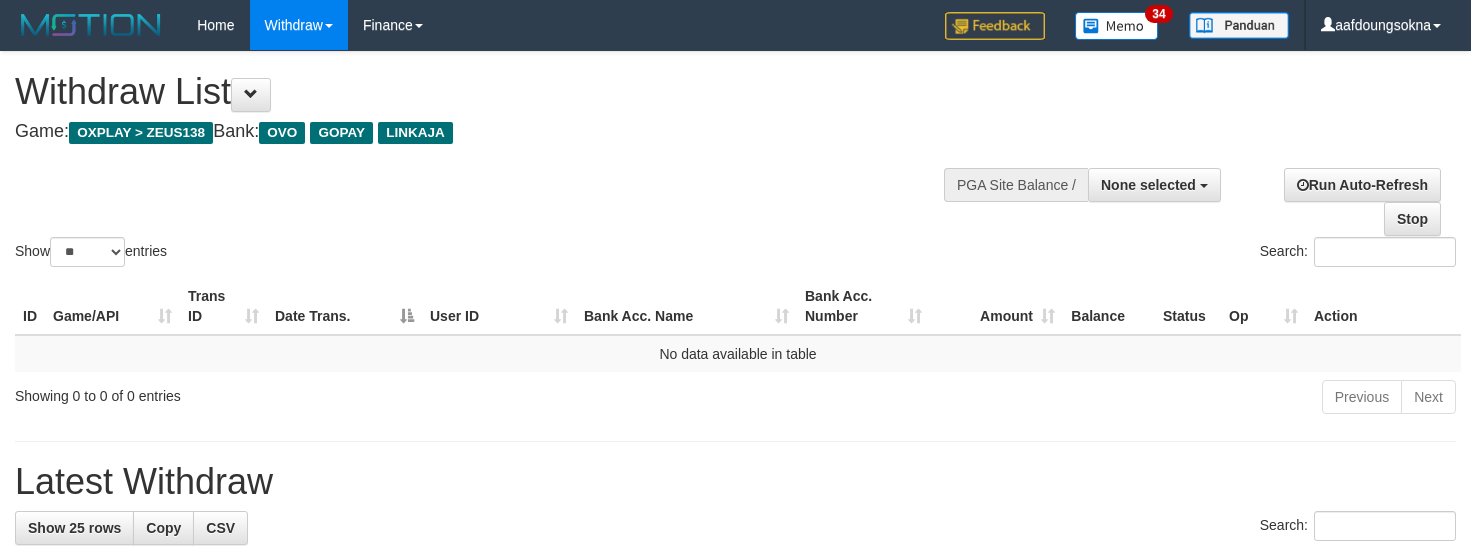 select 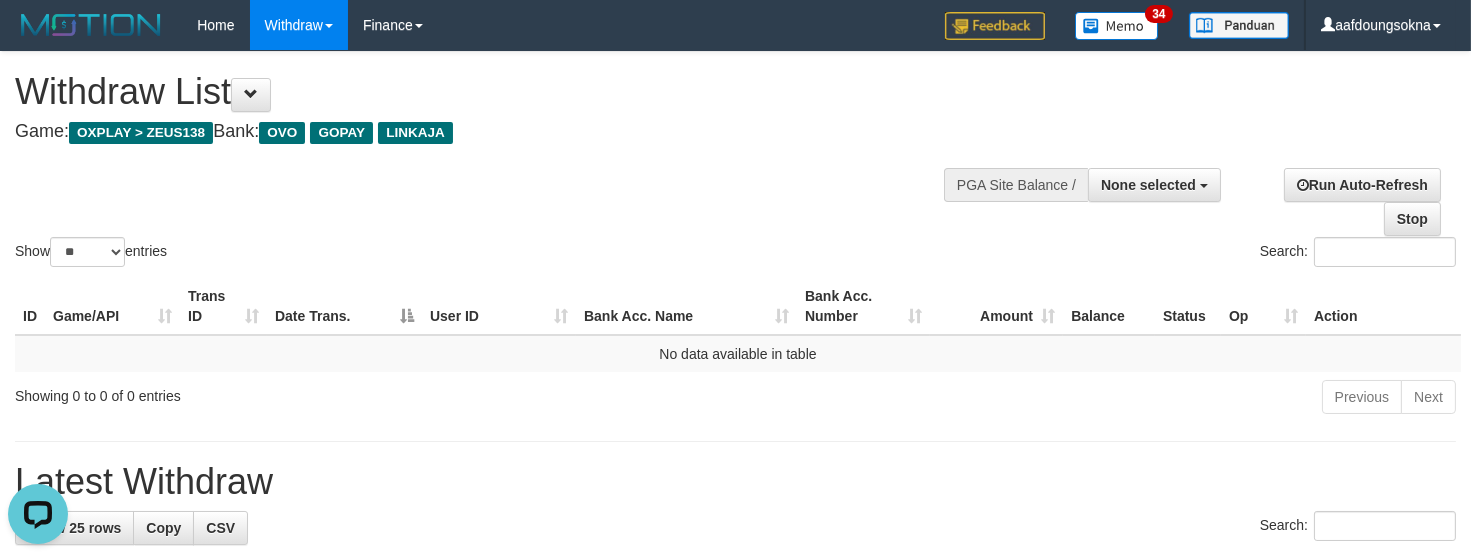 scroll, scrollTop: 0, scrollLeft: 0, axis: both 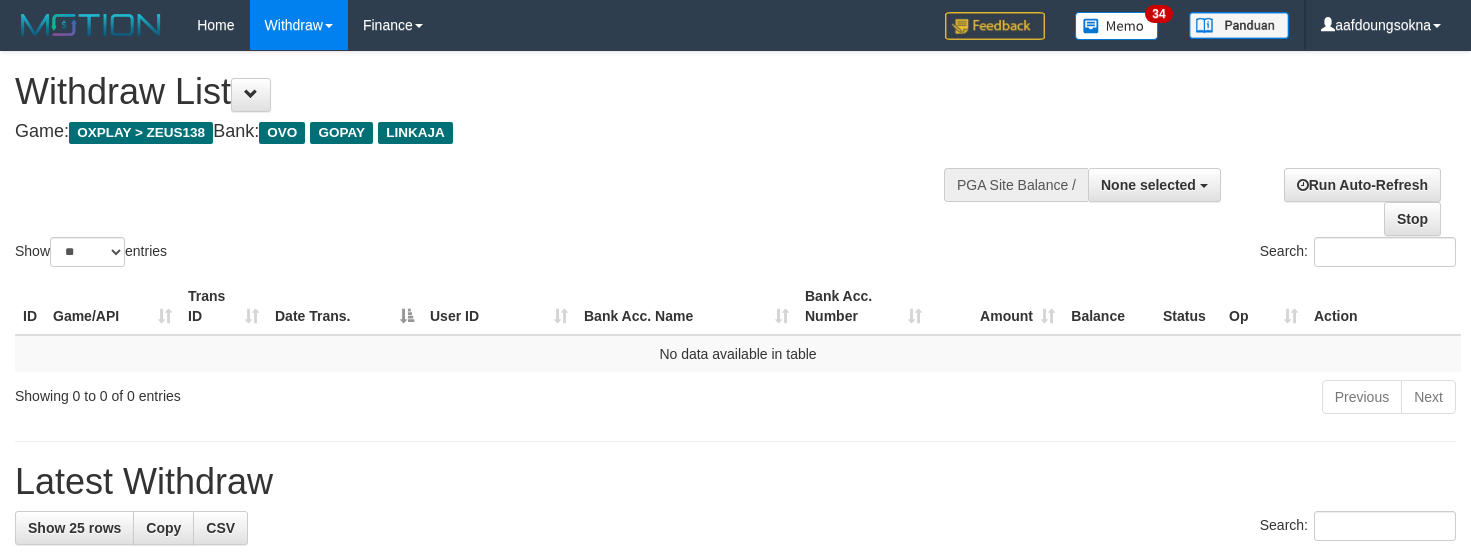 select 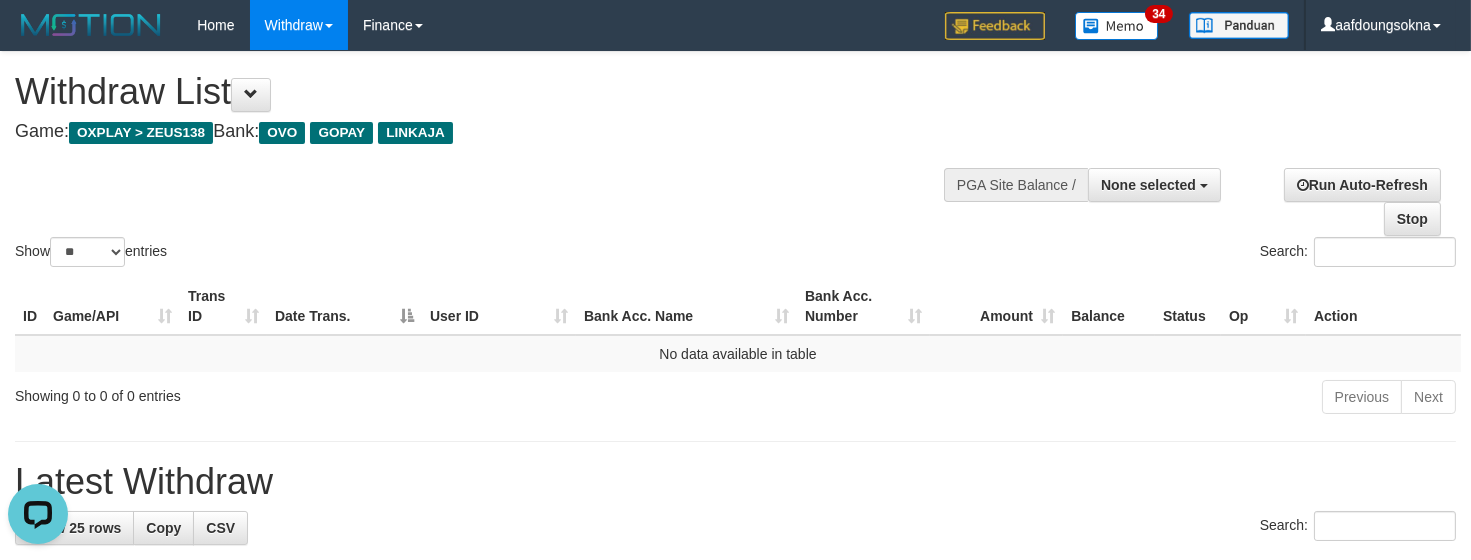 scroll, scrollTop: 0, scrollLeft: 0, axis: both 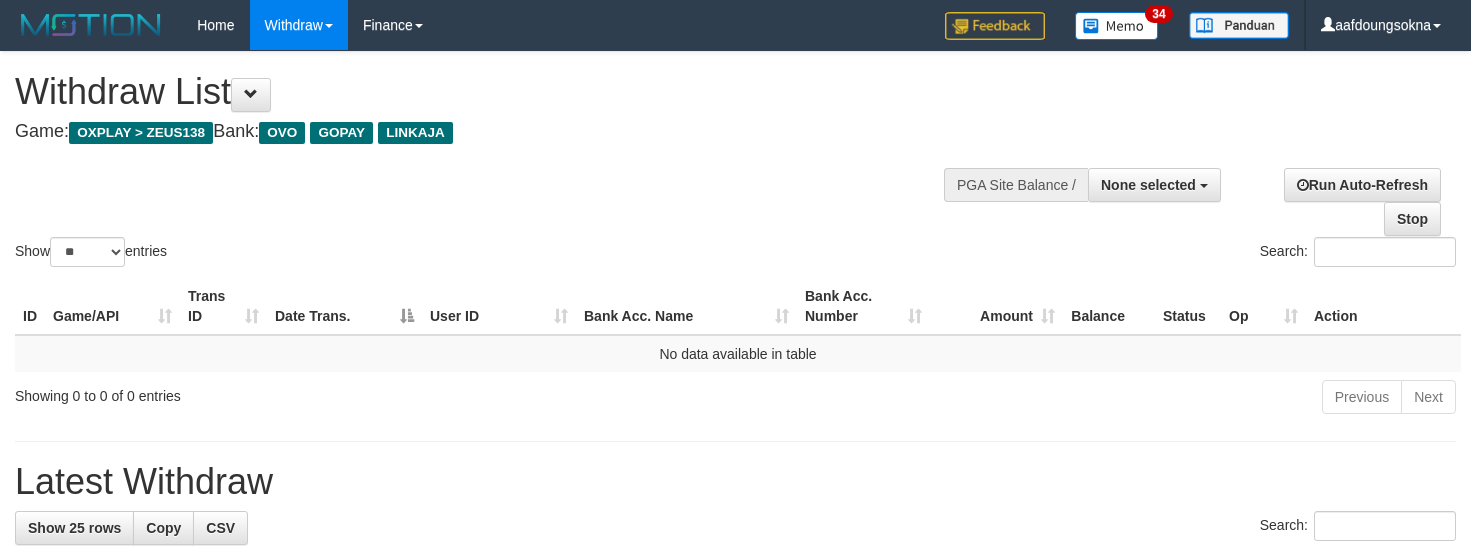 select 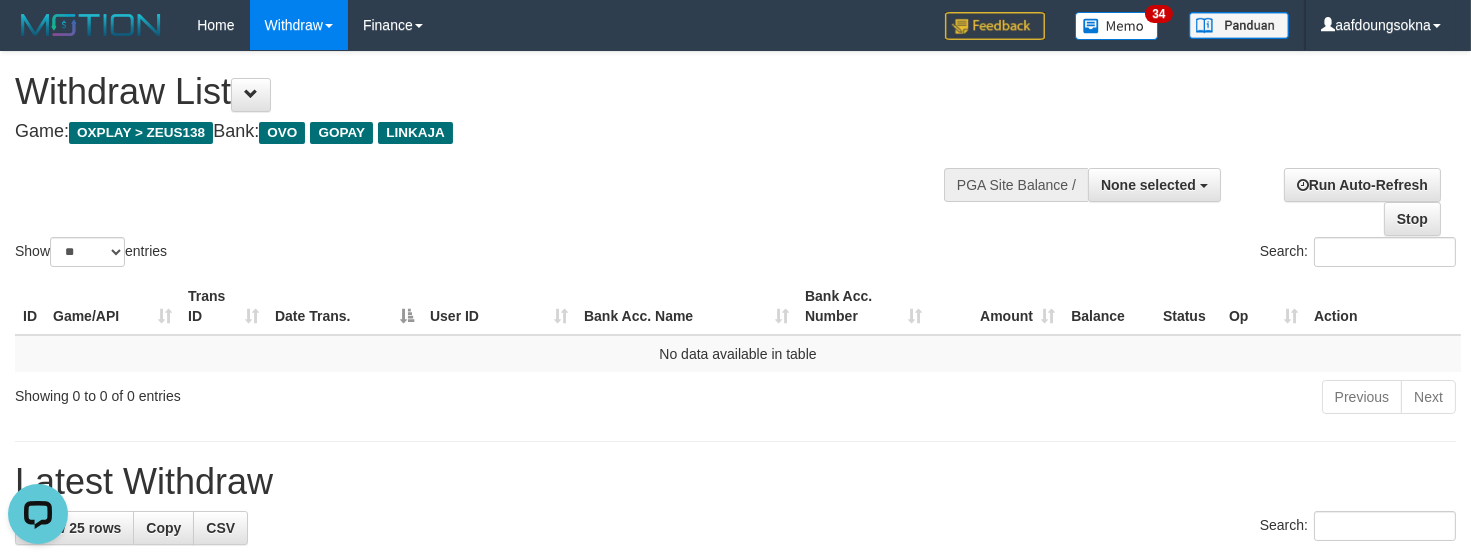 scroll, scrollTop: 0, scrollLeft: 0, axis: both 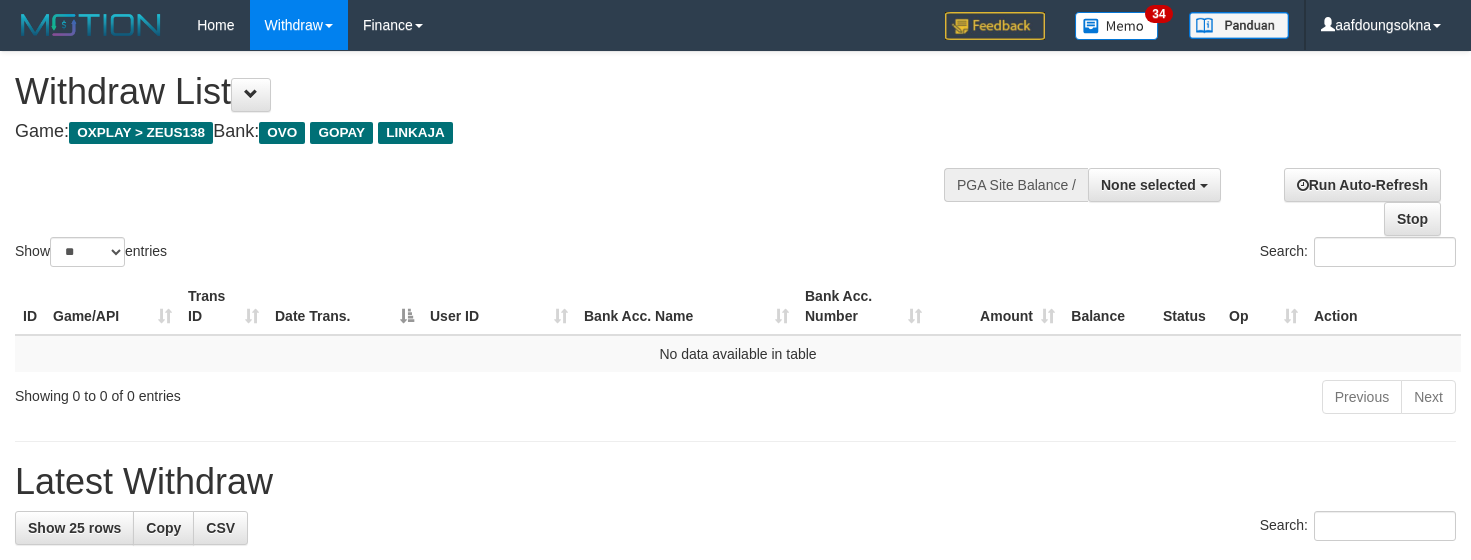 select 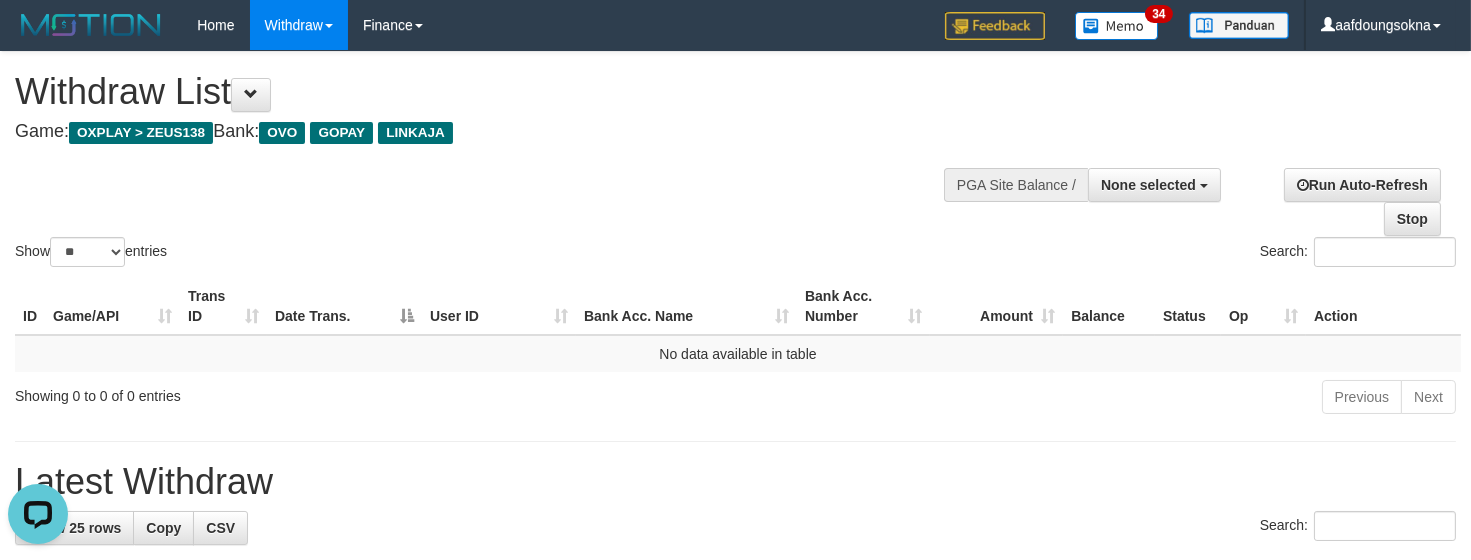 scroll, scrollTop: 0, scrollLeft: 0, axis: both 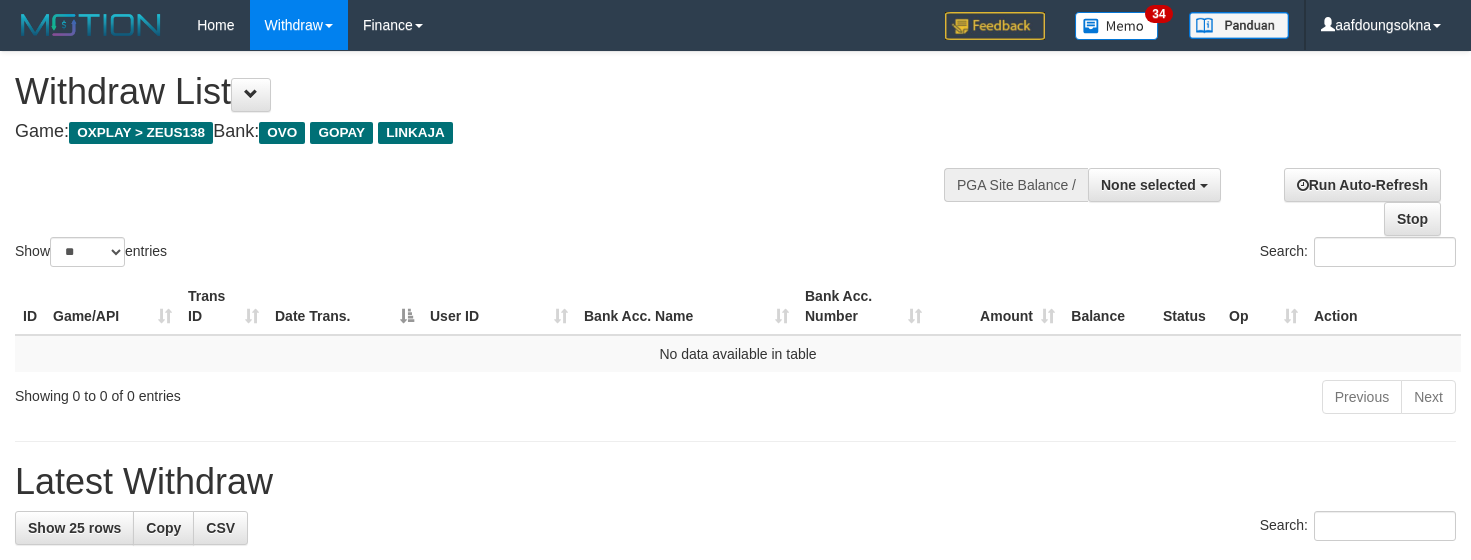 select 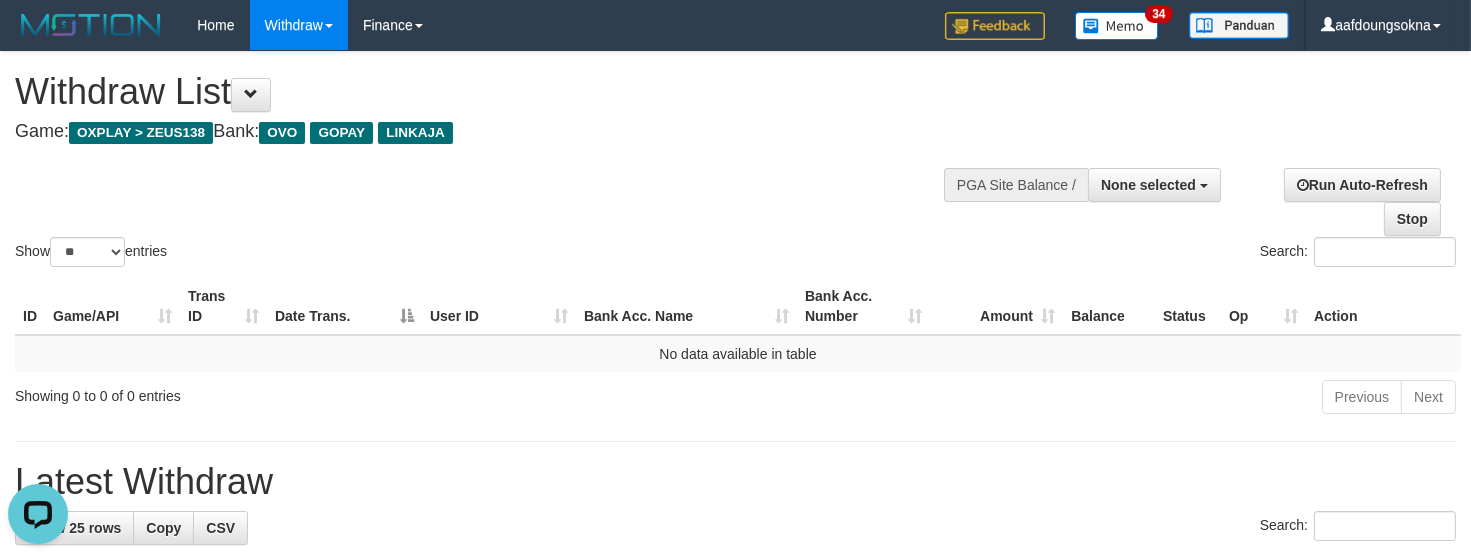 scroll, scrollTop: 0, scrollLeft: 0, axis: both 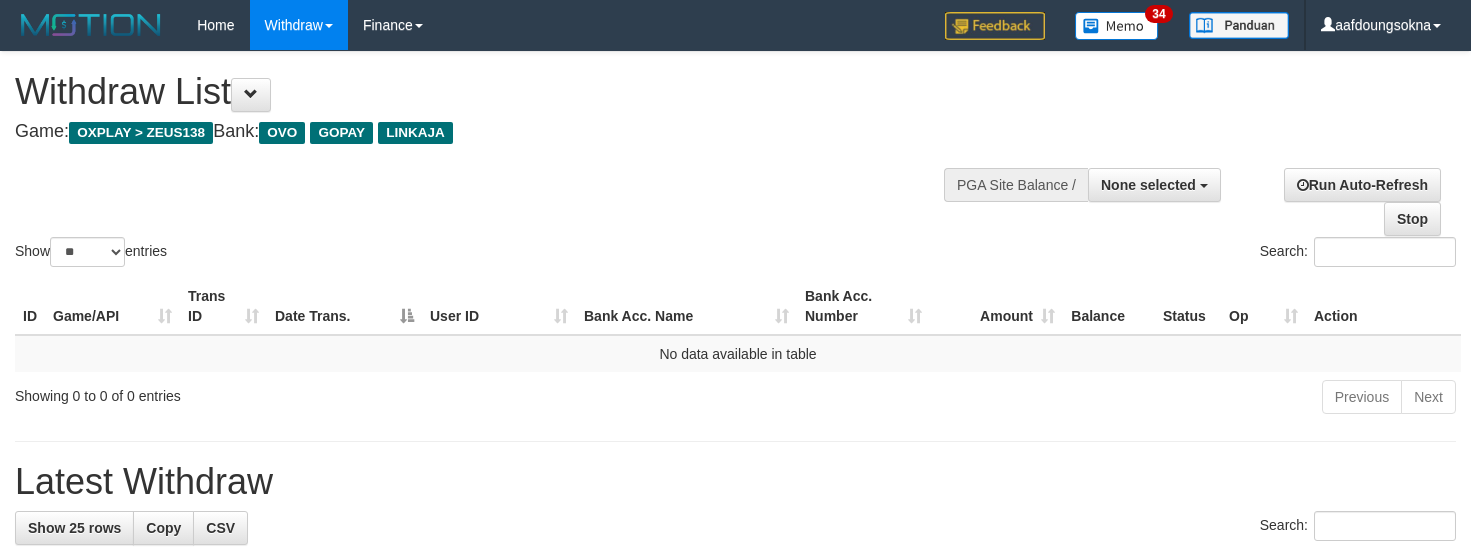 select 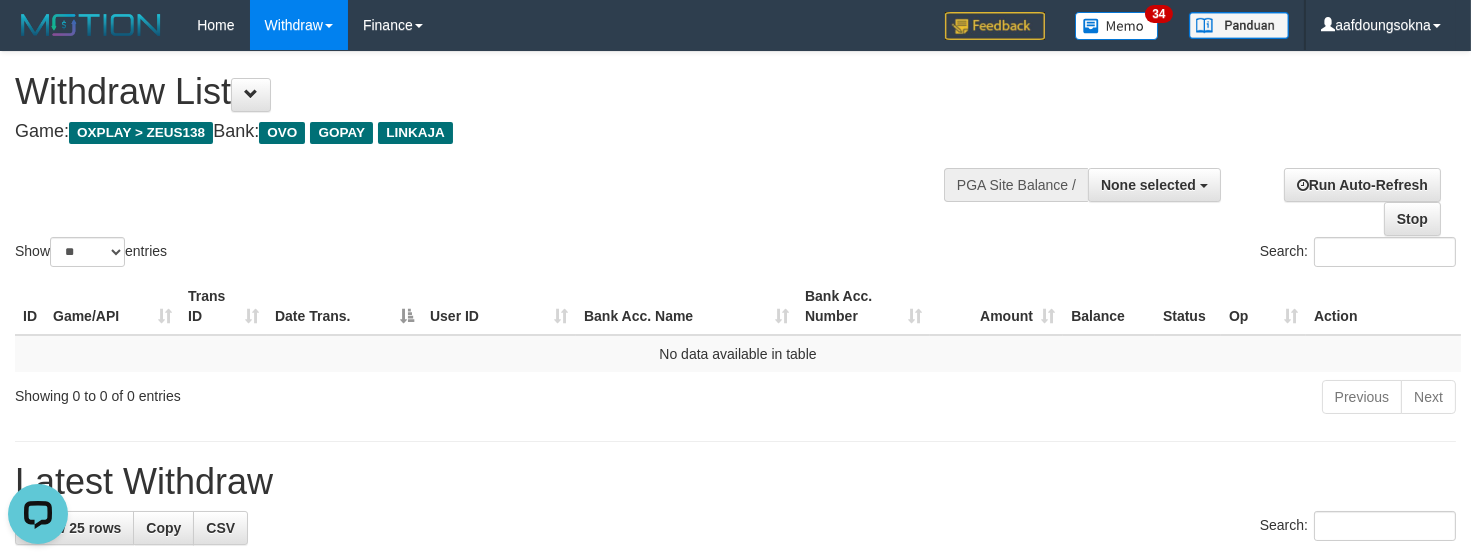 scroll, scrollTop: 0, scrollLeft: 0, axis: both 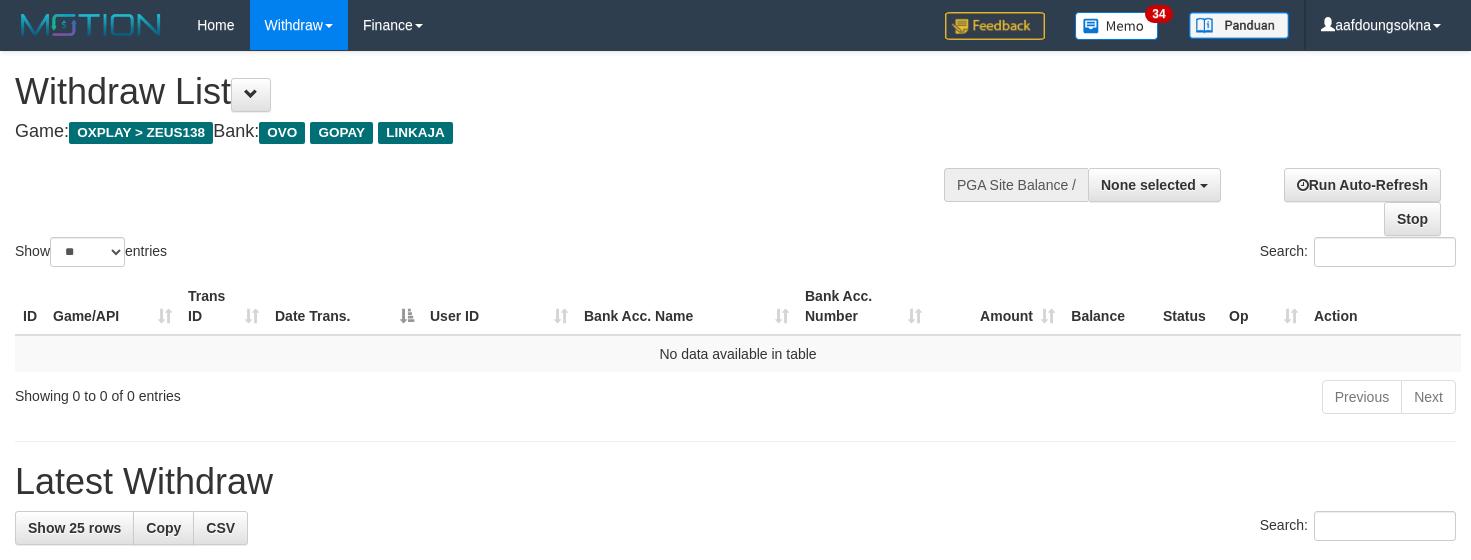 select 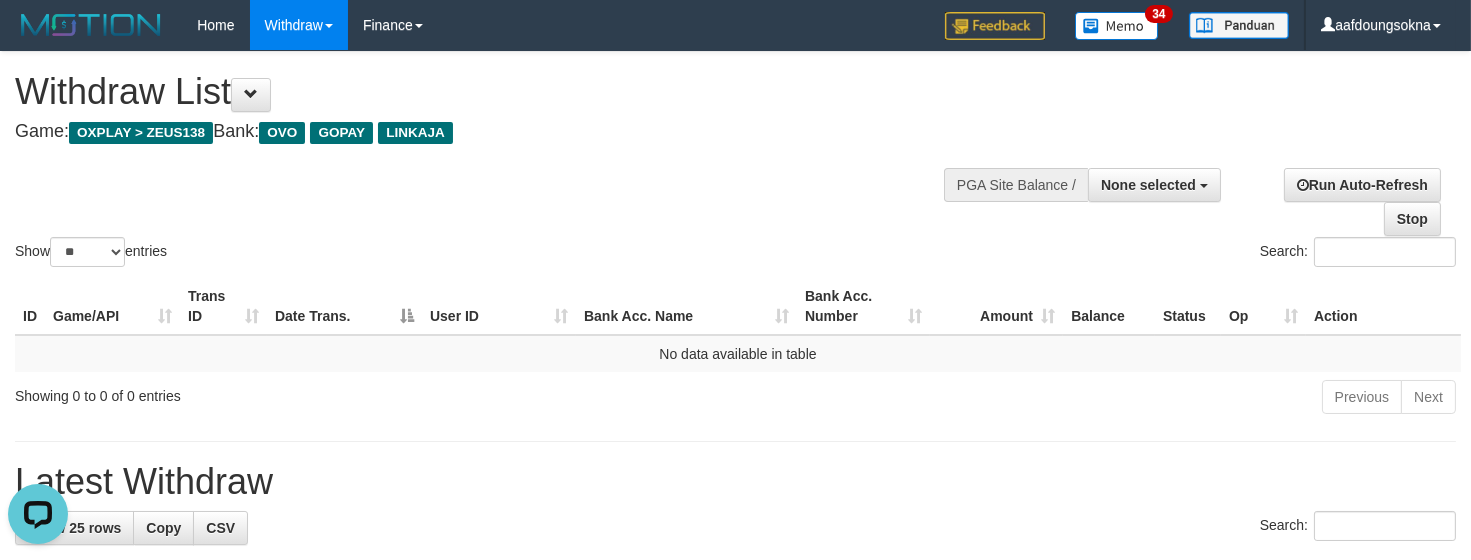 scroll, scrollTop: 0, scrollLeft: 0, axis: both 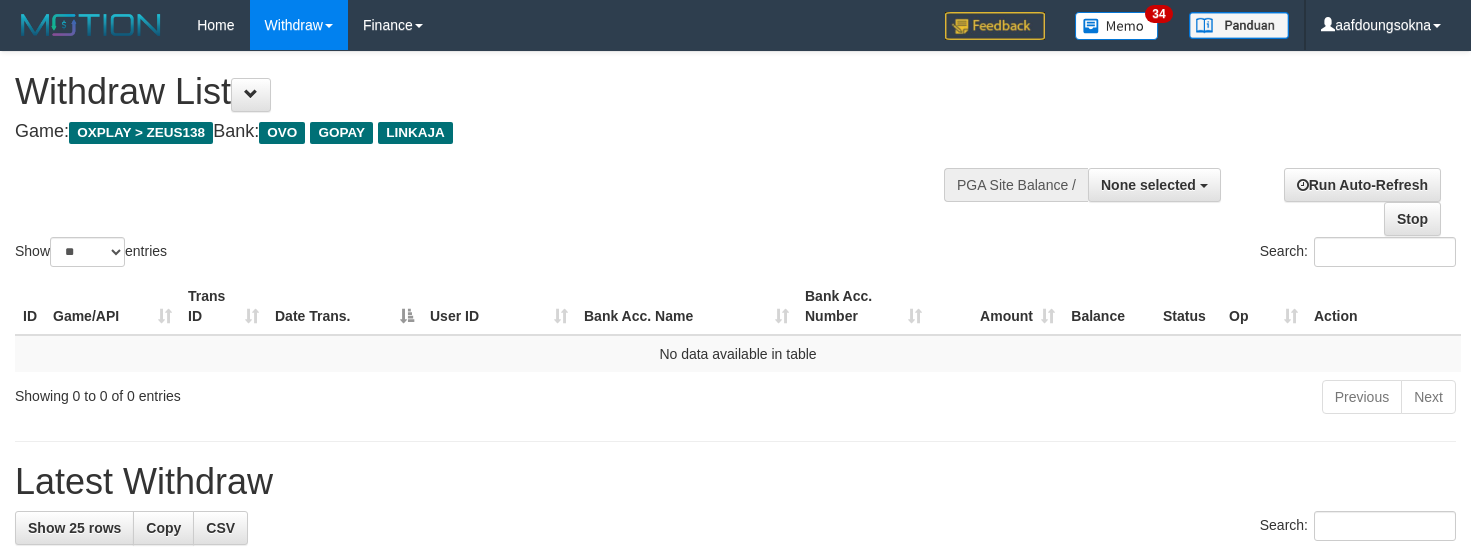 select 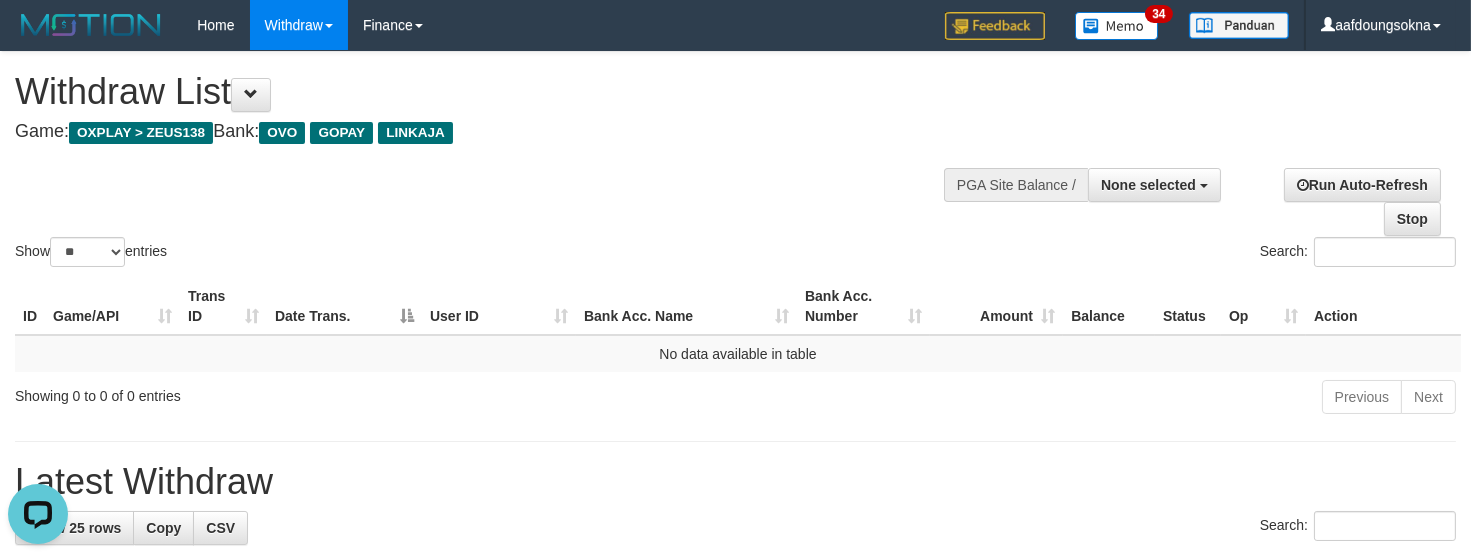 scroll, scrollTop: 0, scrollLeft: 0, axis: both 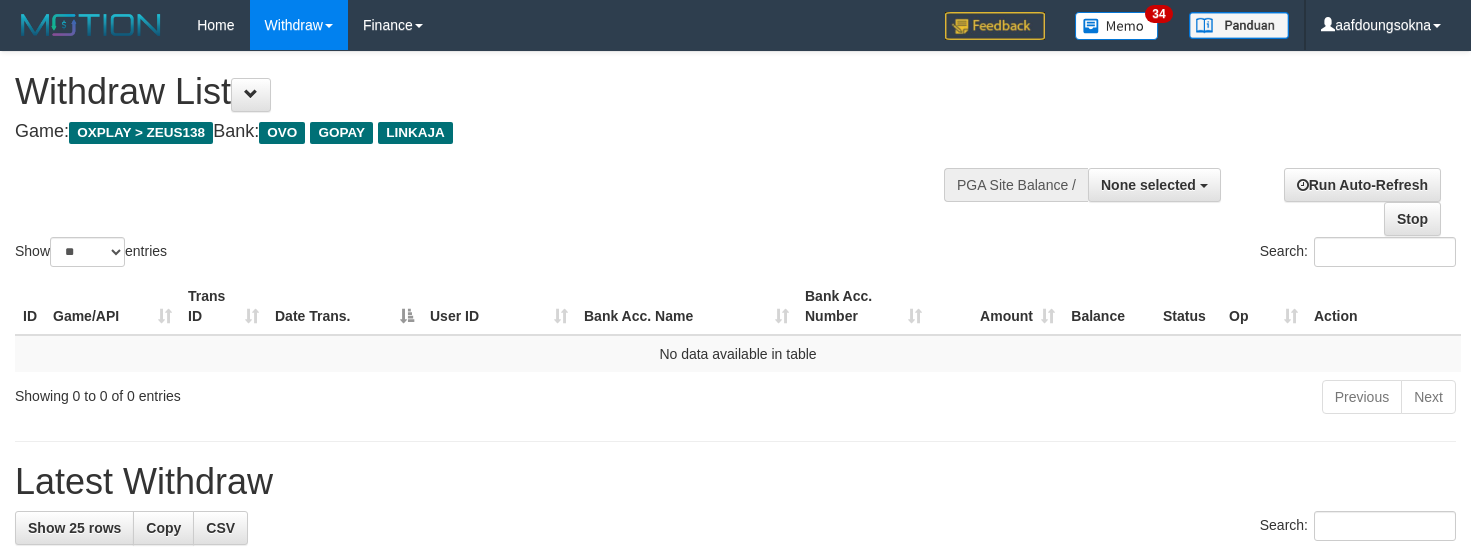select 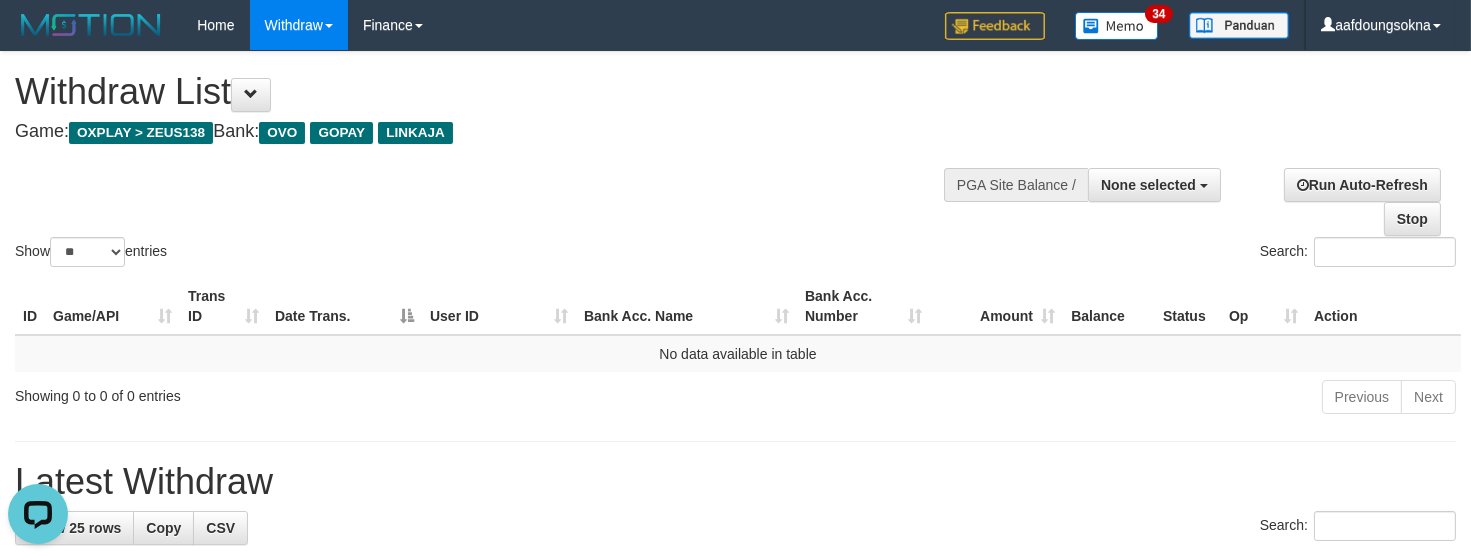scroll, scrollTop: 0, scrollLeft: 0, axis: both 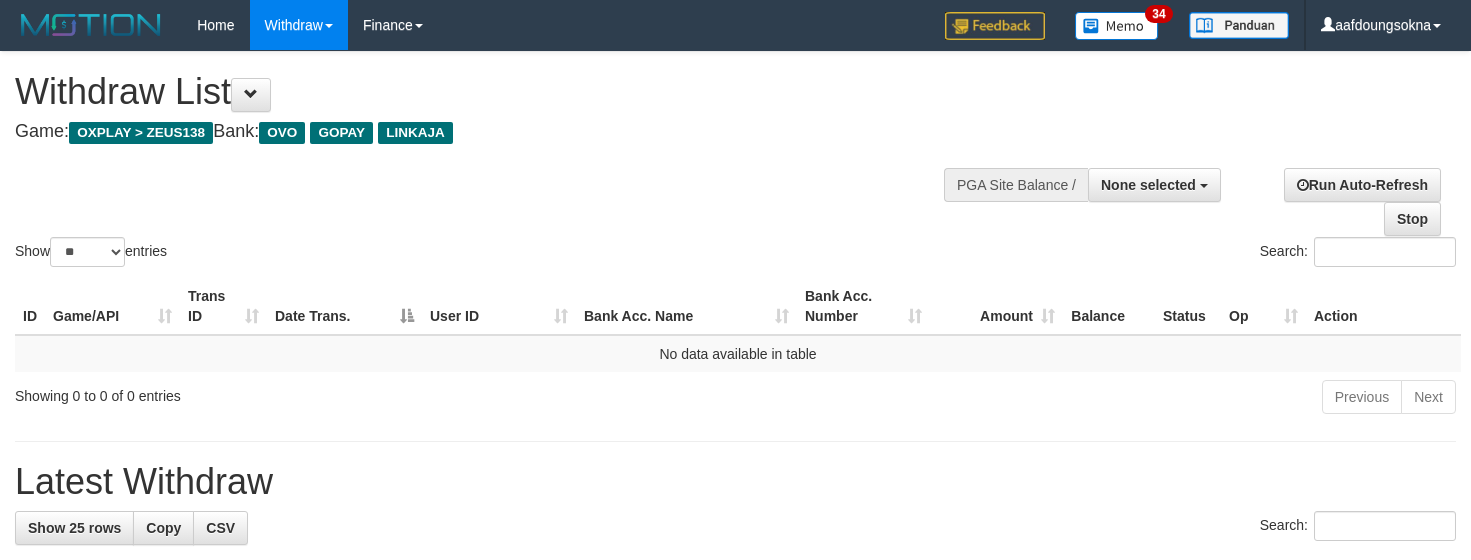select 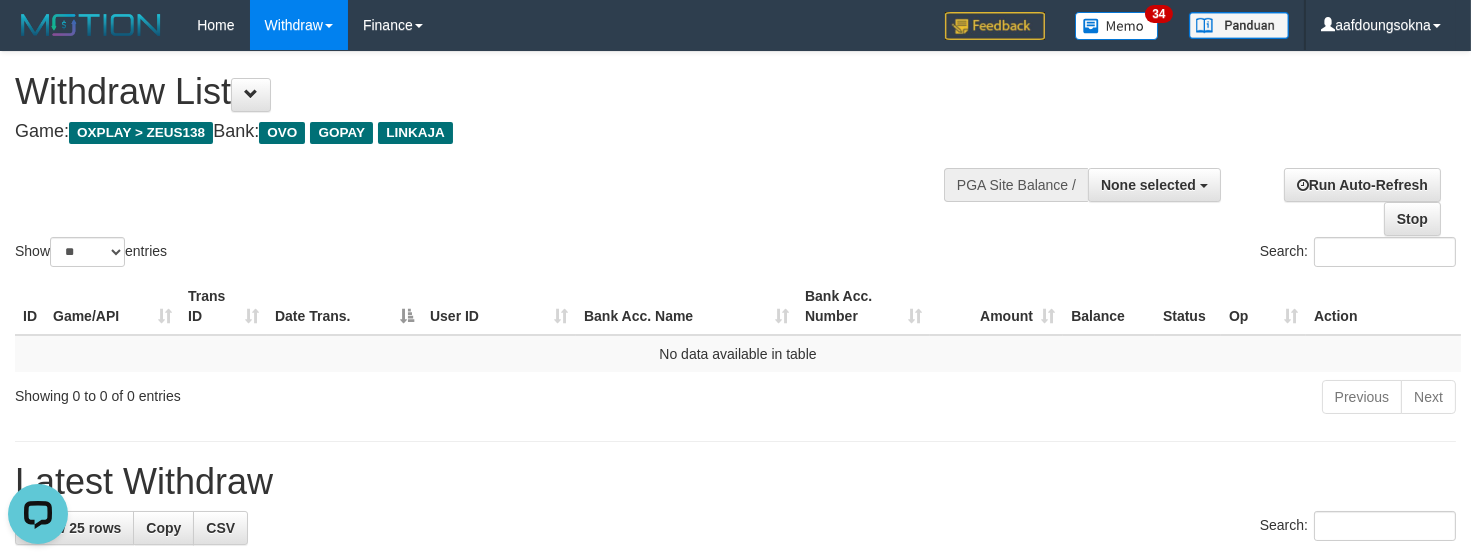 scroll, scrollTop: 0, scrollLeft: 0, axis: both 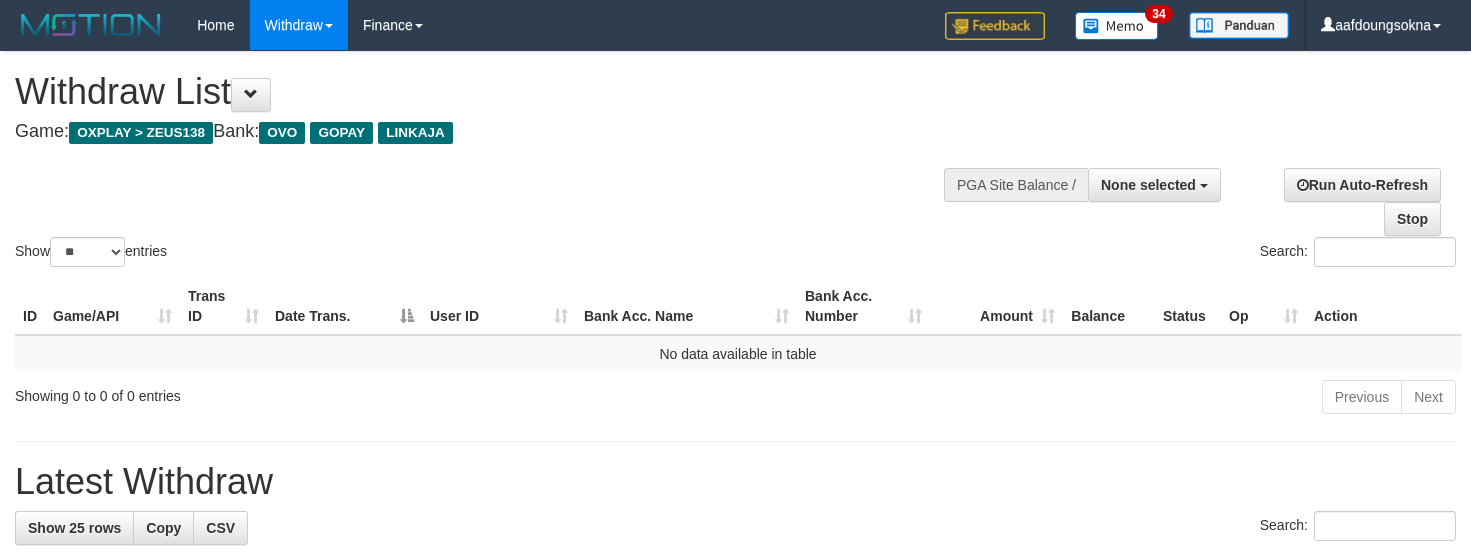 select 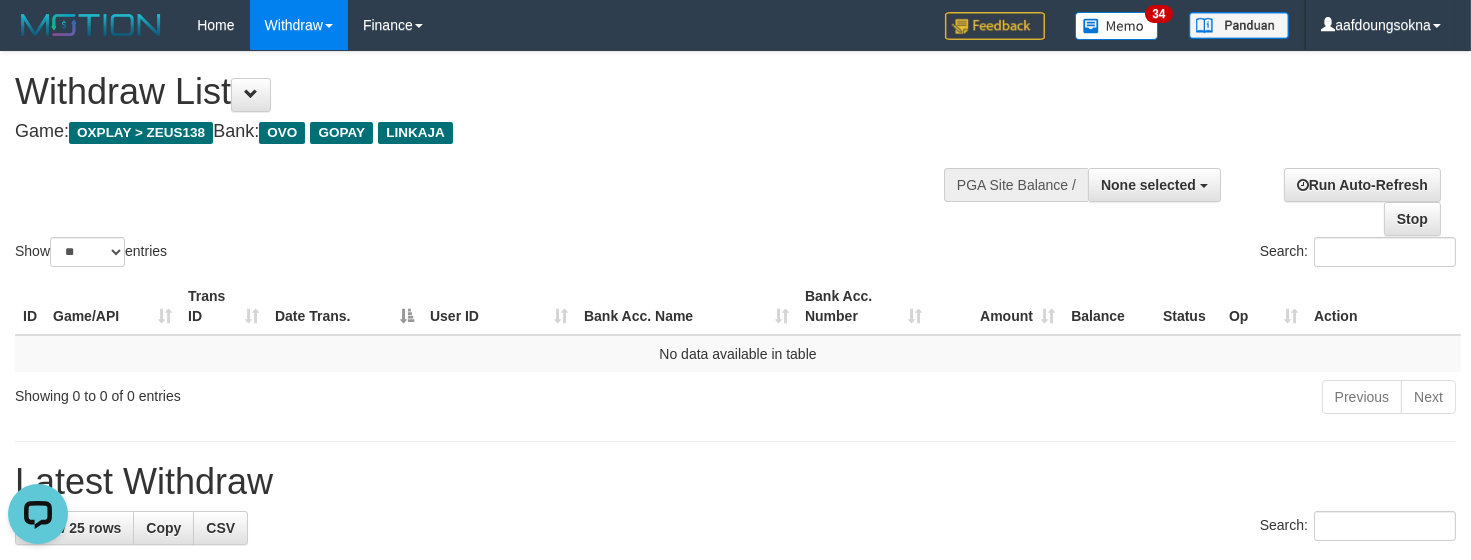 scroll, scrollTop: 0, scrollLeft: 0, axis: both 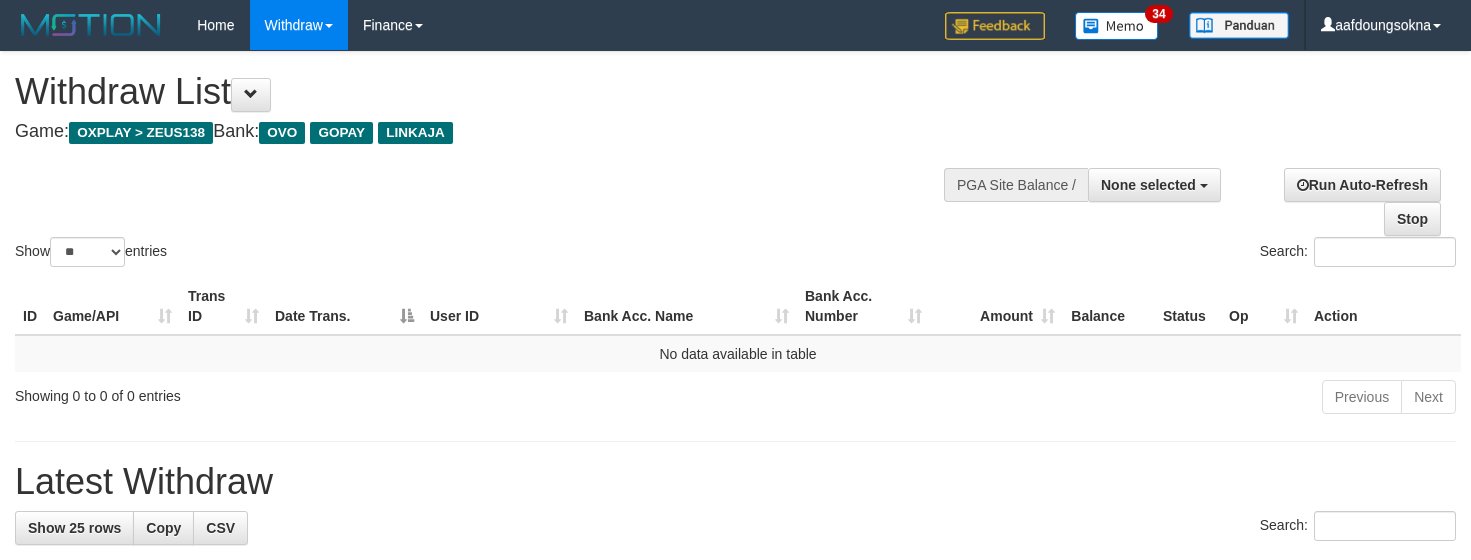 select 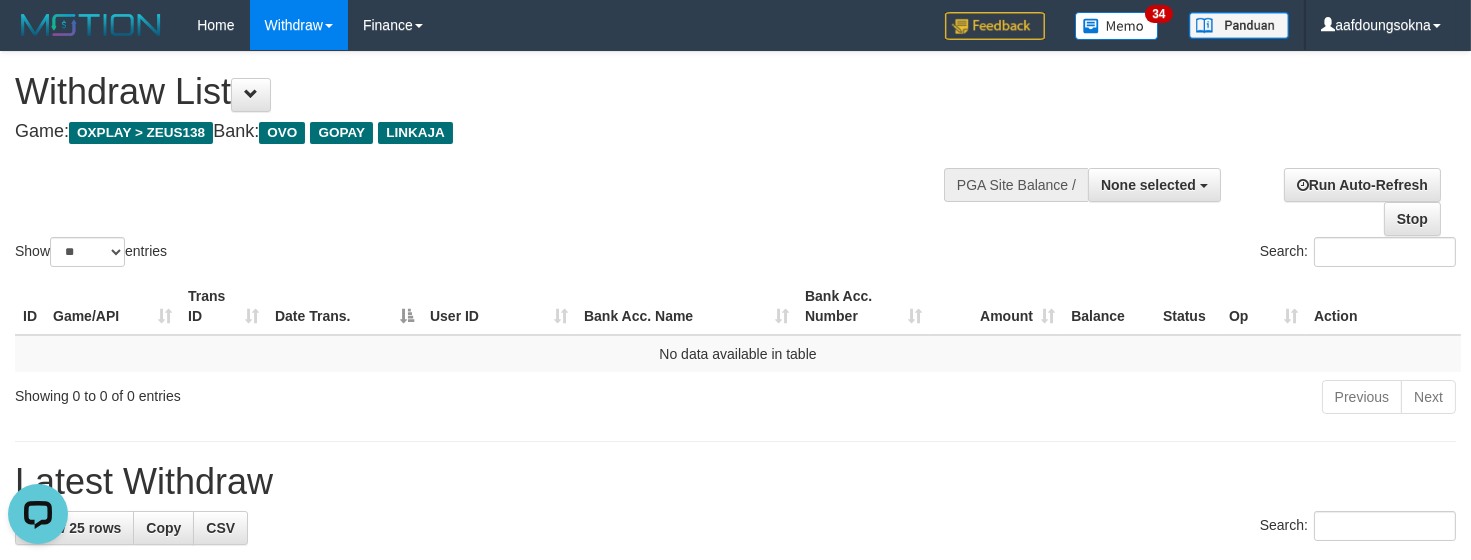 scroll, scrollTop: 0, scrollLeft: 0, axis: both 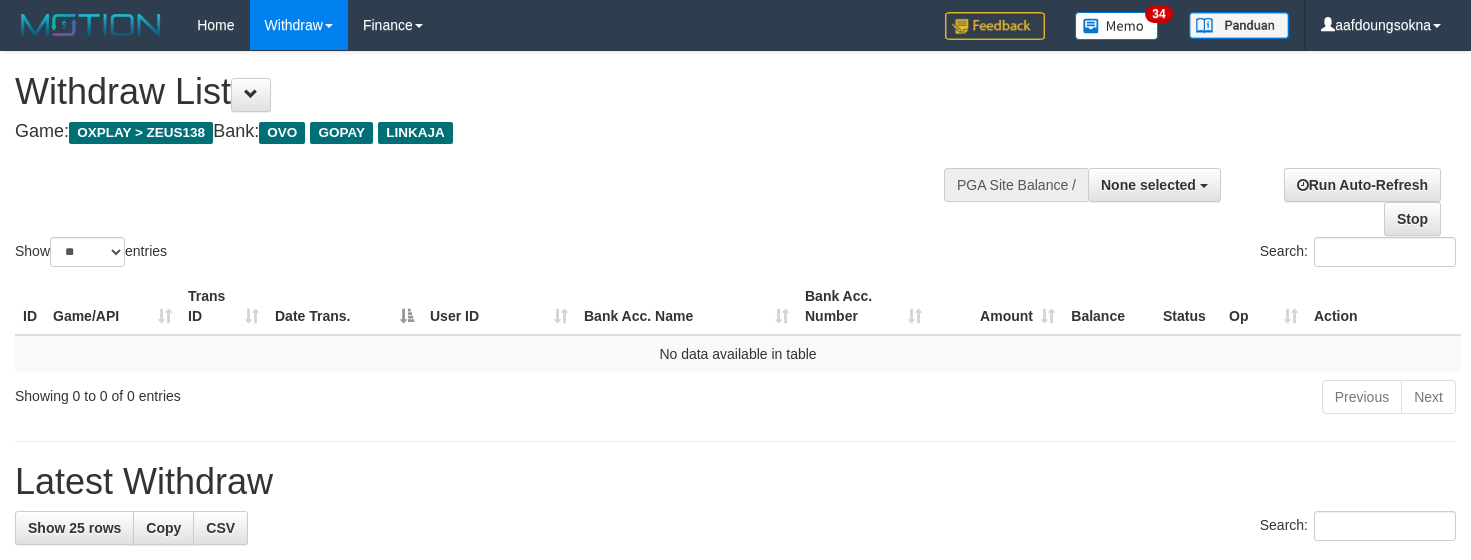select 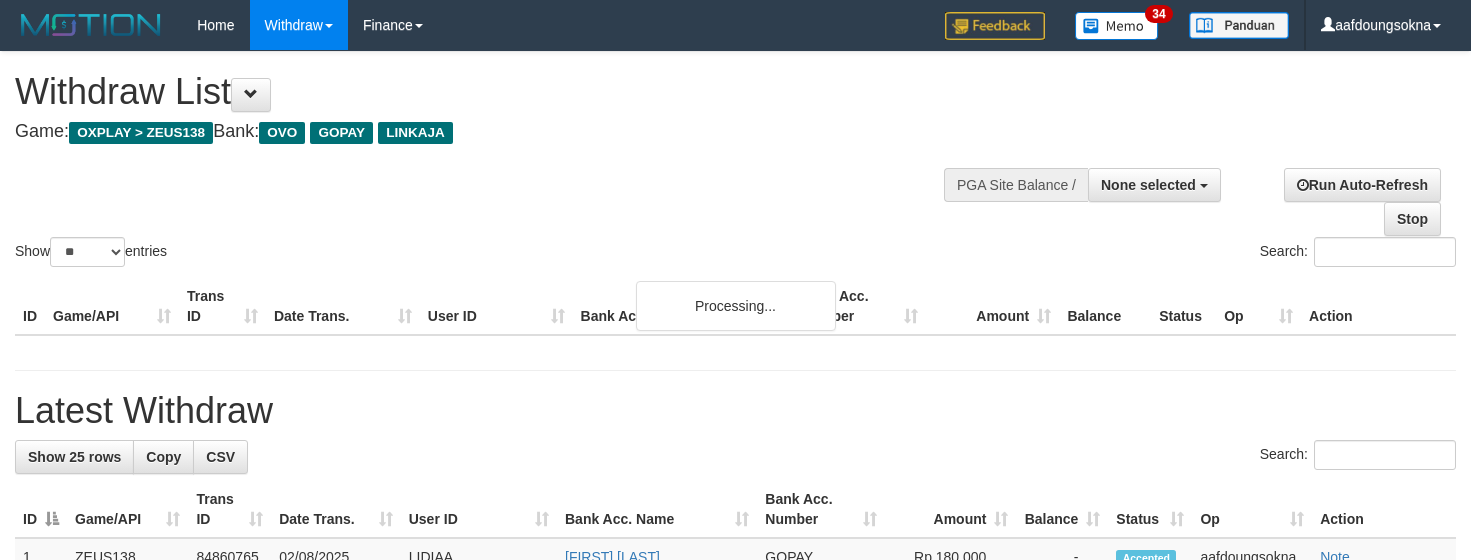 select 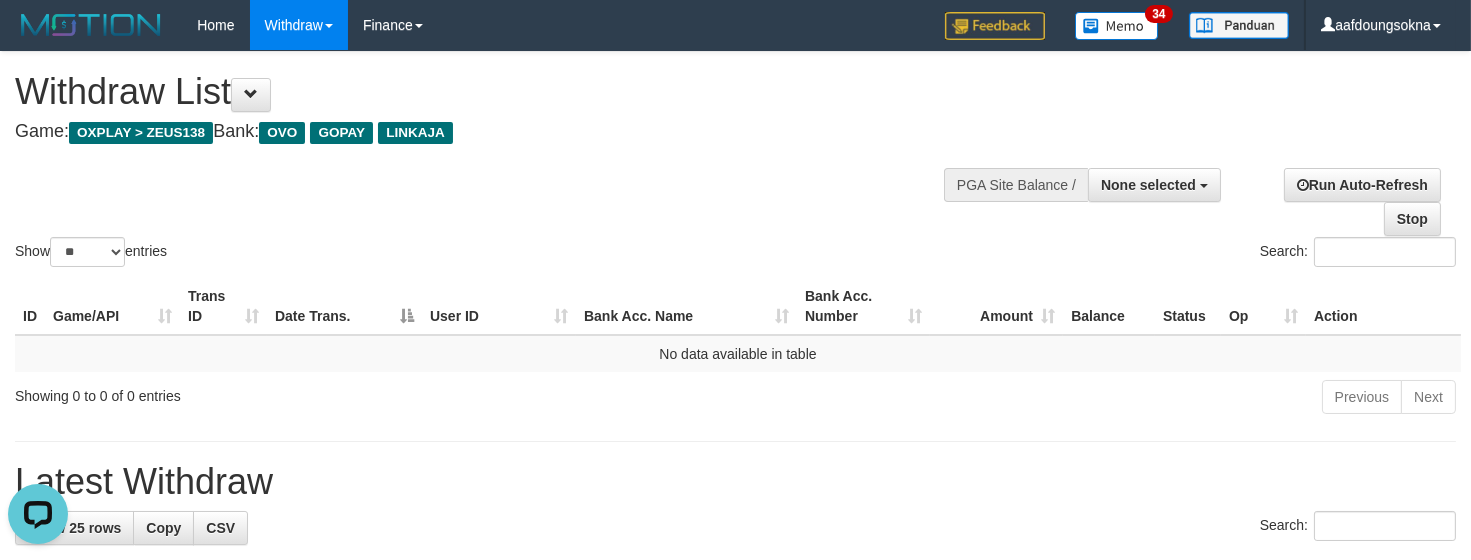 scroll, scrollTop: 0, scrollLeft: 0, axis: both 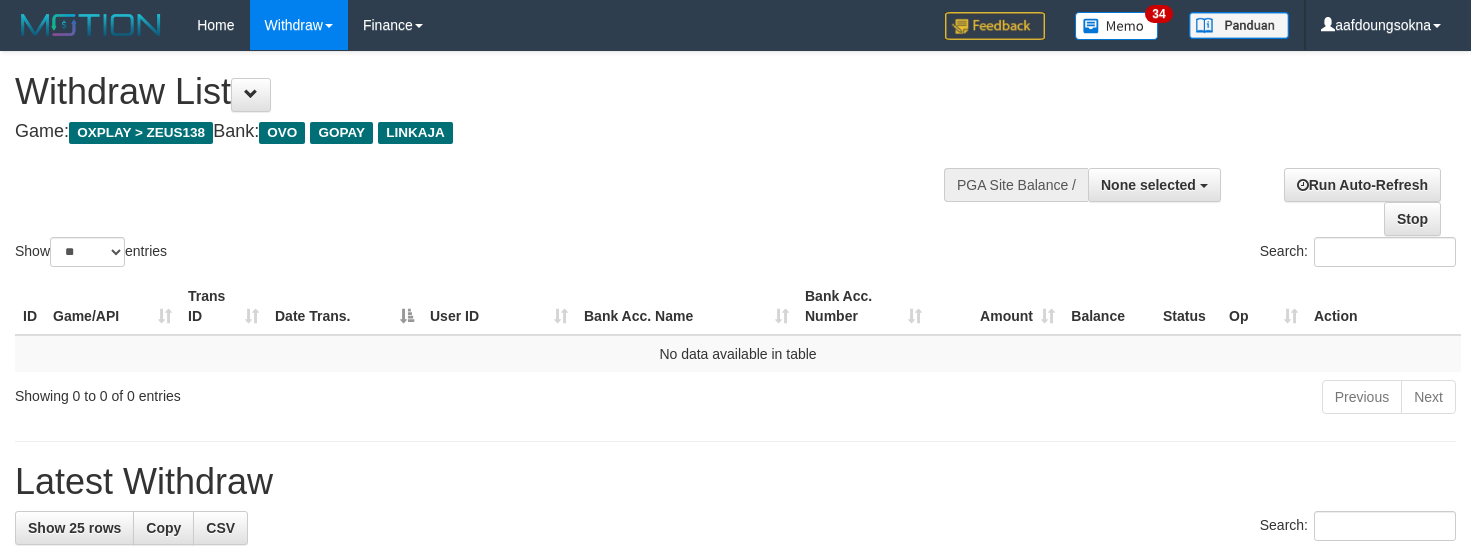 select 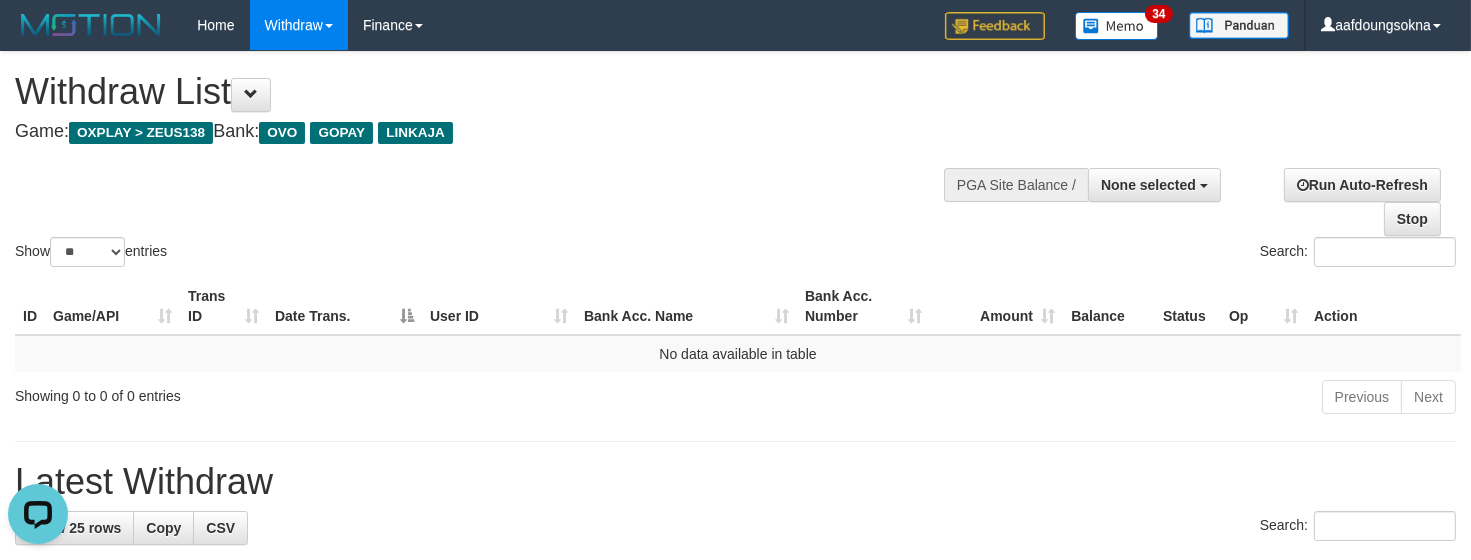 scroll, scrollTop: 0, scrollLeft: 0, axis: both 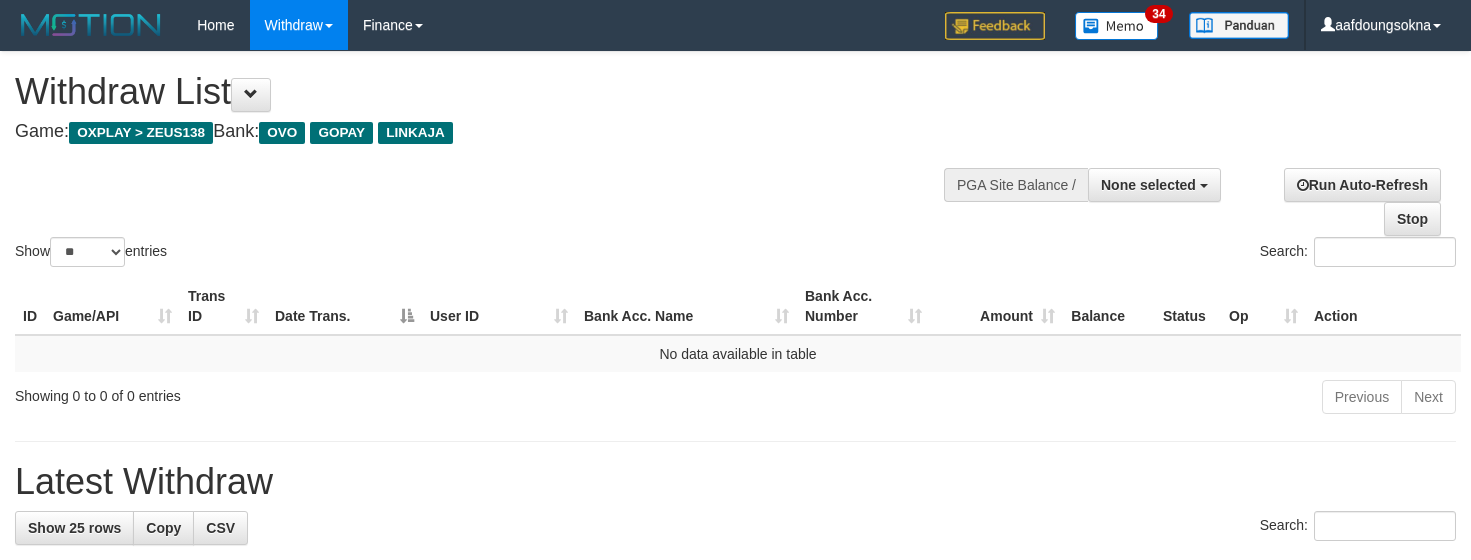 select 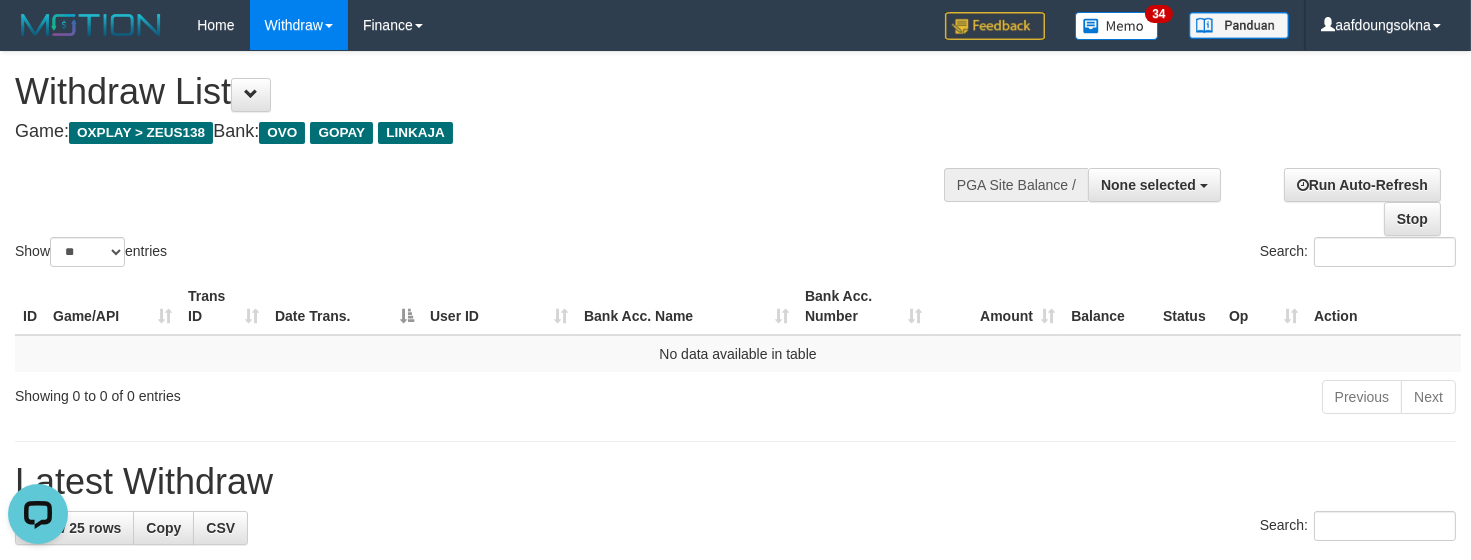 scroll, scrollTop: 0, scrollLeft: 0, axis: both 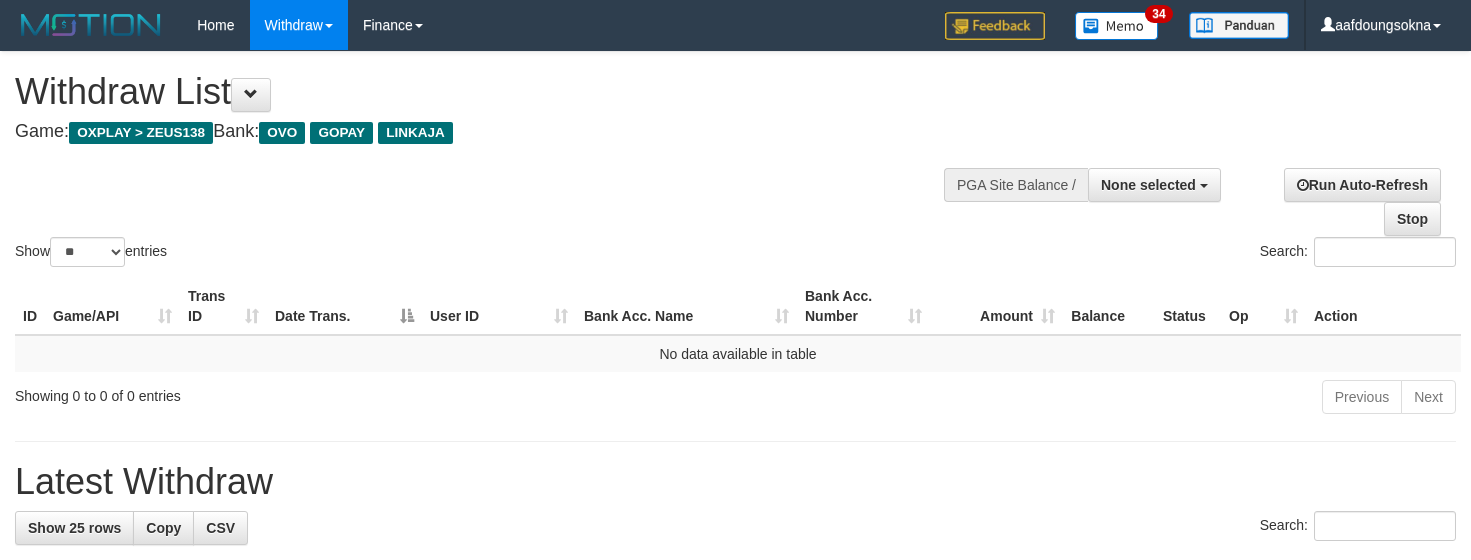 select 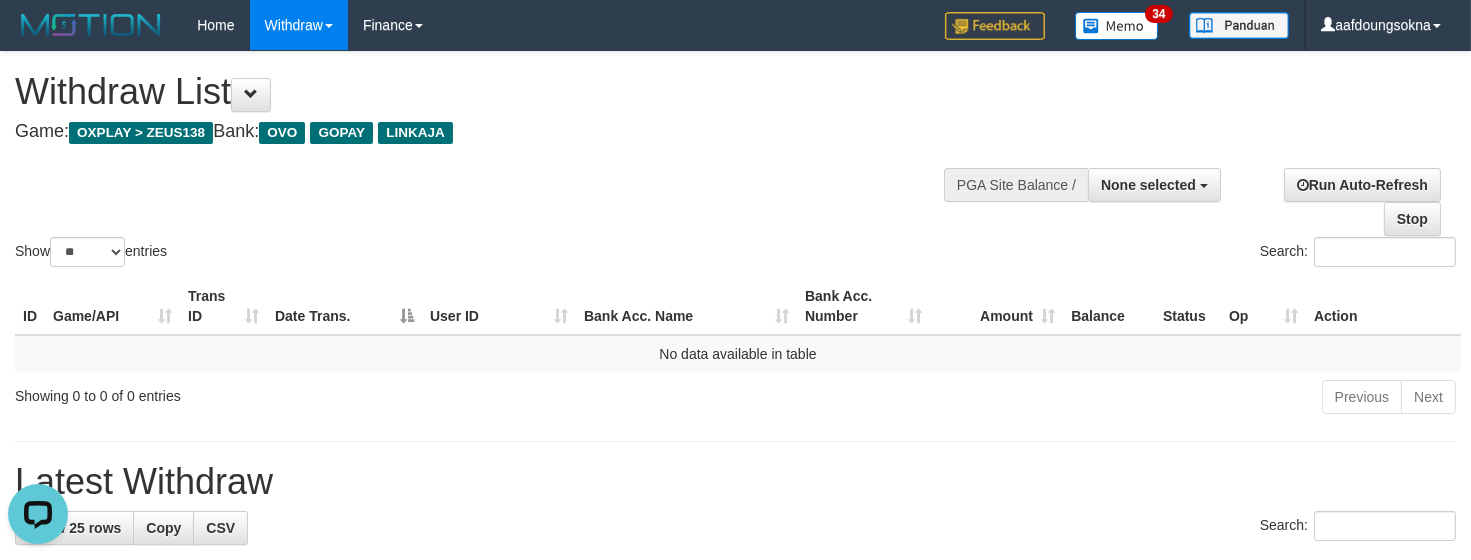 scroll, scrollTop: 0, scrollLeft: 0, axis: both 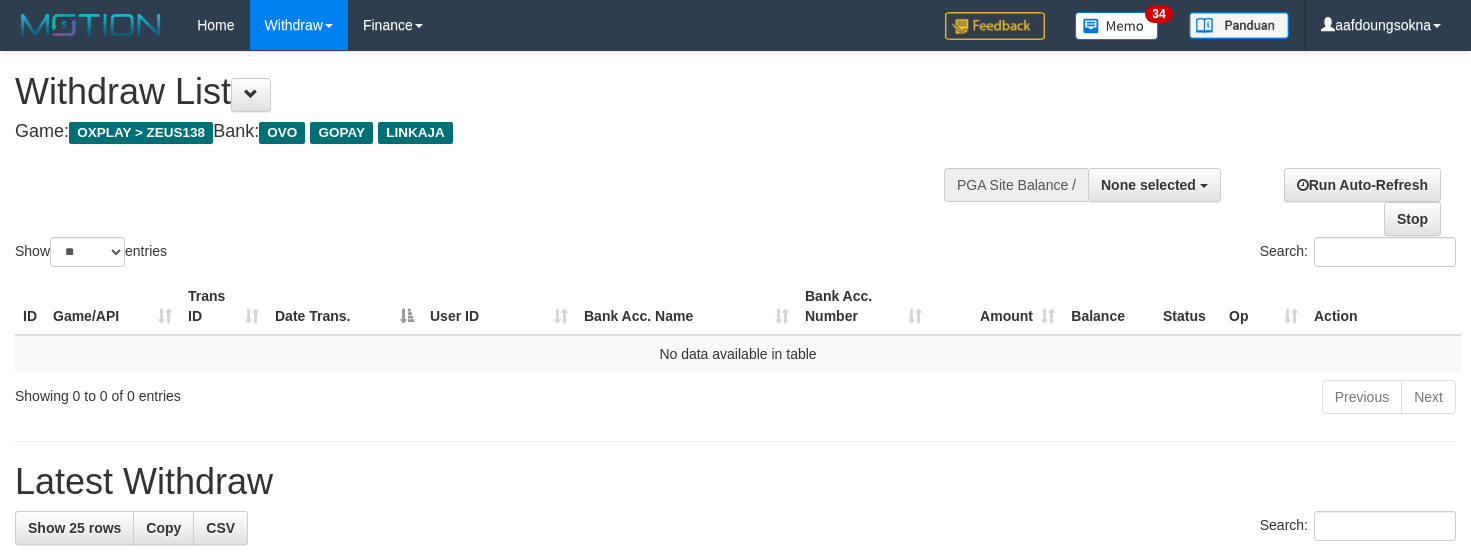 select 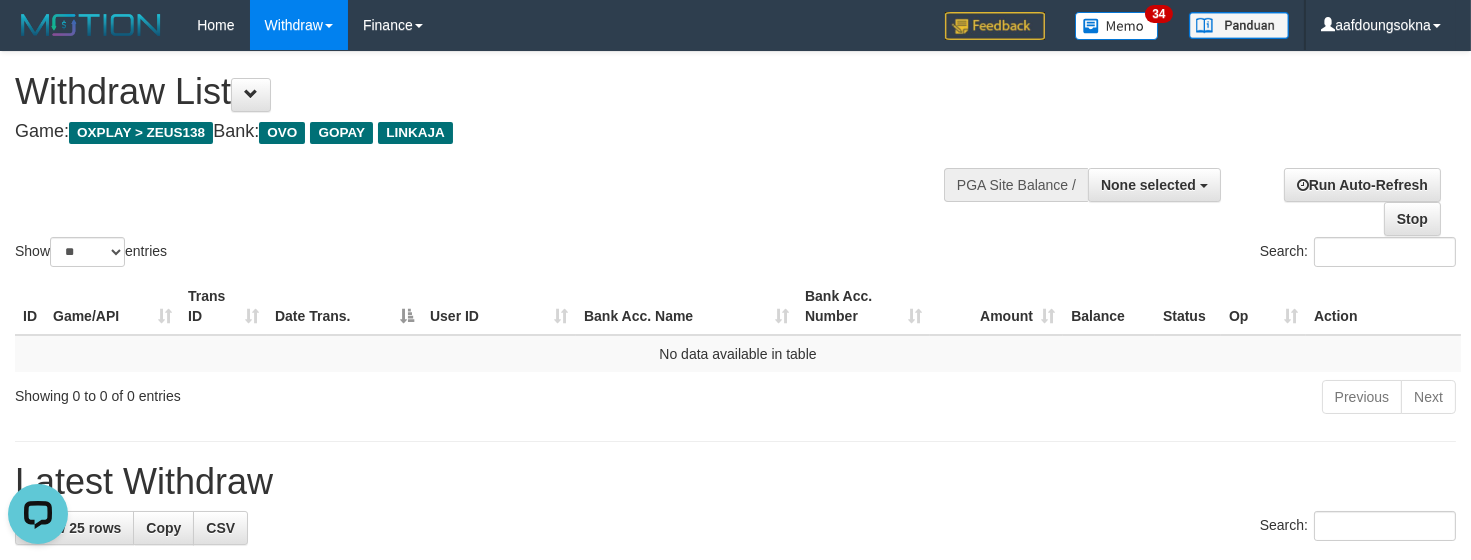 scroll, scrollTop: 0, scrollLeft: 0, axis: both 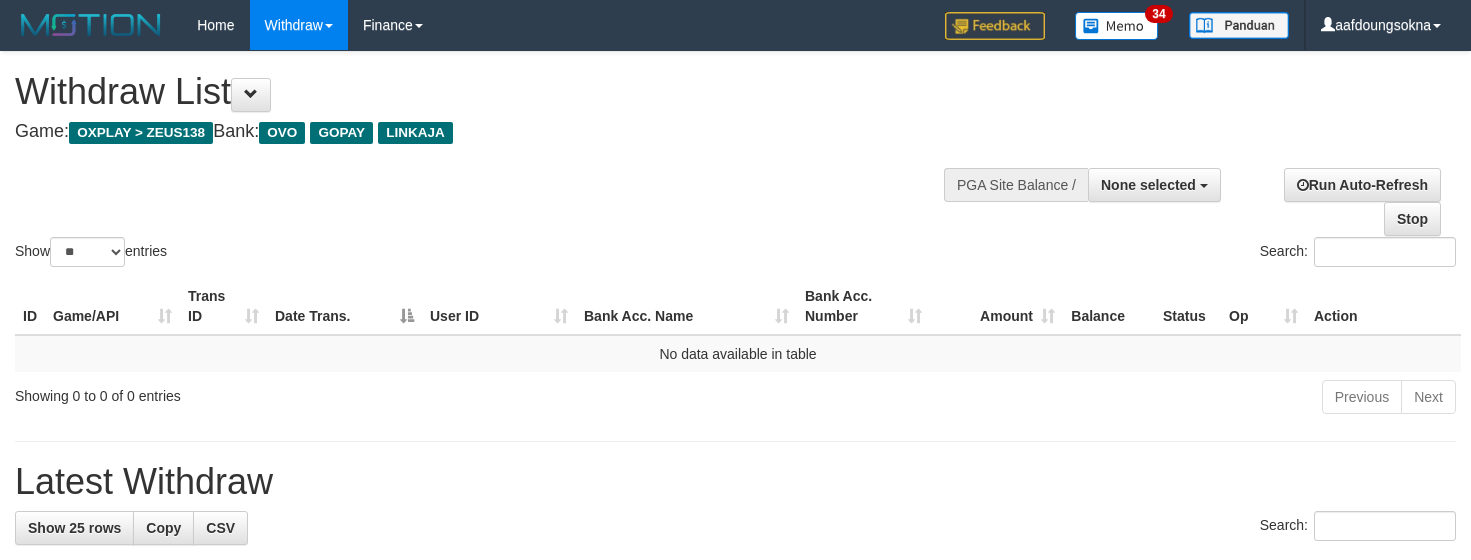 select 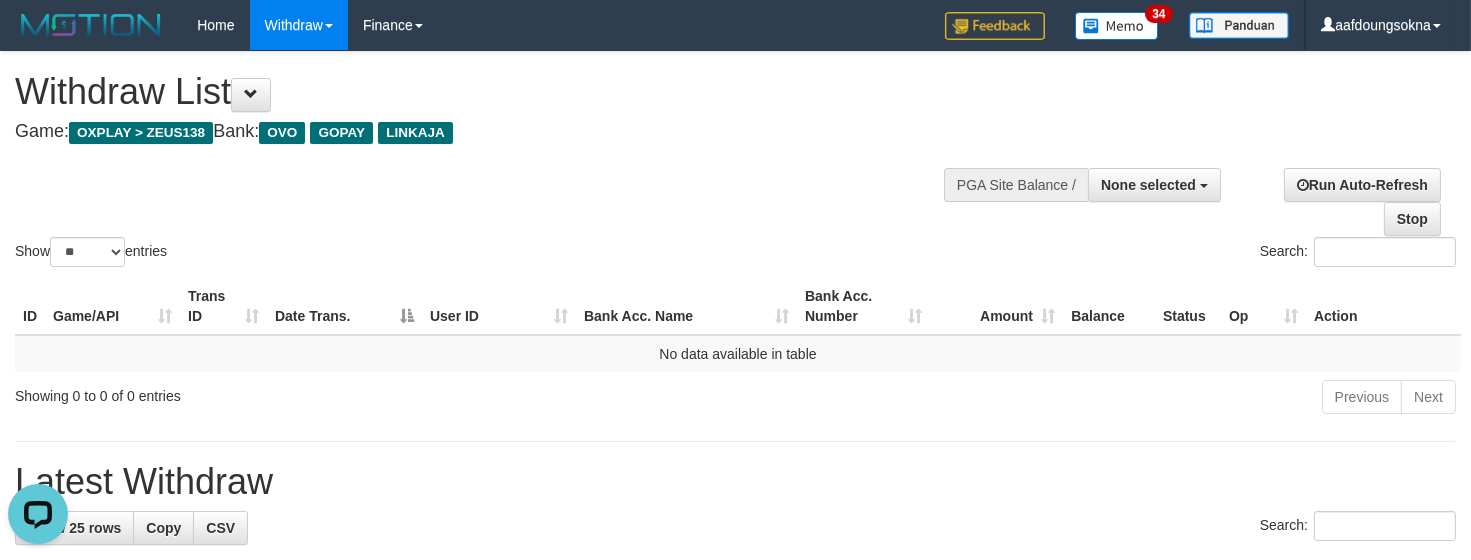 scroll, scrollTop: 0, scrollLeft: 0, axis: both 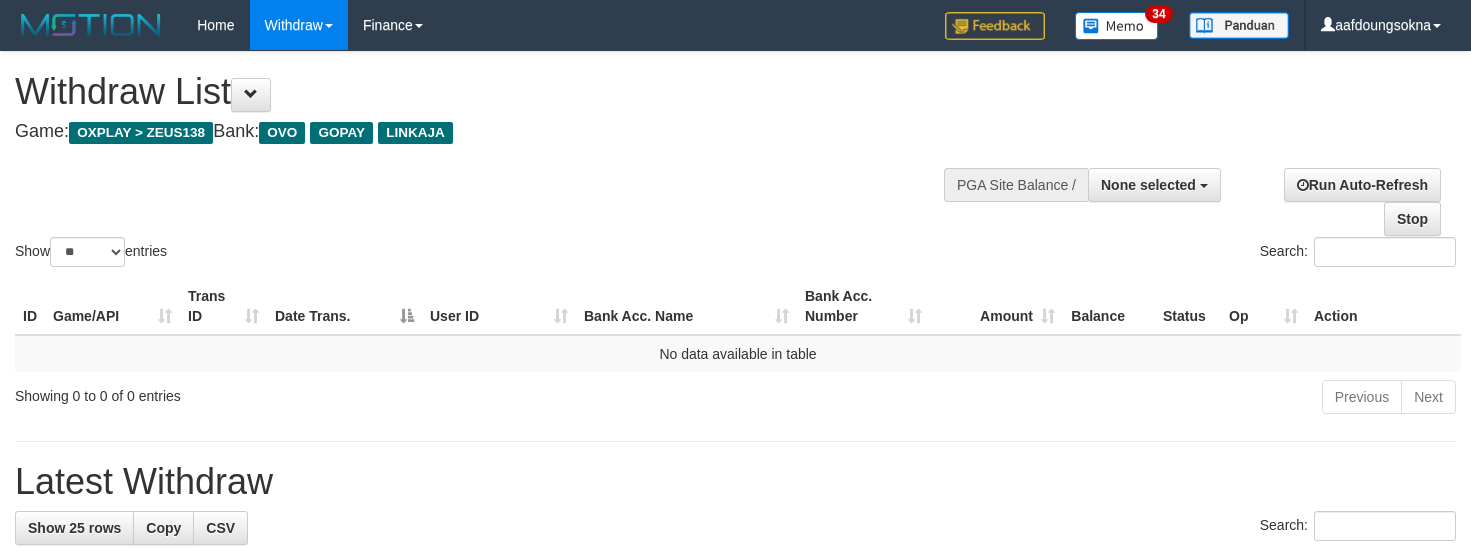 select 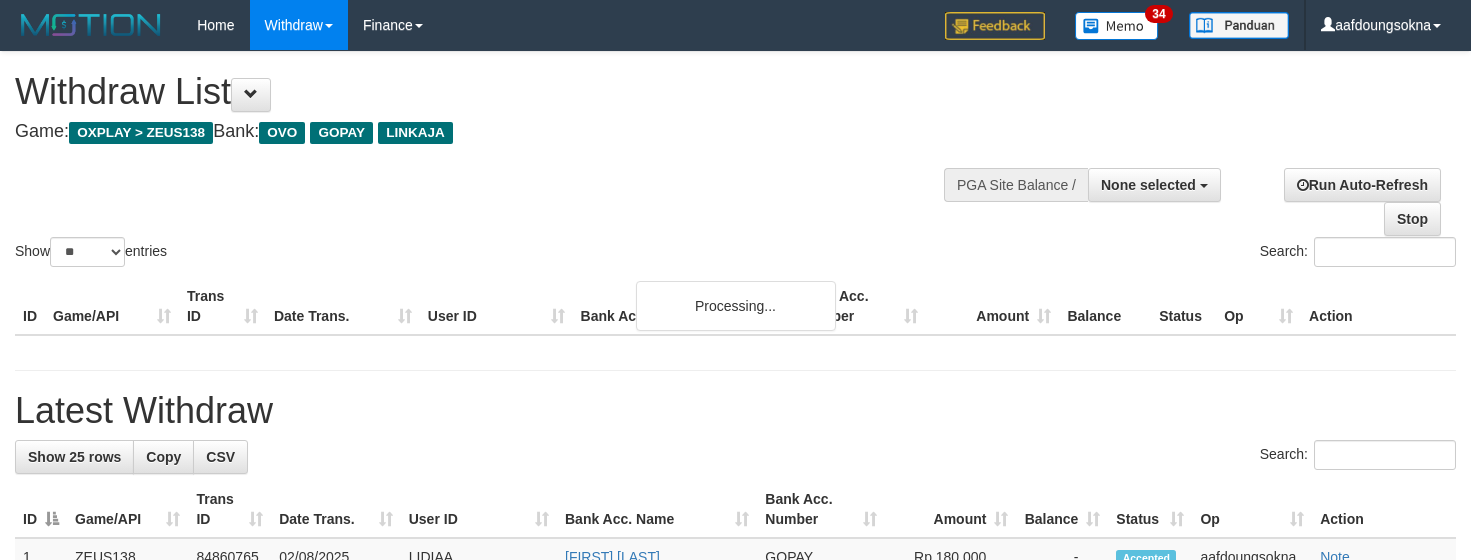 select 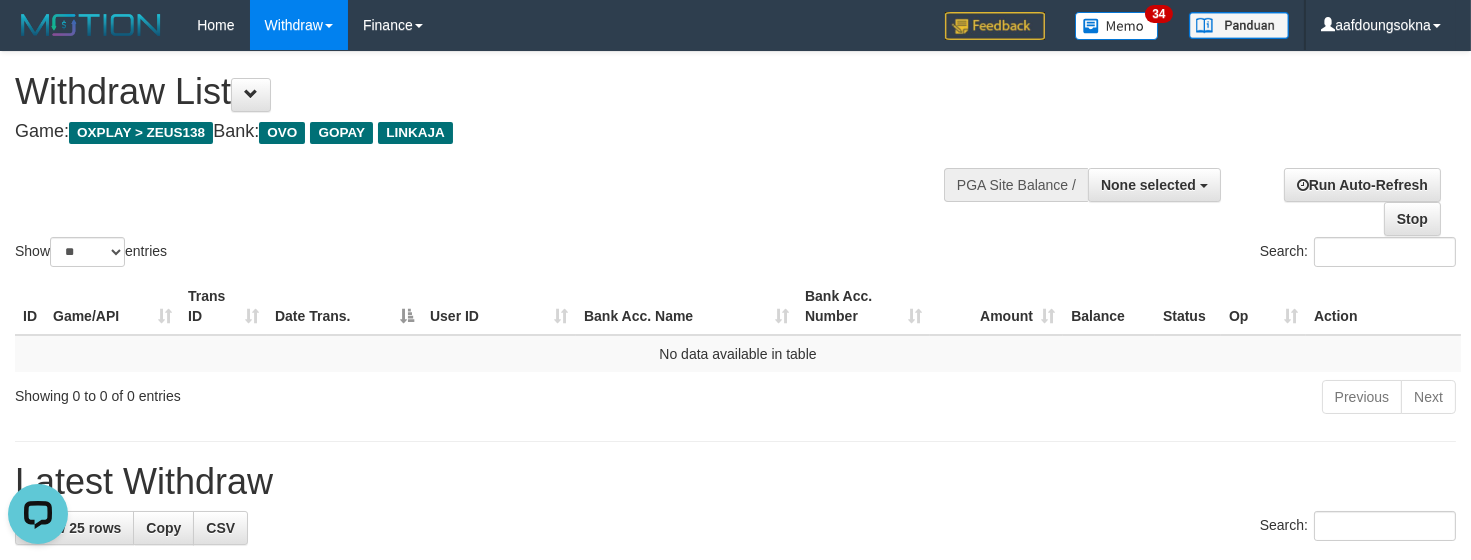 scroll, scrollTop: 0, scrollLeft: 0, axis: both 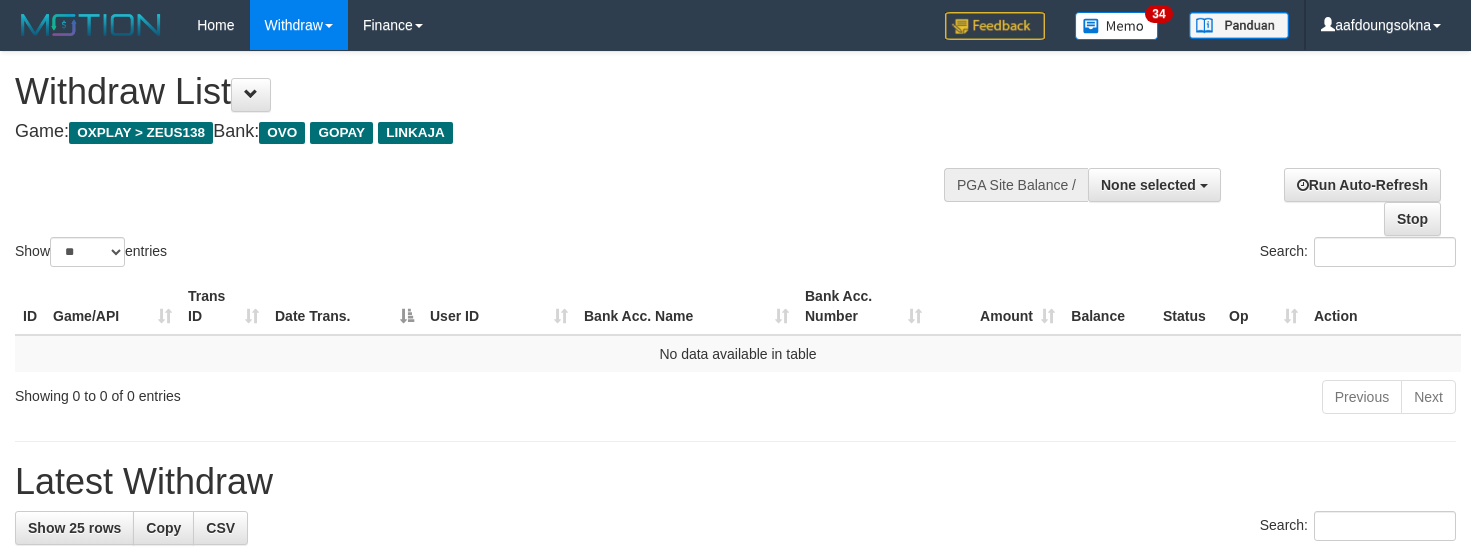select 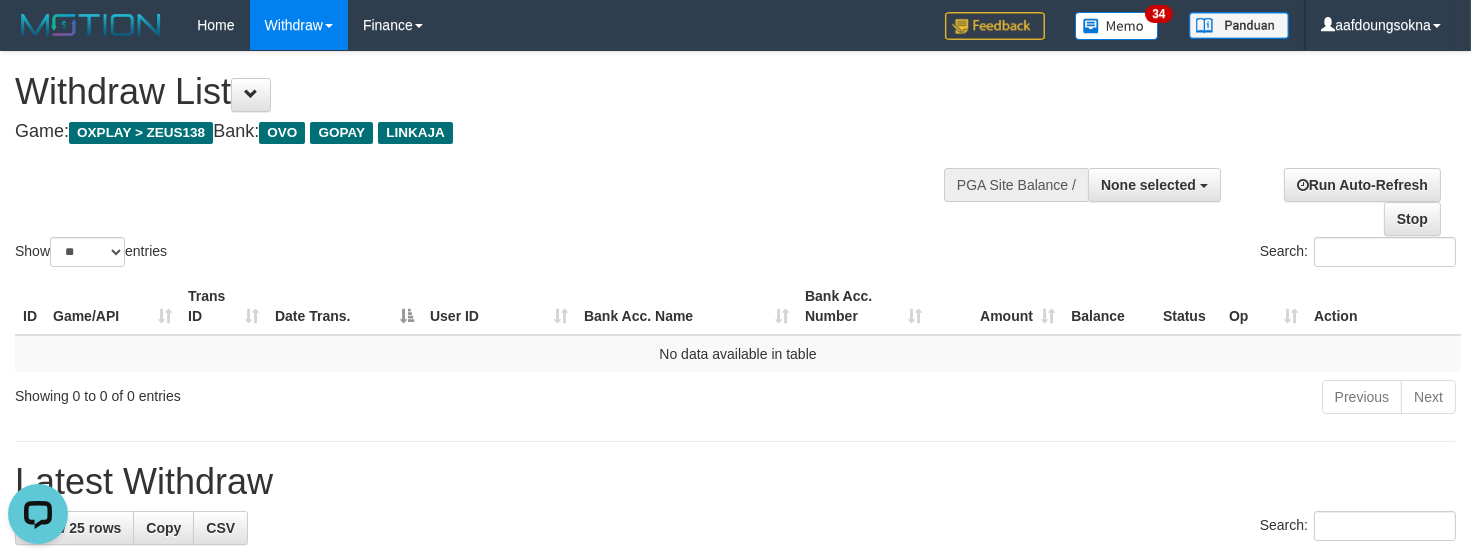 scroll, scrollTop: 0, scrollLeft: 0, axis: both 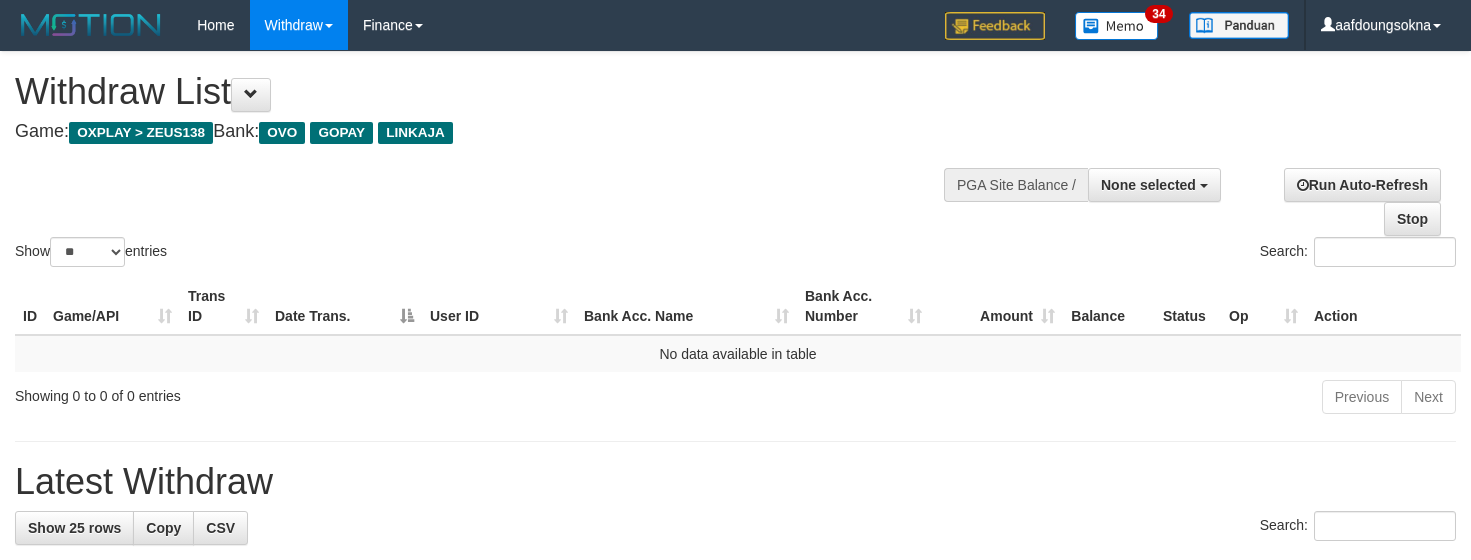 select 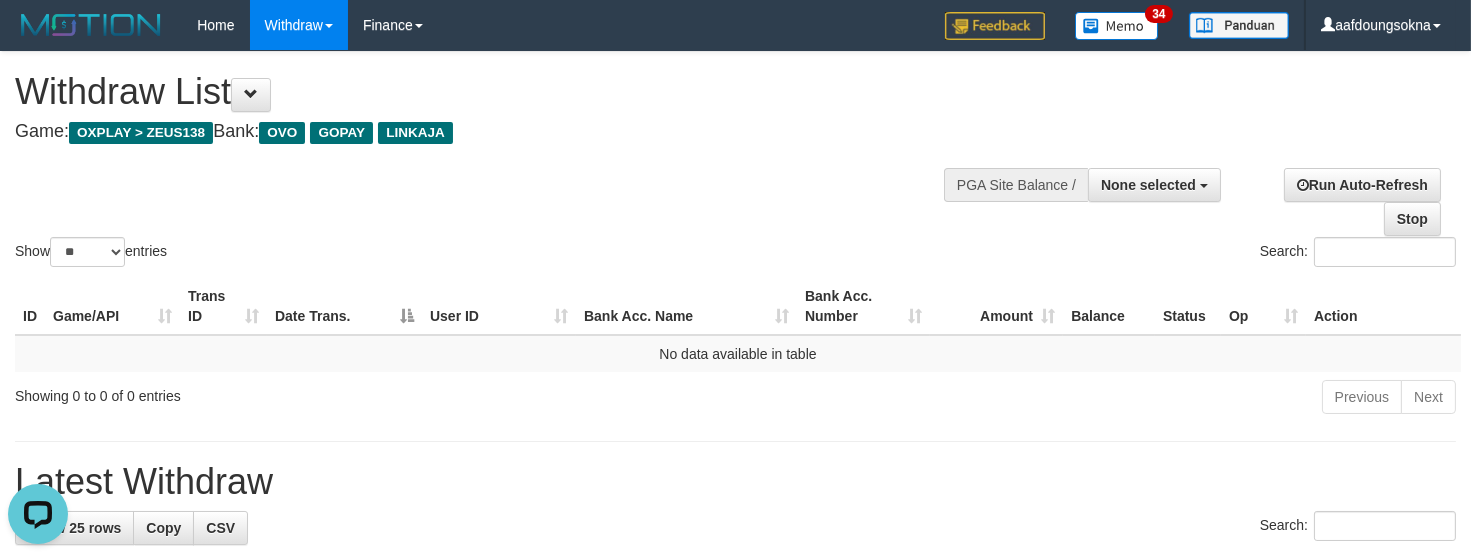 scroll, scrollTop: 0, scrollLeft: 0, axis: both 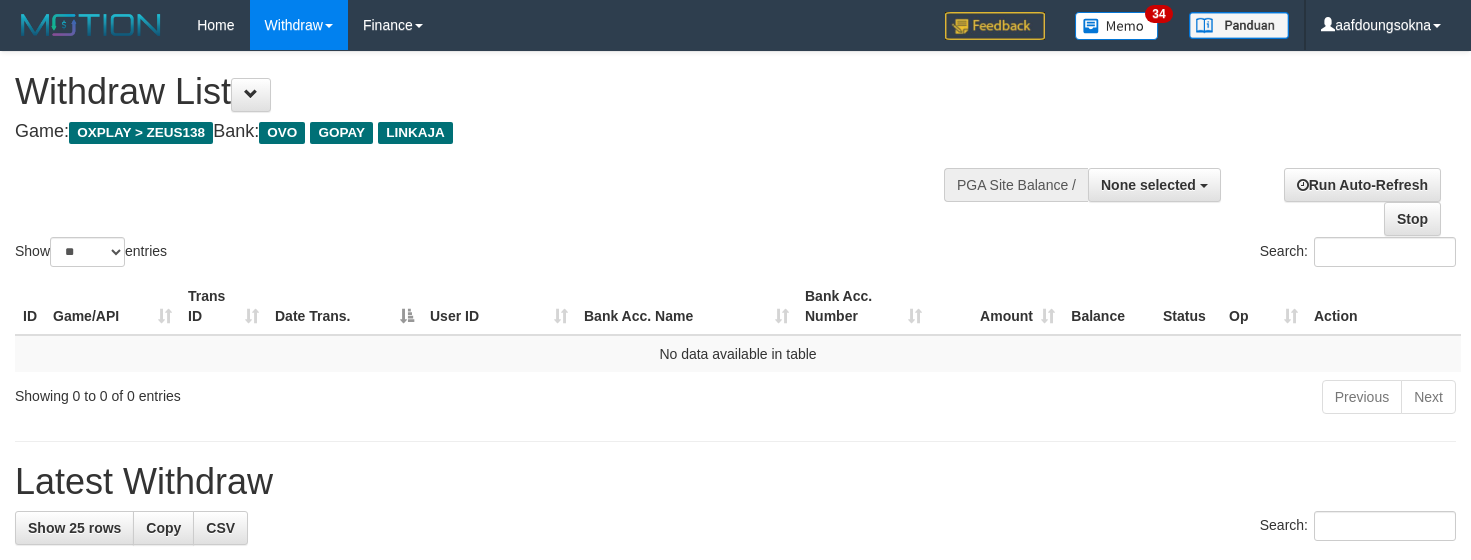 select 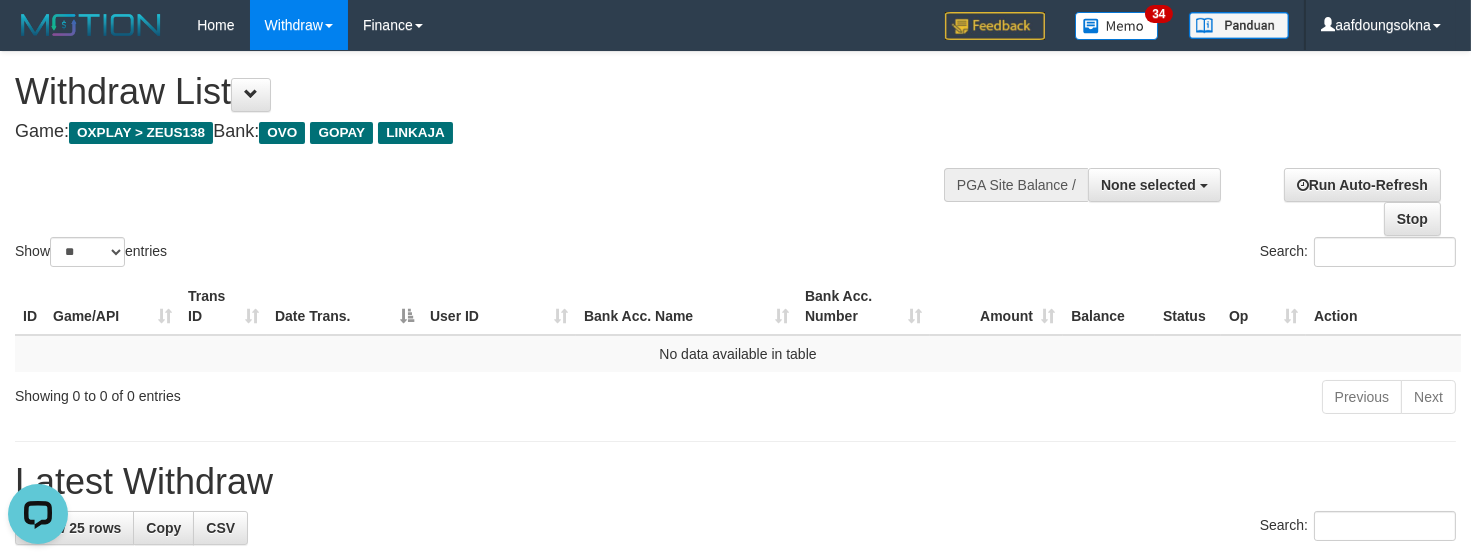 scroll, scrollTop: 0, scrollLeft: 0, axis: both 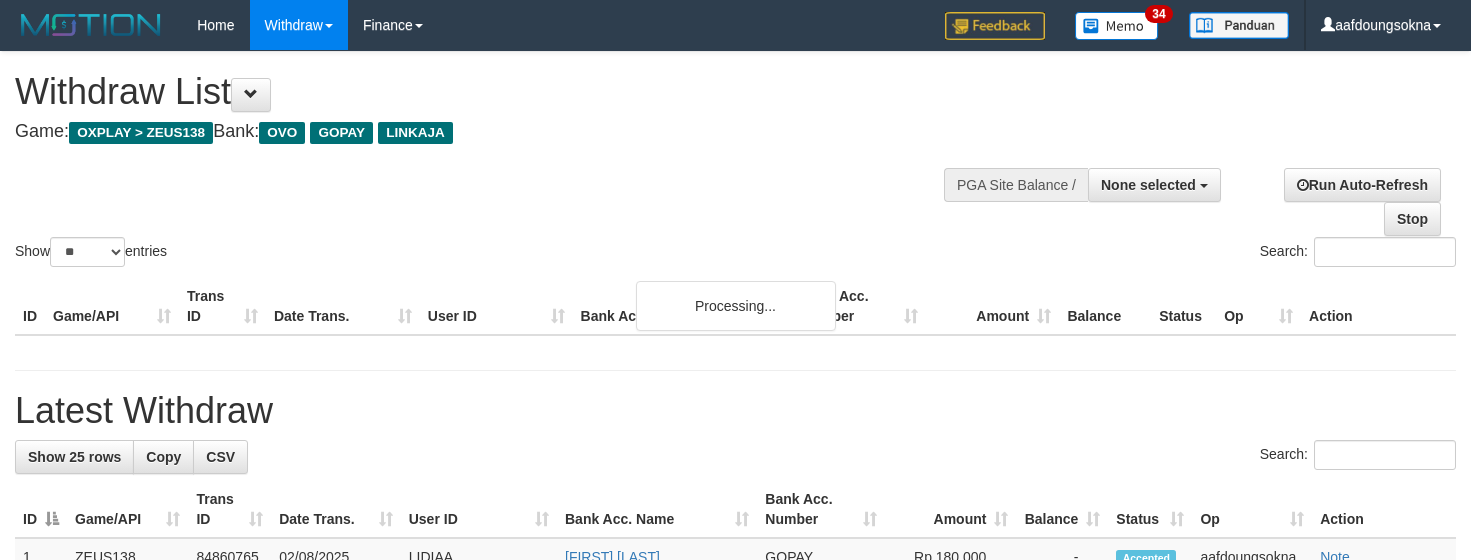 select 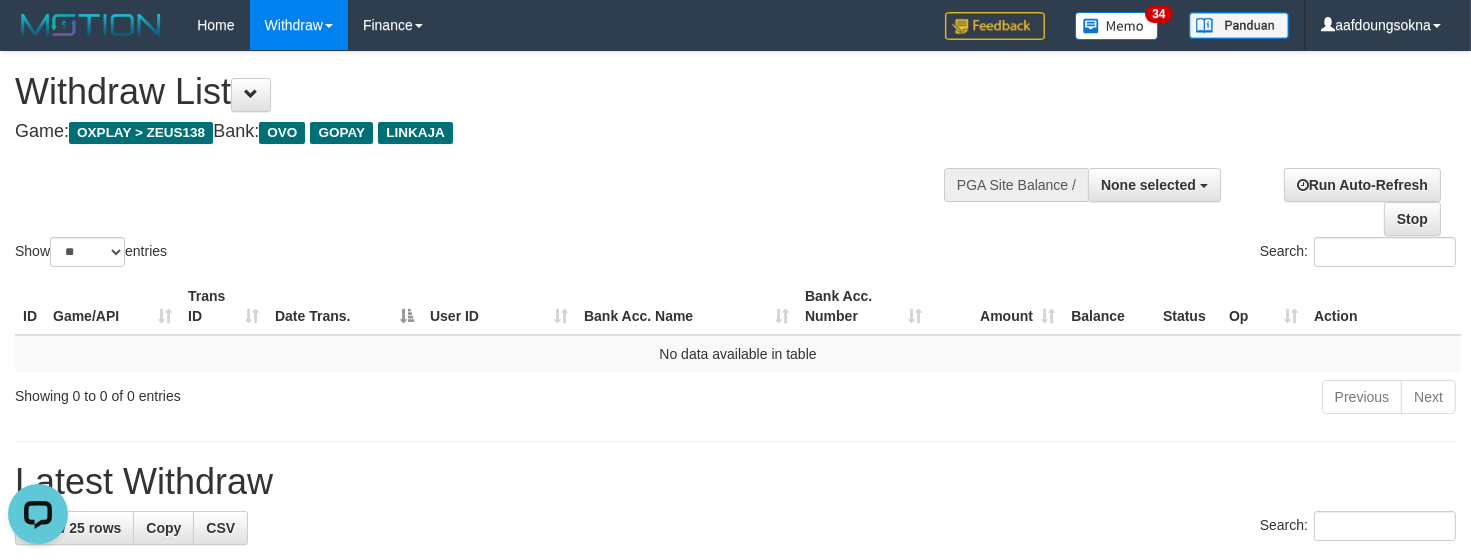 scroll, scrollTop: 0, scrollLeft: 0, axis: both 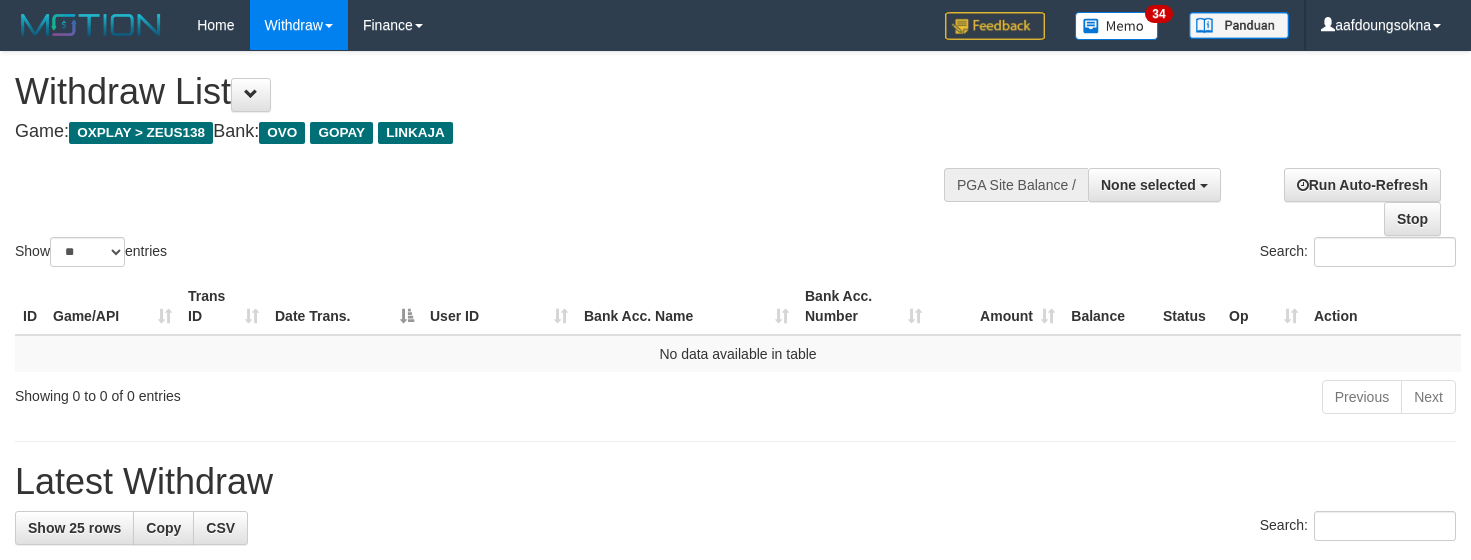 select 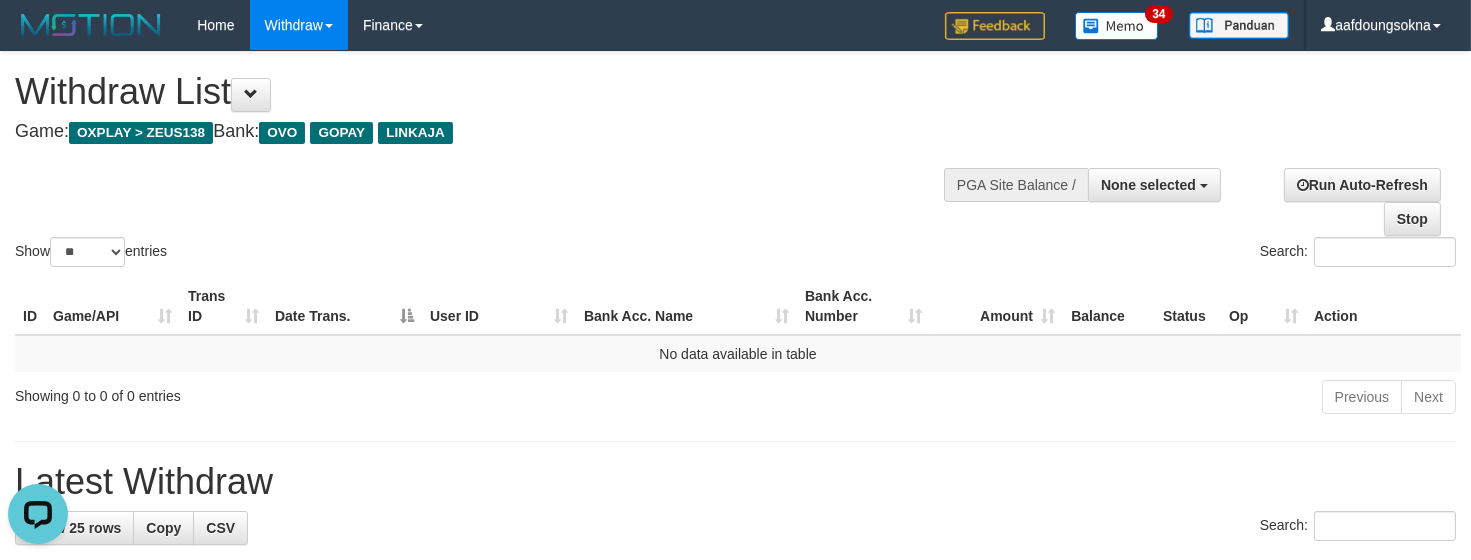 scroll, scrollTop: 0, scrollLeft: 0, axis: both 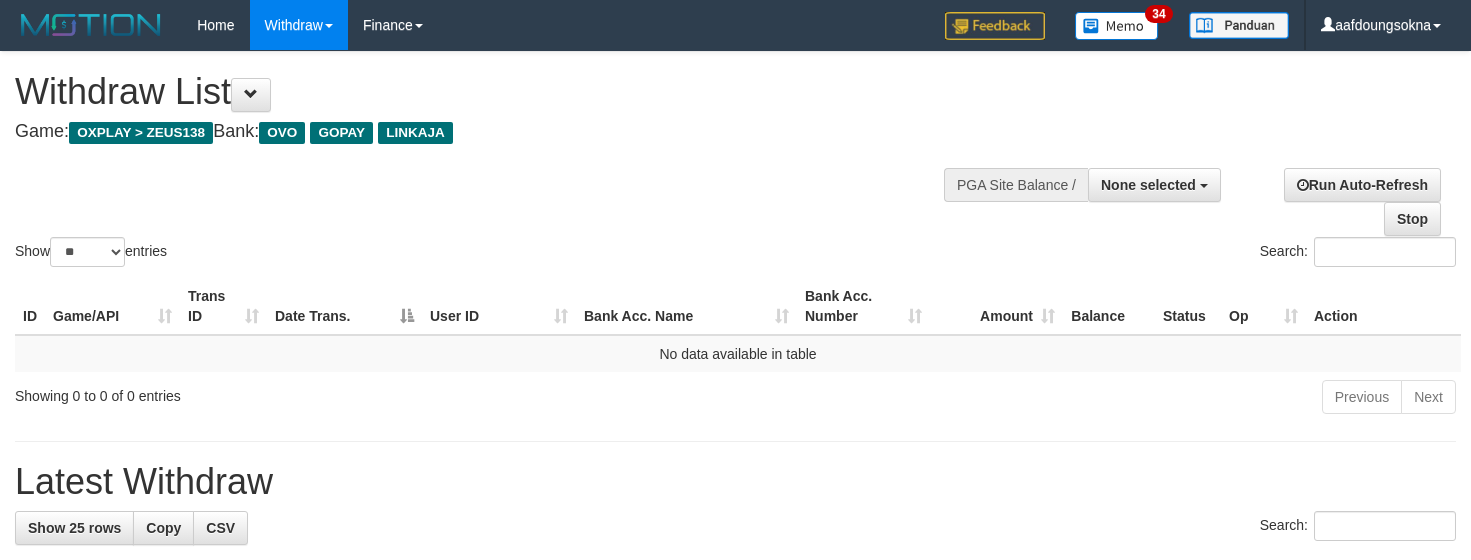 select 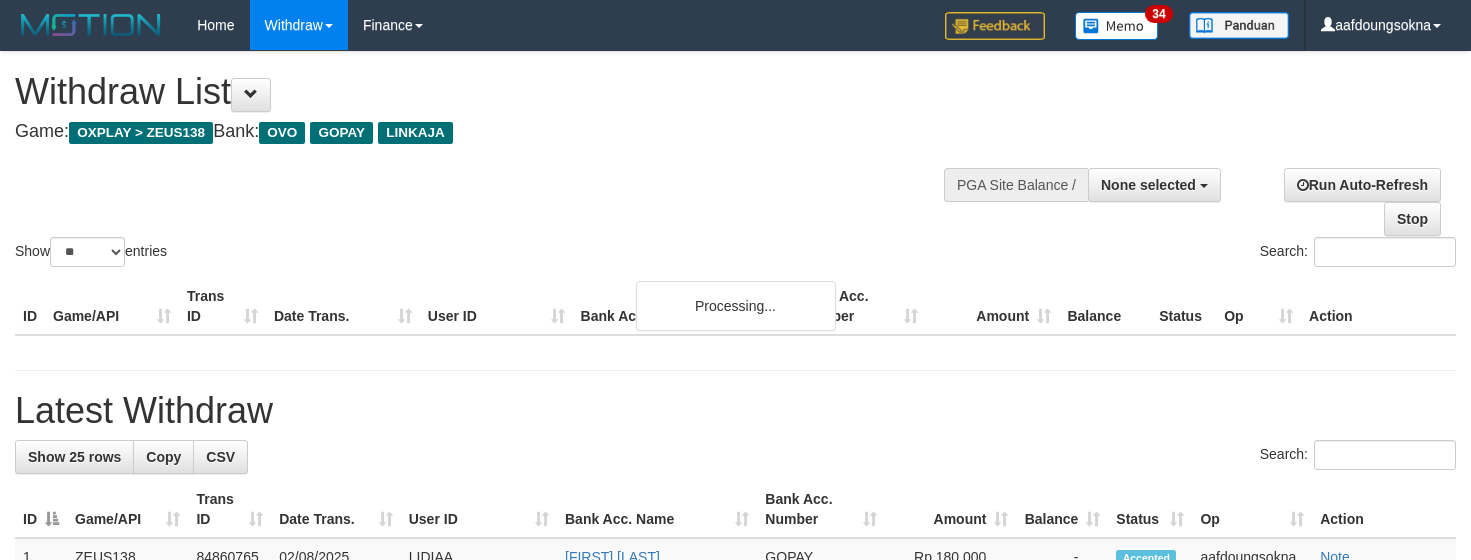 select 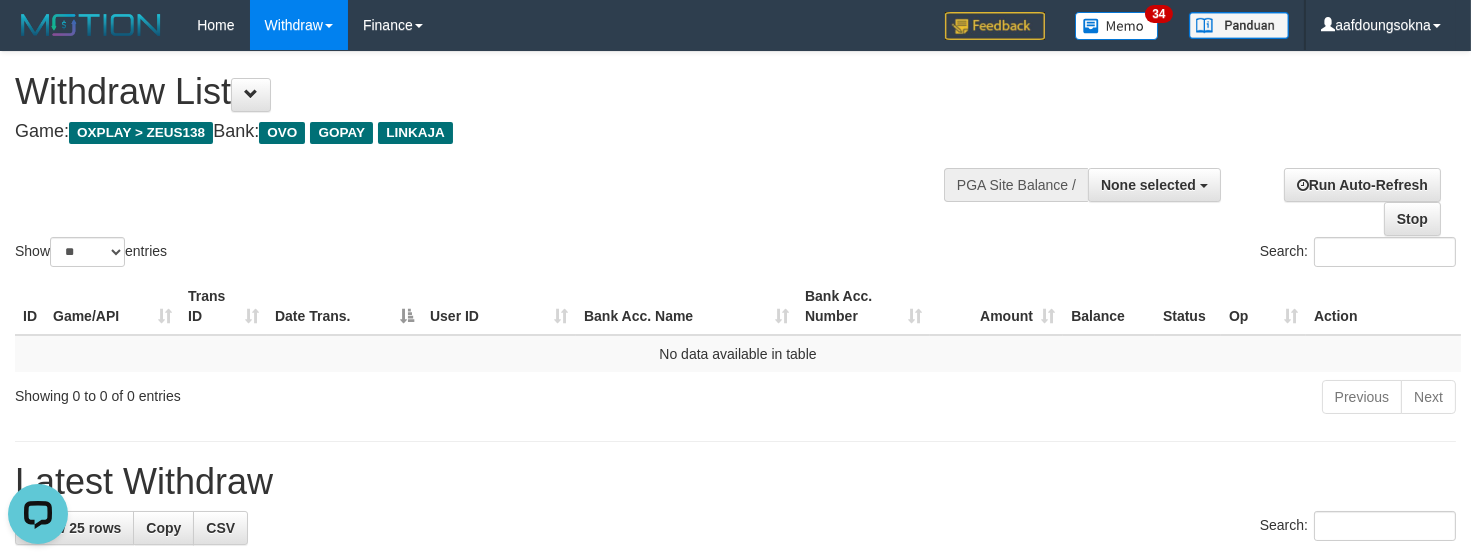 scroll, scrollTop: 0, scrollLeft: 0, axis: both 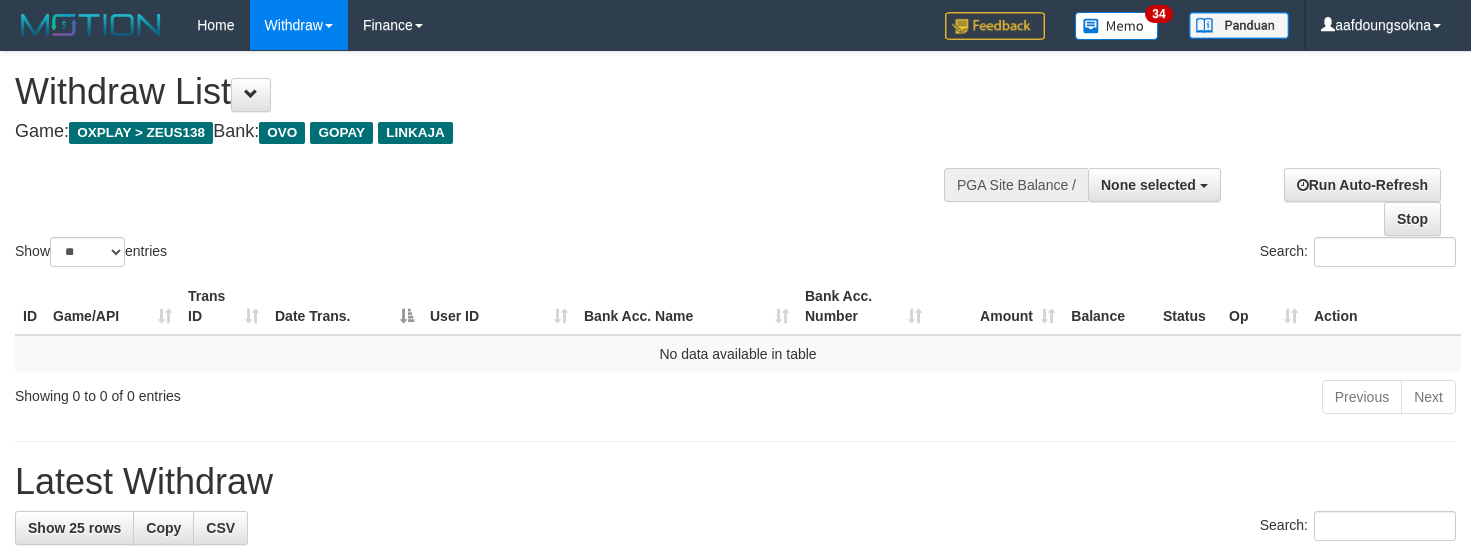 select 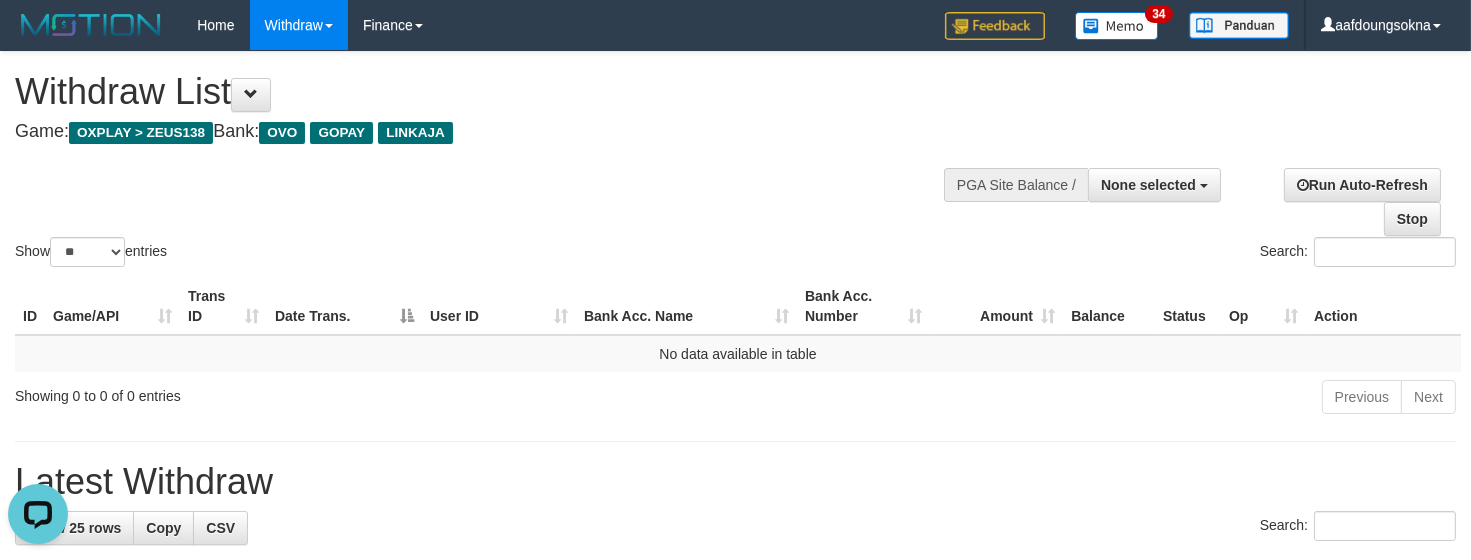 scroll, scrollTop: 0, scrollLeft: 0, axis: both 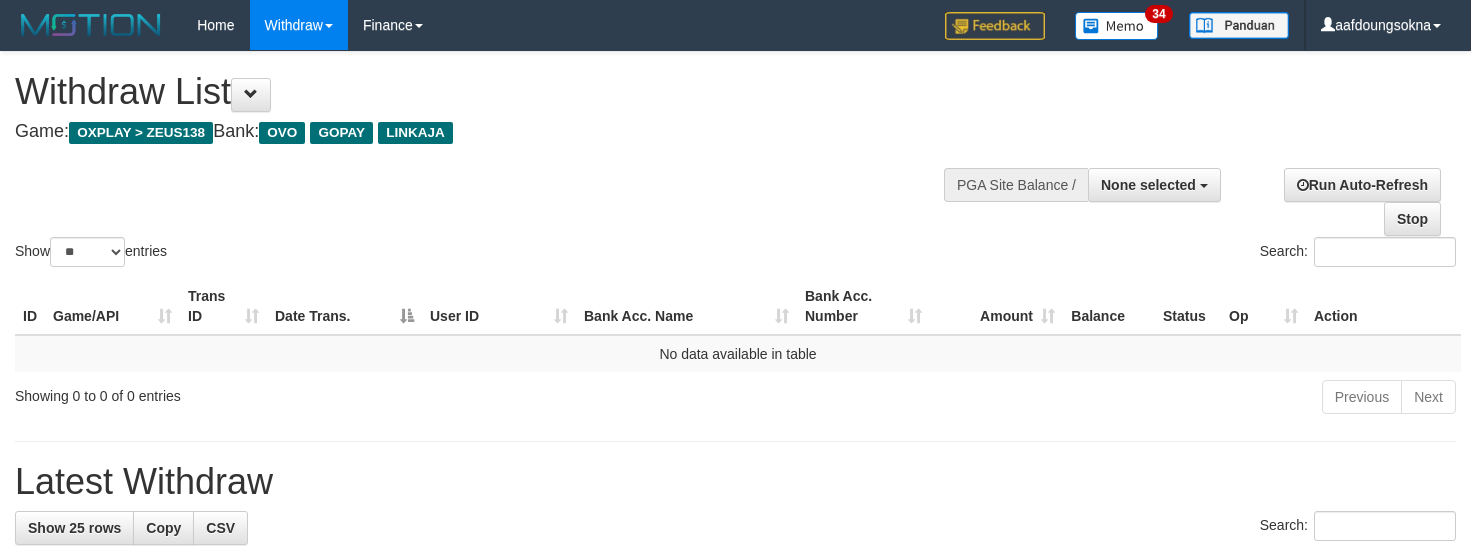 select 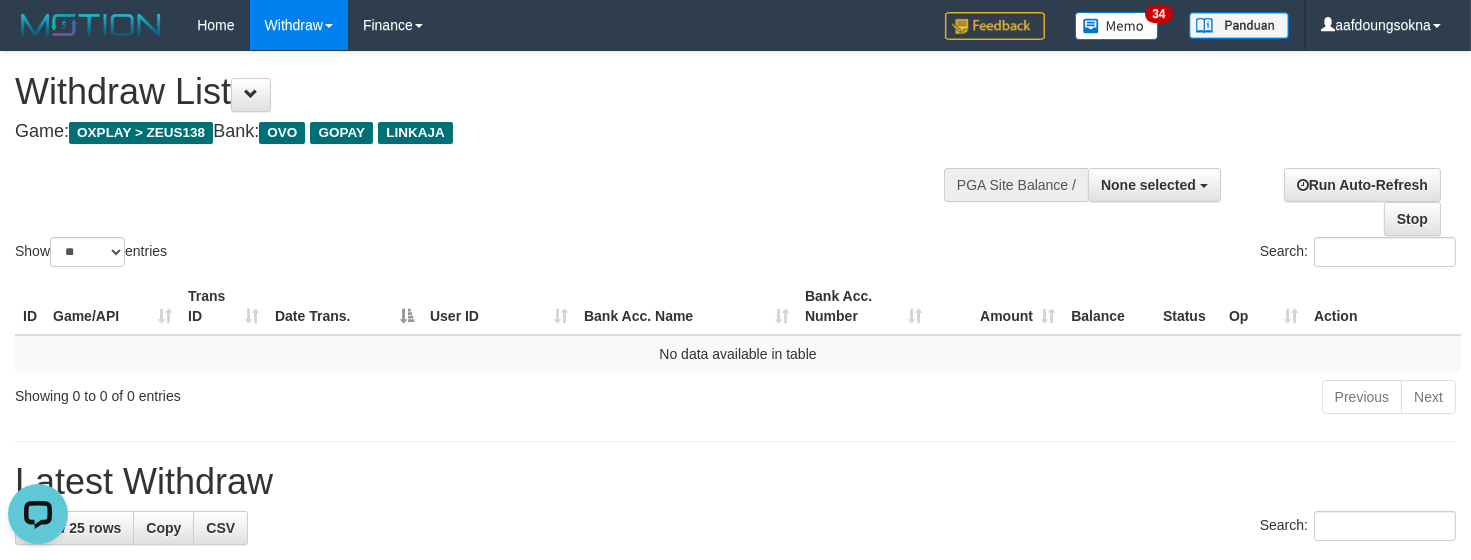 scroll, scrollTop: 0, scrollLeft: 0, axis: both 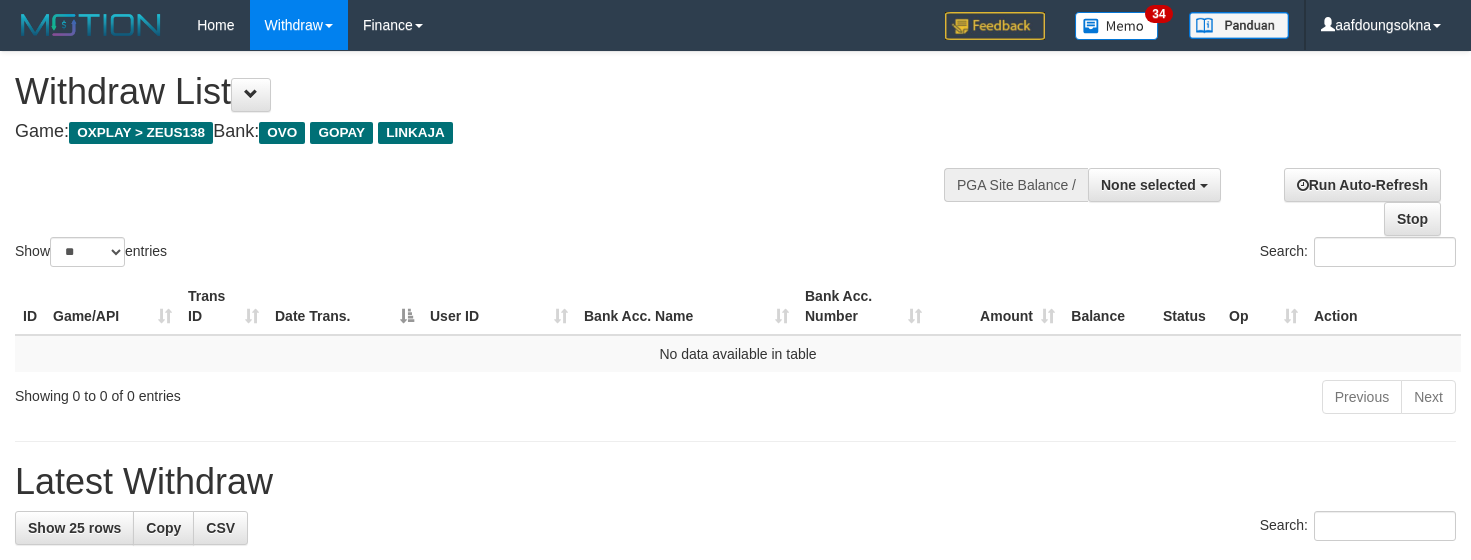 select 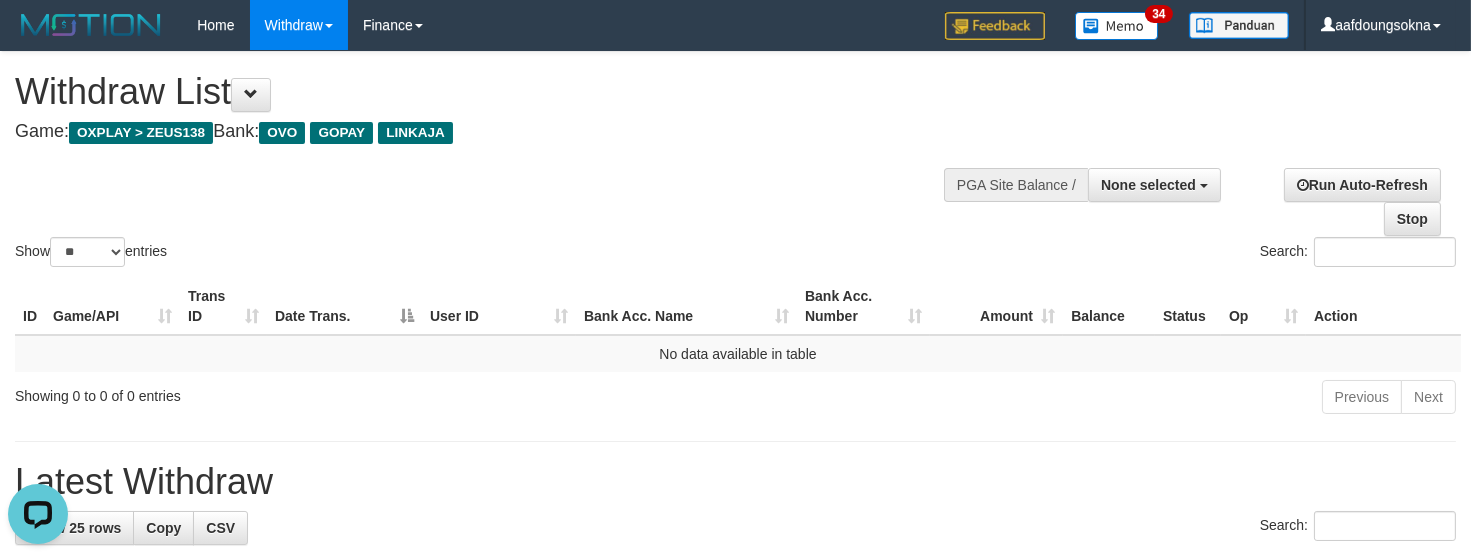 scroll, scrollTop: 0, scrollLeft: 0, axis: both 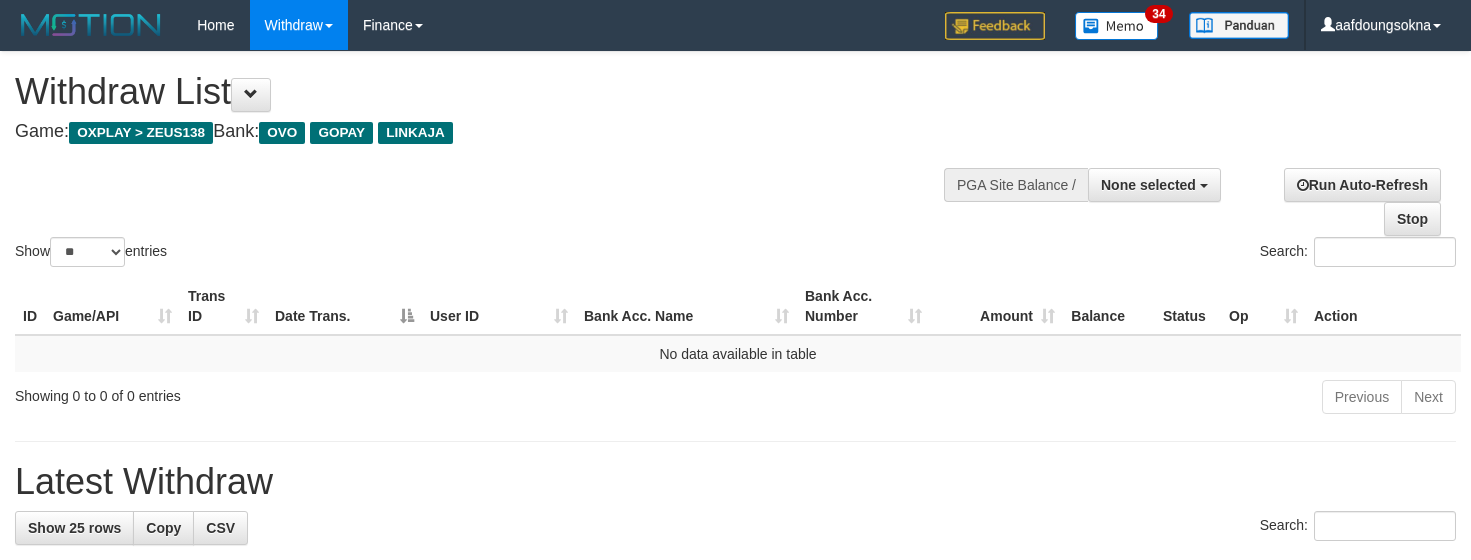 select 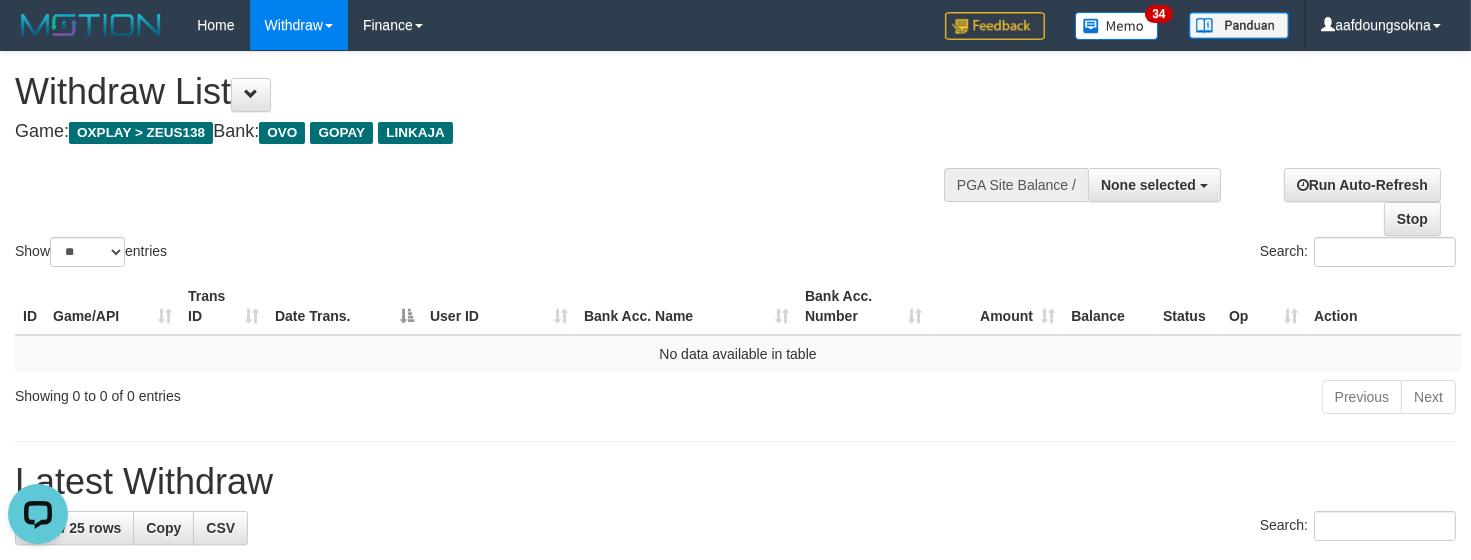 scroll, scrollTop: 0, scrollLeft: 0, axis: both 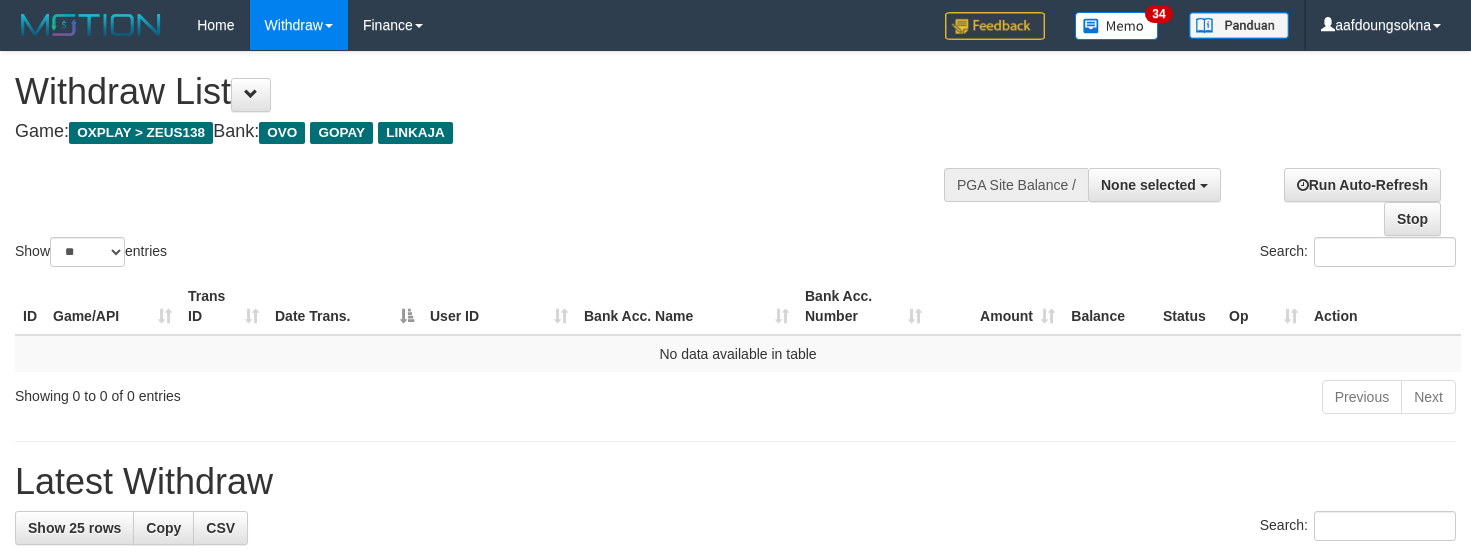 select 